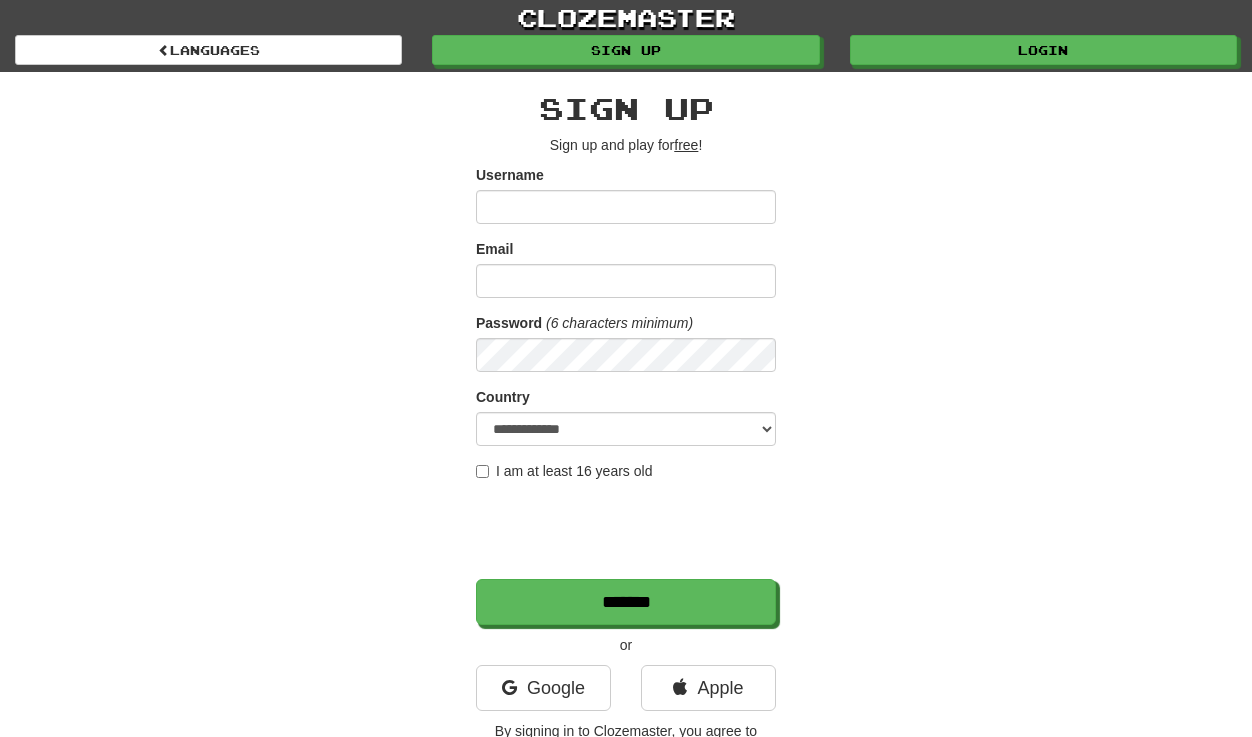 scroll, scrollTop: 0, scrollLeft: 0, axis: both 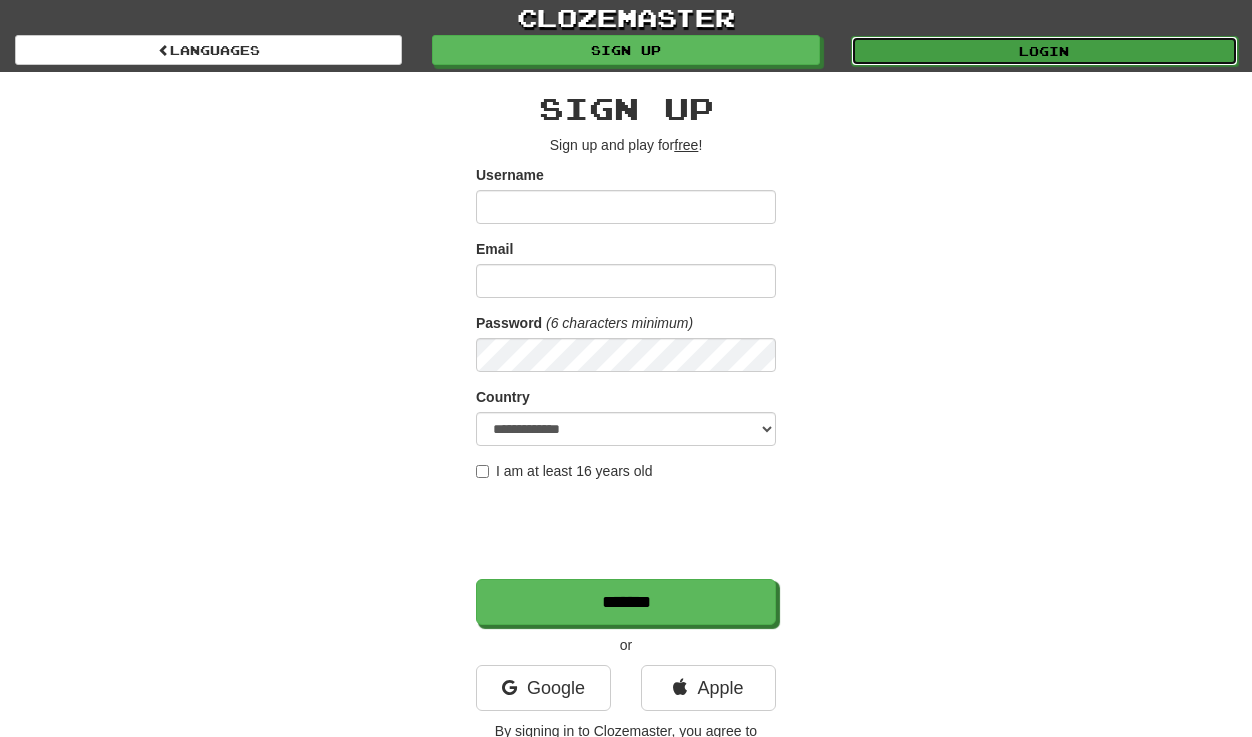 click on "Login" at bounding box center (1044, 51) 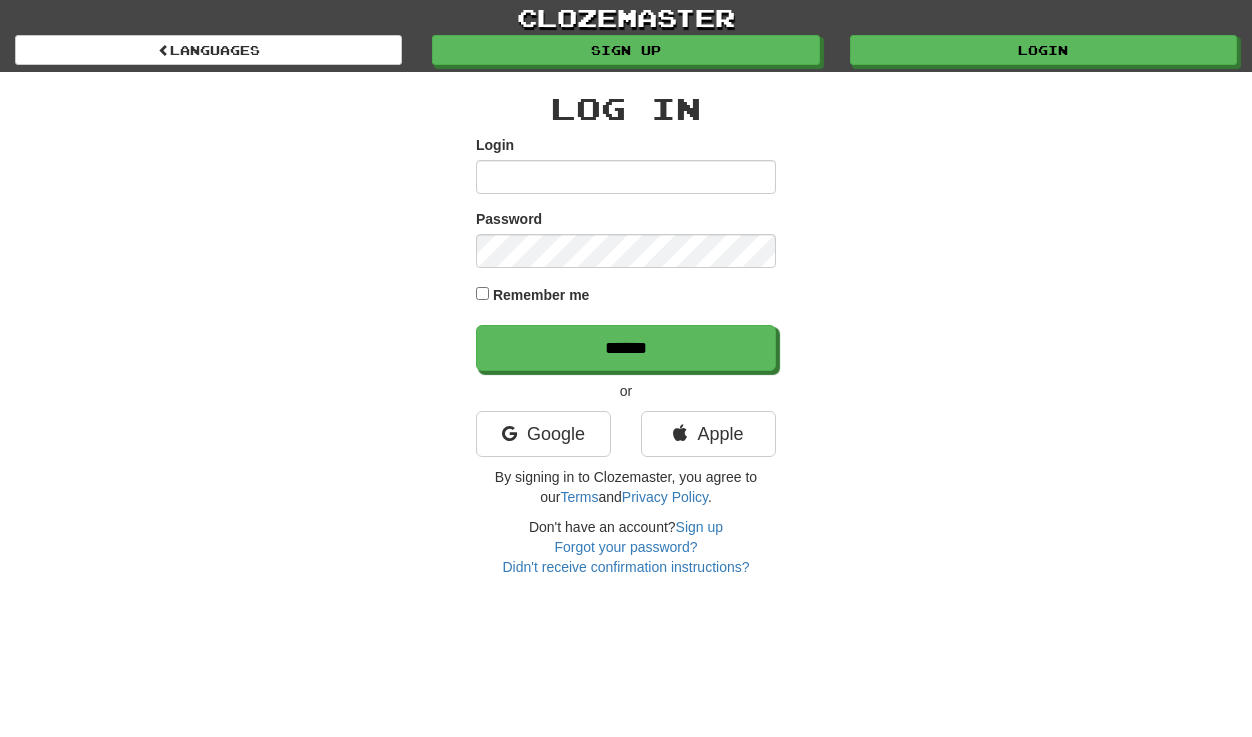 scroll, scrollTop: 0, scrollLeft: 0, axis: both 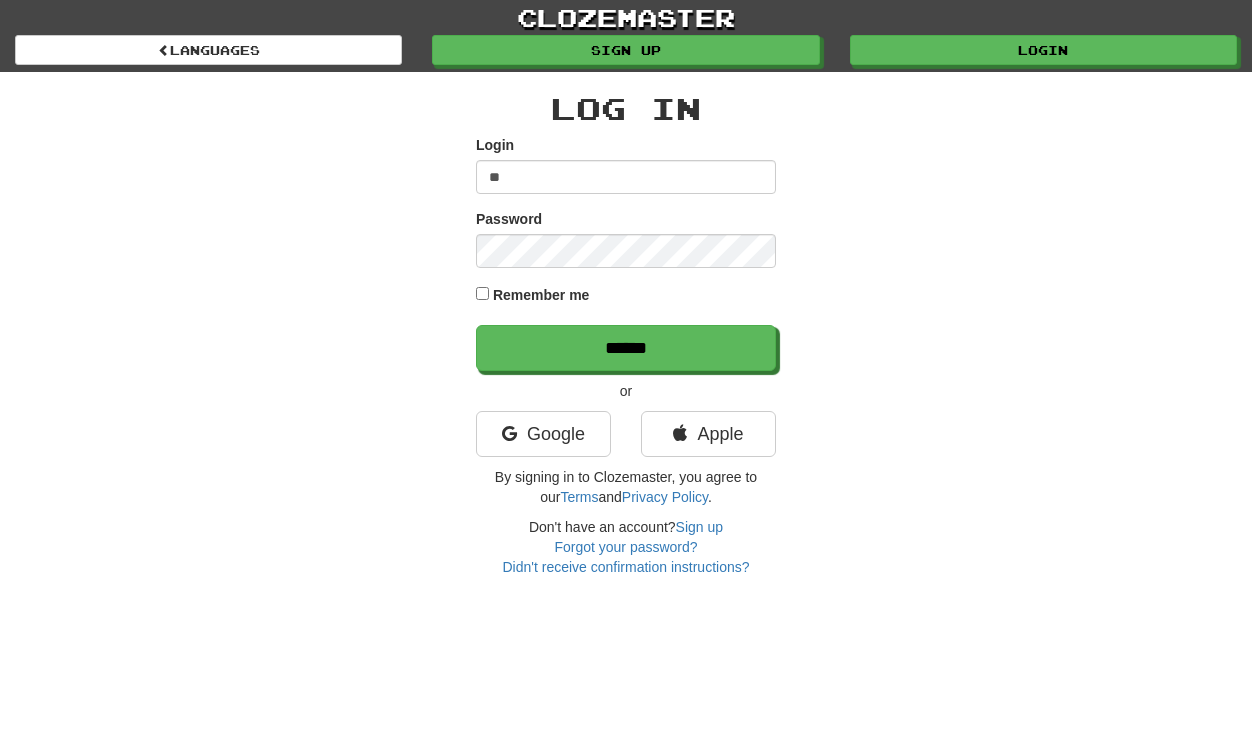 type on "**********" 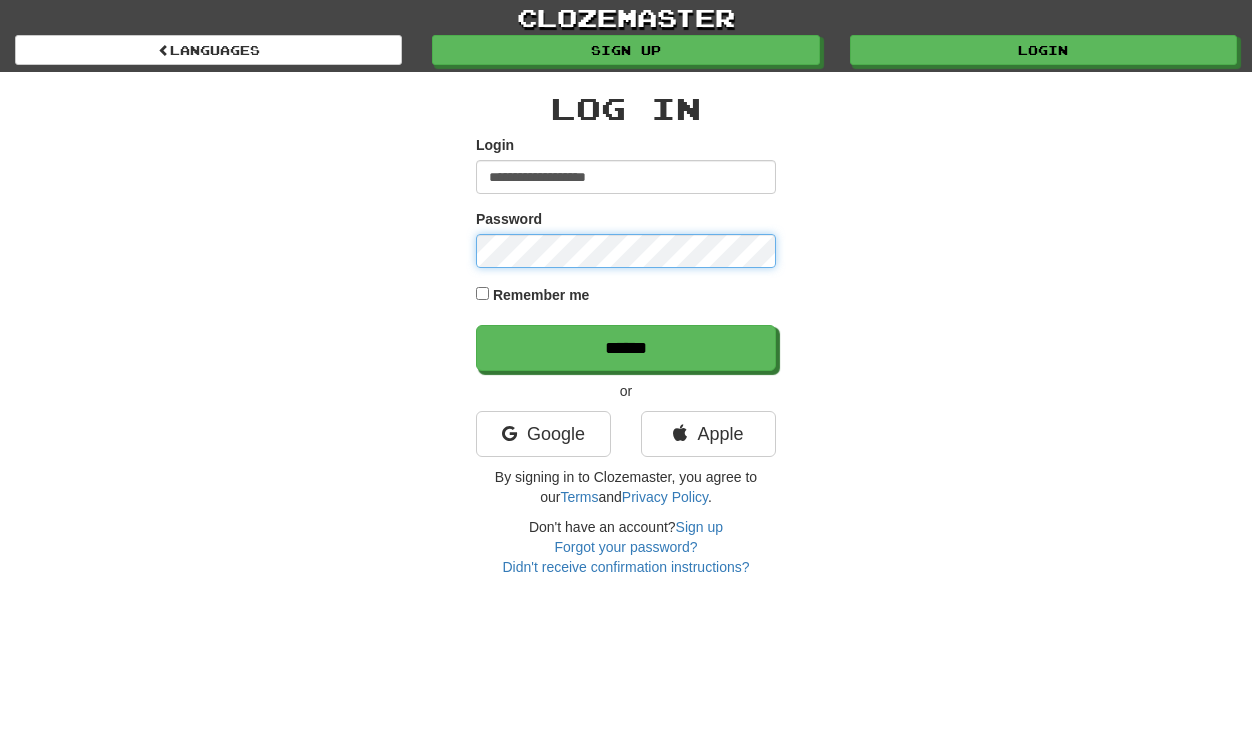 click on "******" at bounding box center [626, 348] 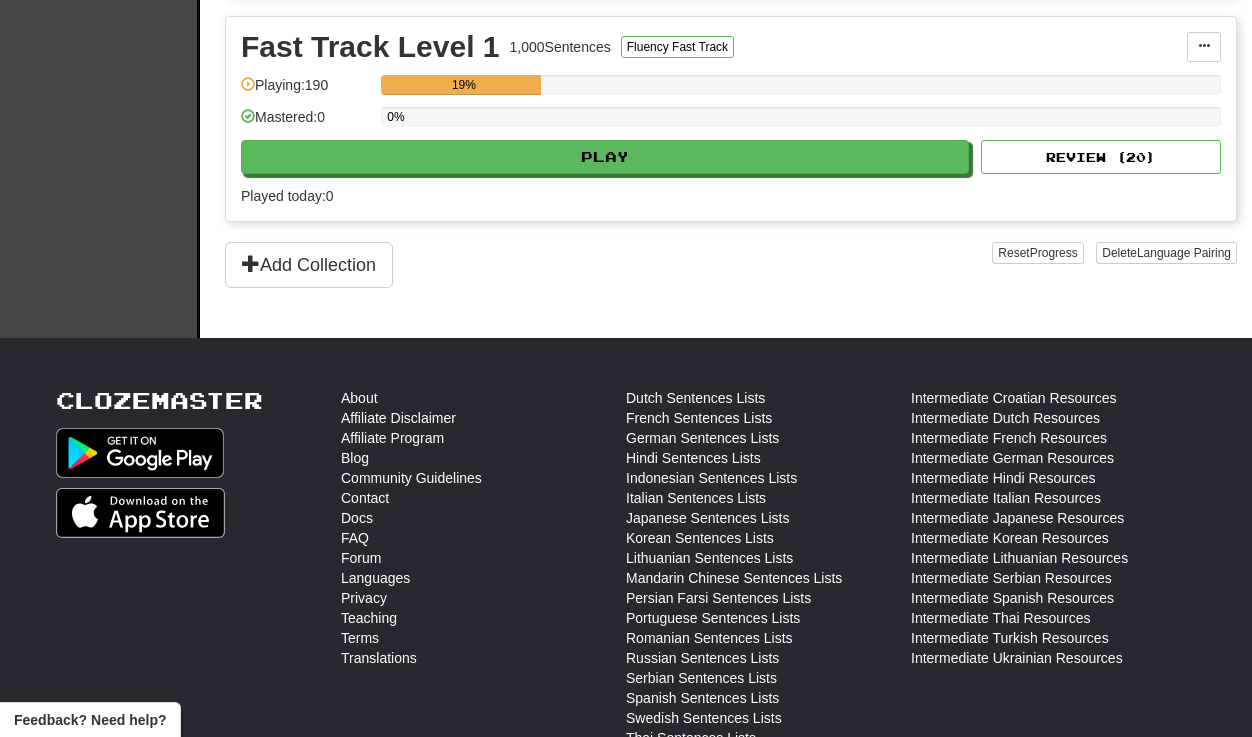 scroll, scrollTop: 638, scrollLeft: 0, axis: vertical 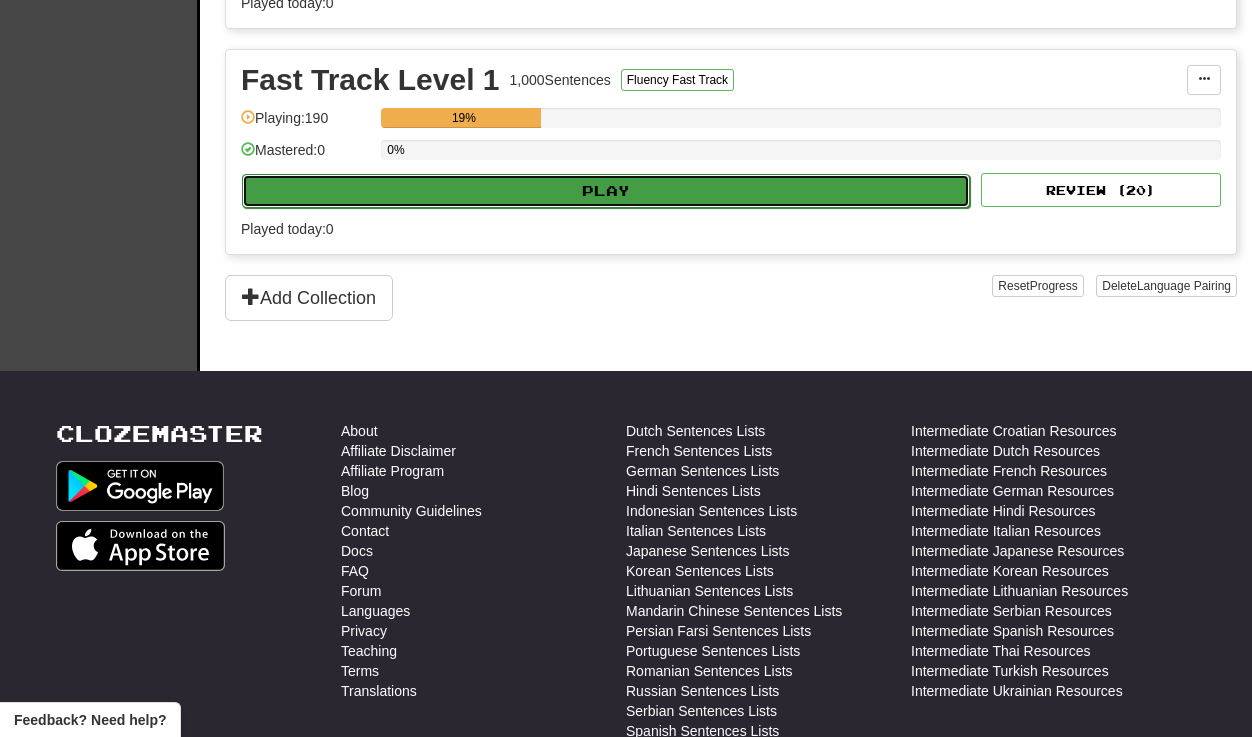 click on "Play" at bounding box center [606, 191] 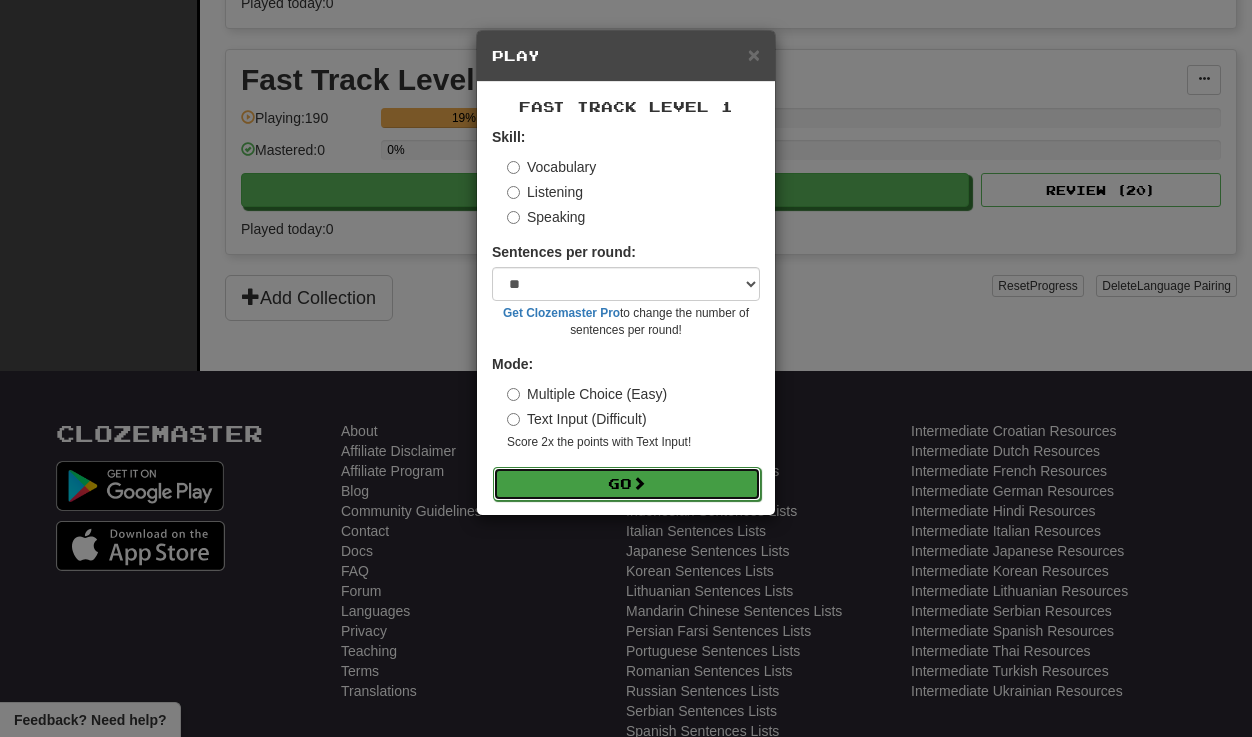 click on "Go" at bounding box center (627, 484) 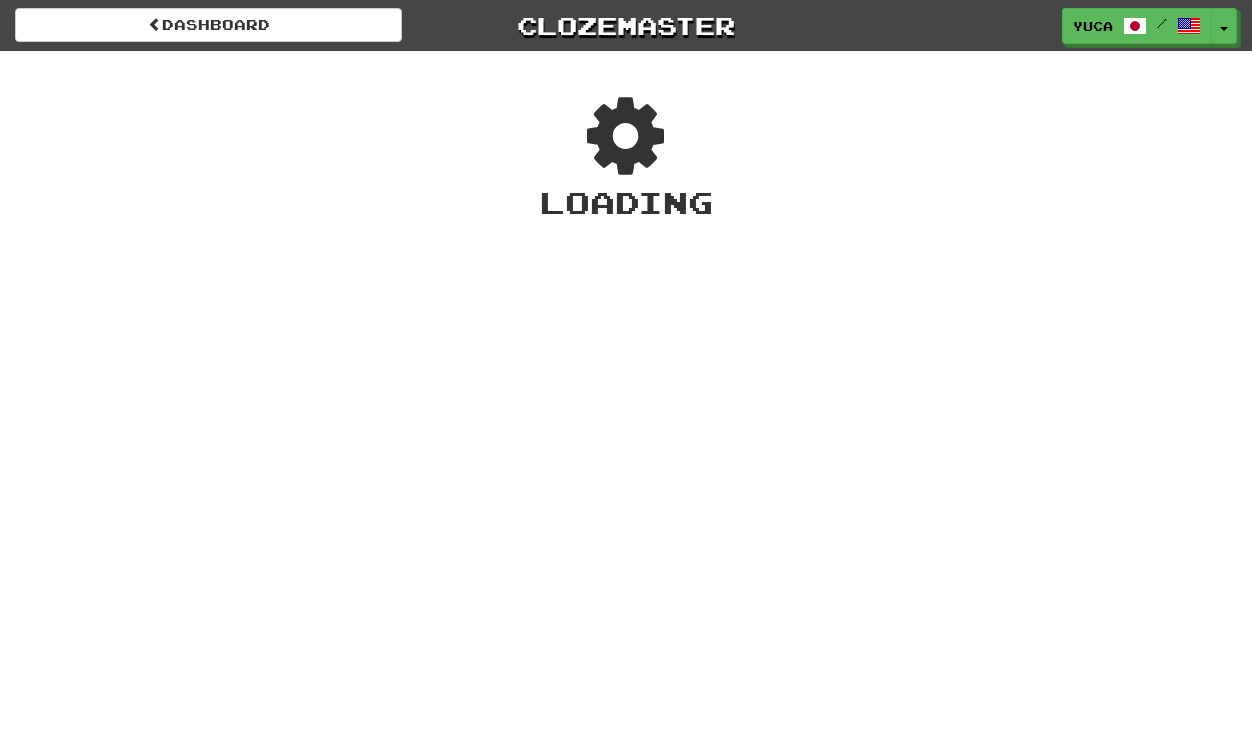 scroll, scrollTop: 0, scrollLeft: 0, axis: both 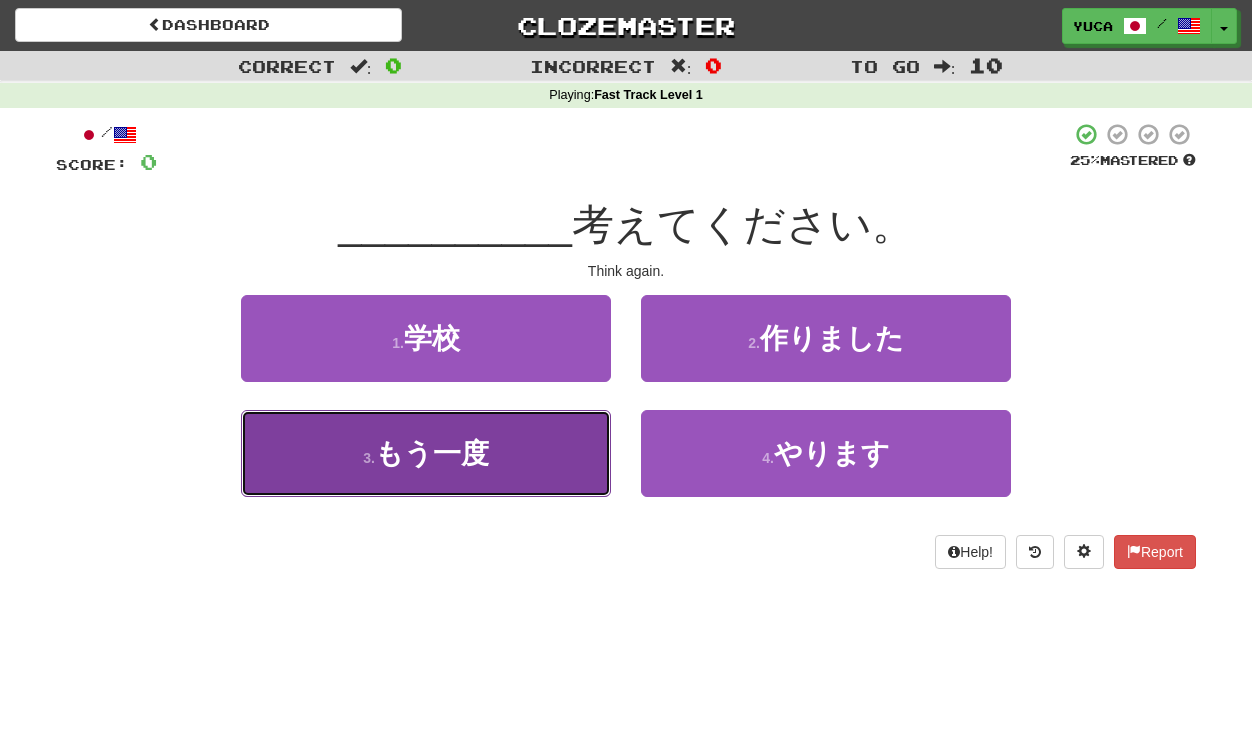 click on "もう一度" at bounding box center (432, 453) 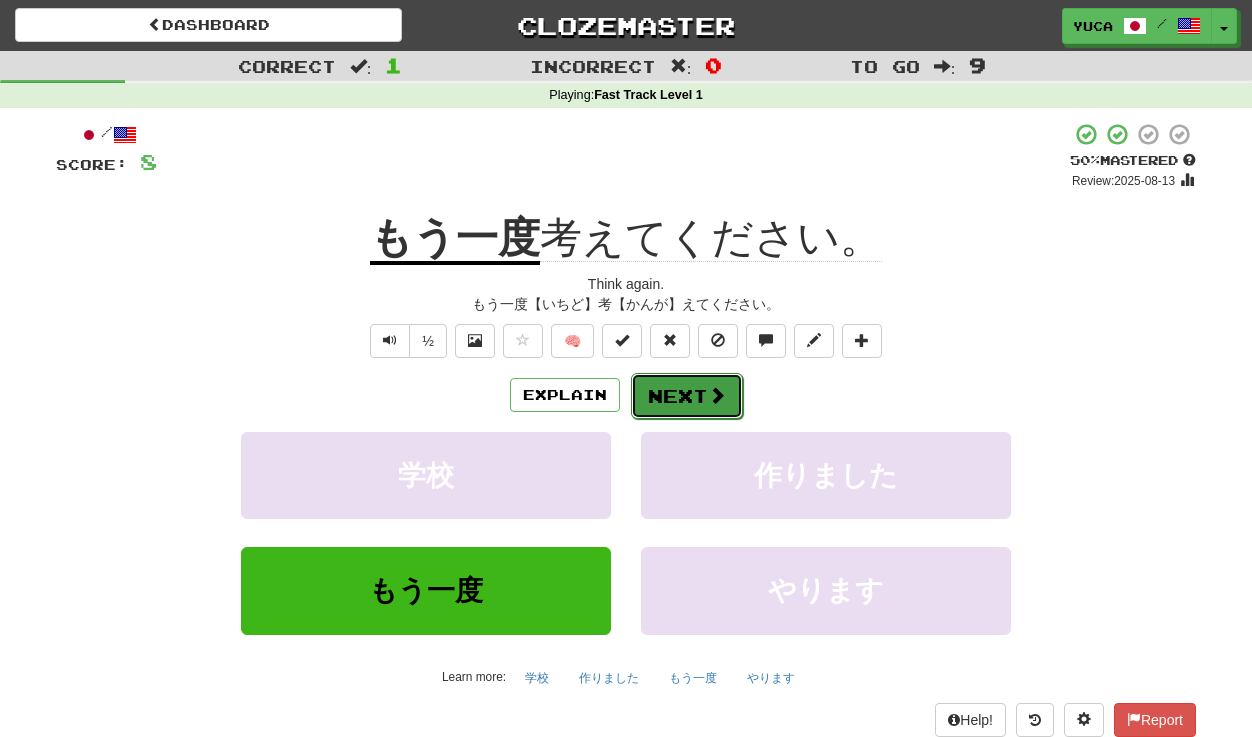click on "Next" at bounding box center [687, 396] 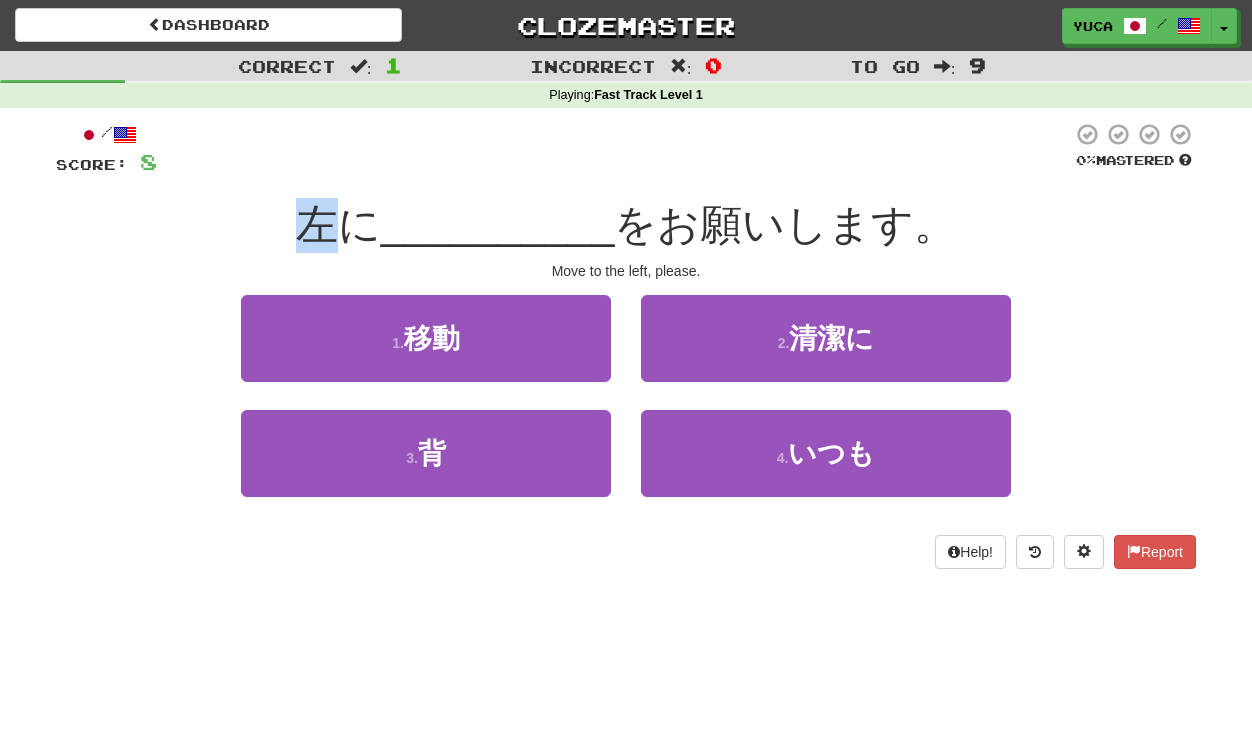 click on "__________" at bounding box center [498, 224] 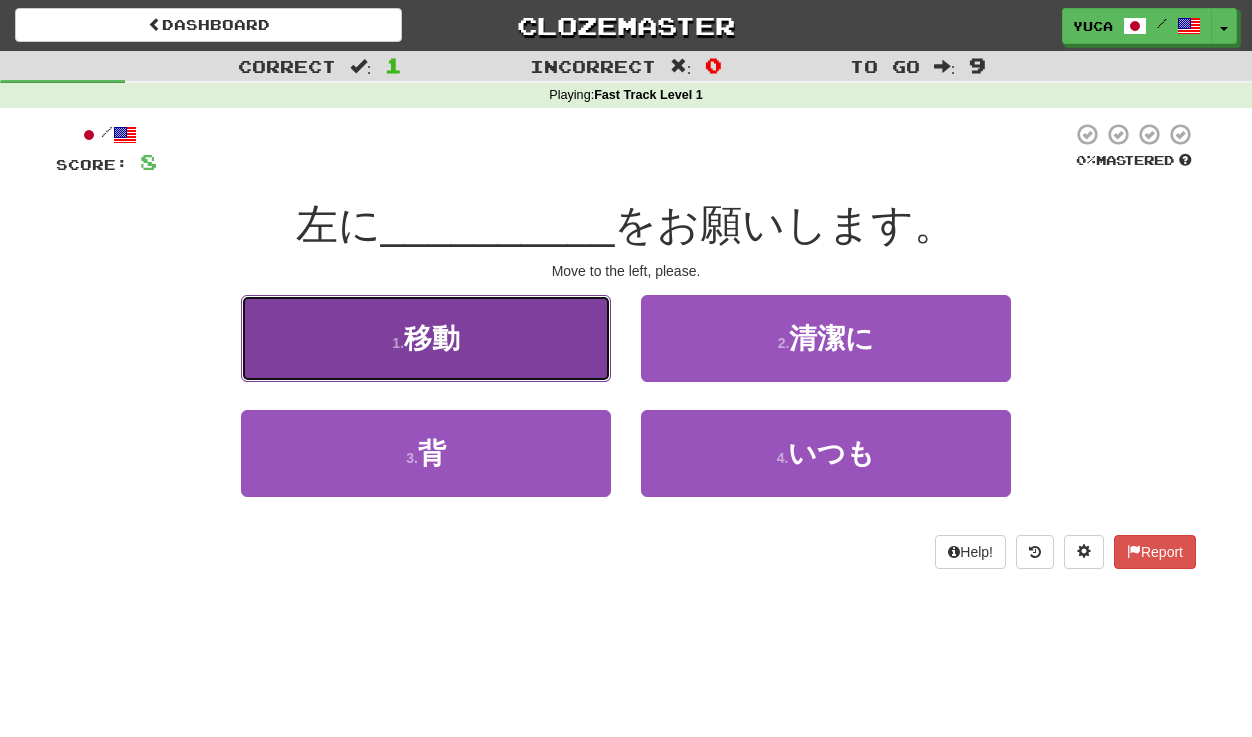 click on "移動" at bounding box center (432, 338) 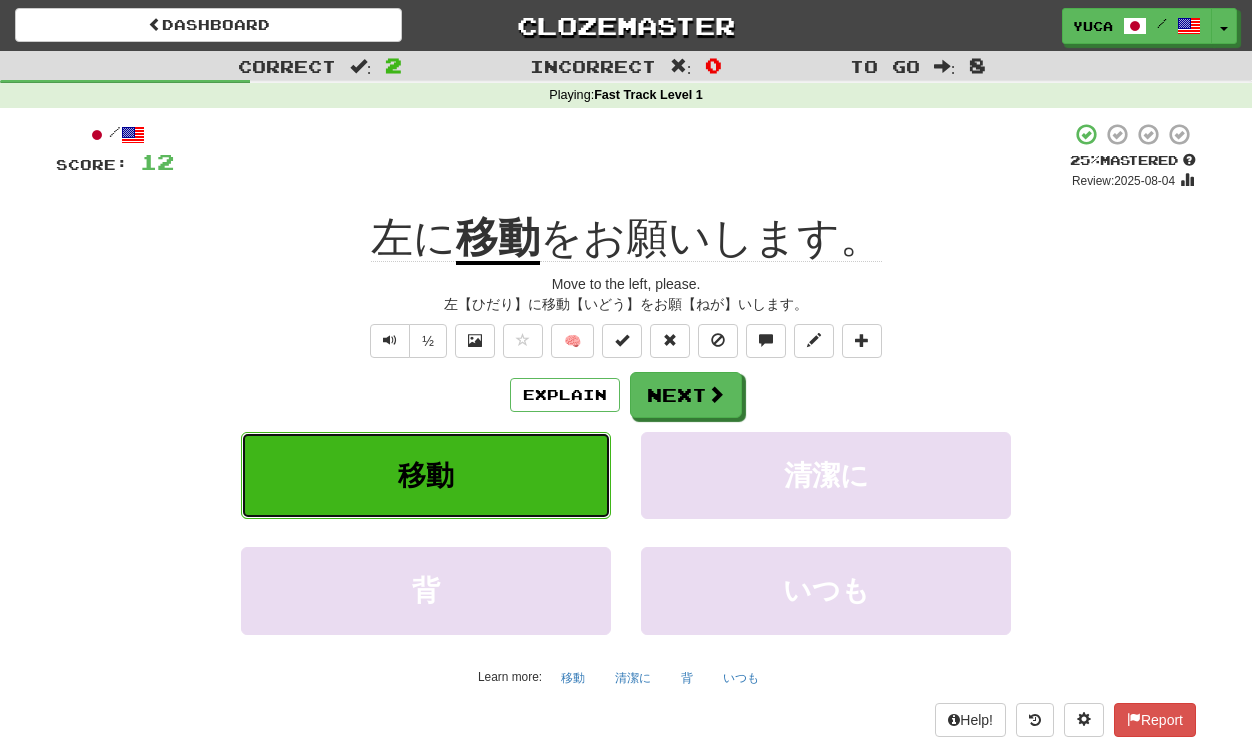 type 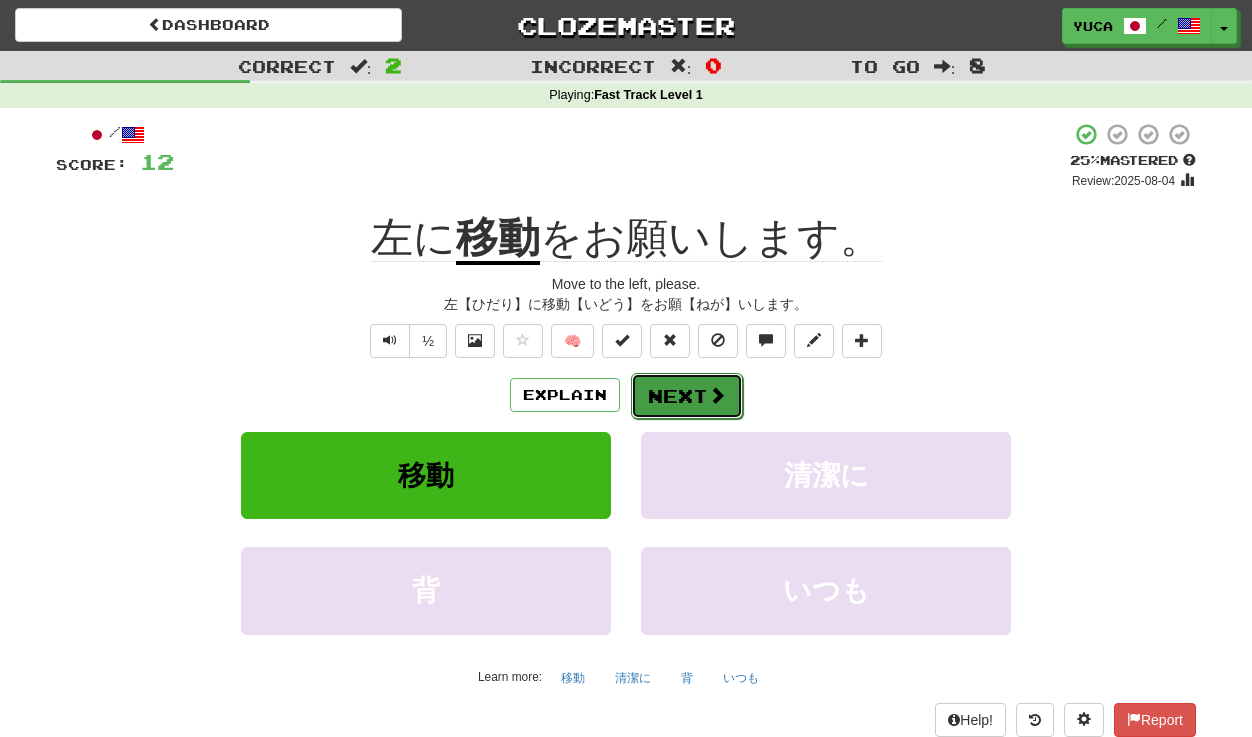 click on "Next" at bounding box center (687, 396) 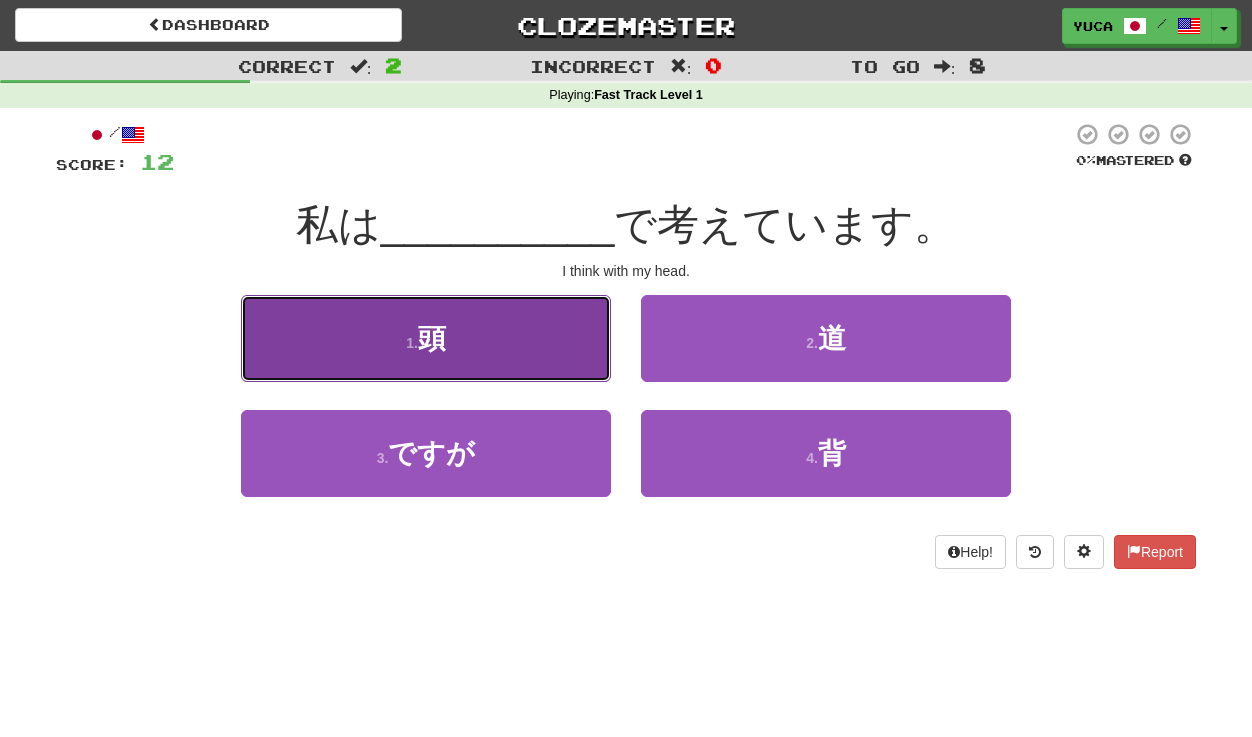 click on "頭" at bounding box center (432, 338) 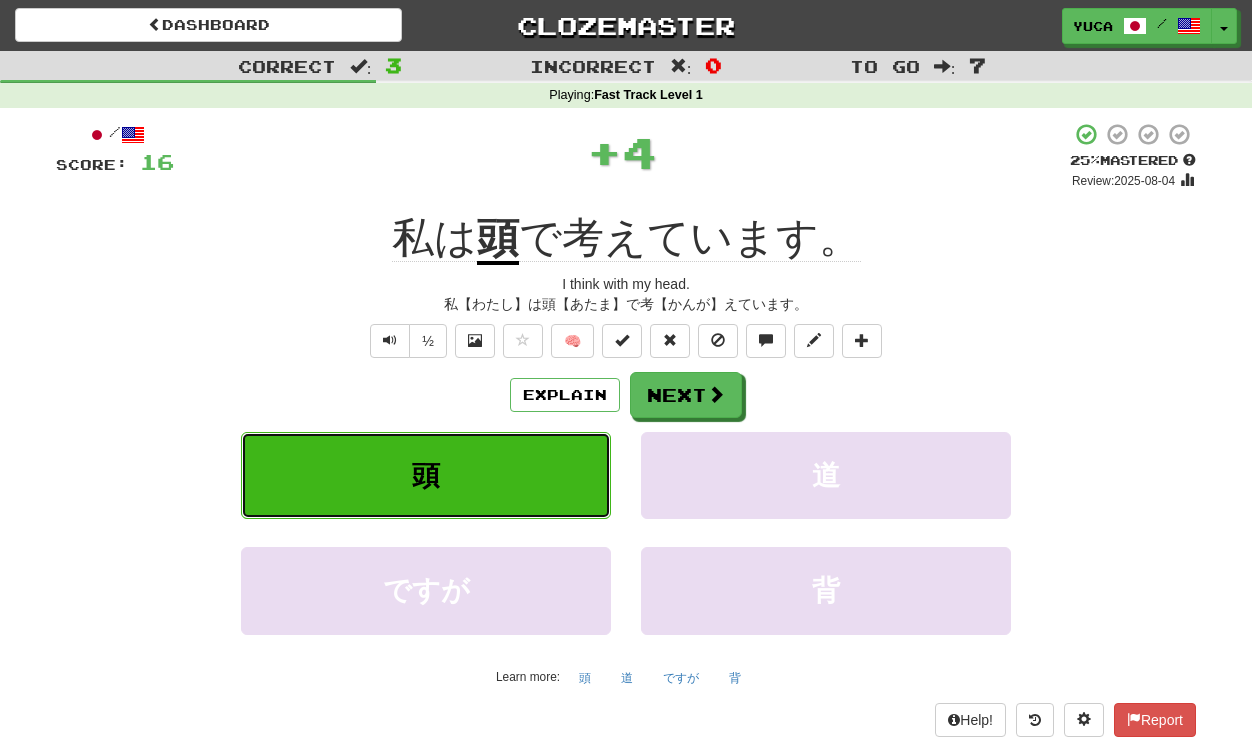 type 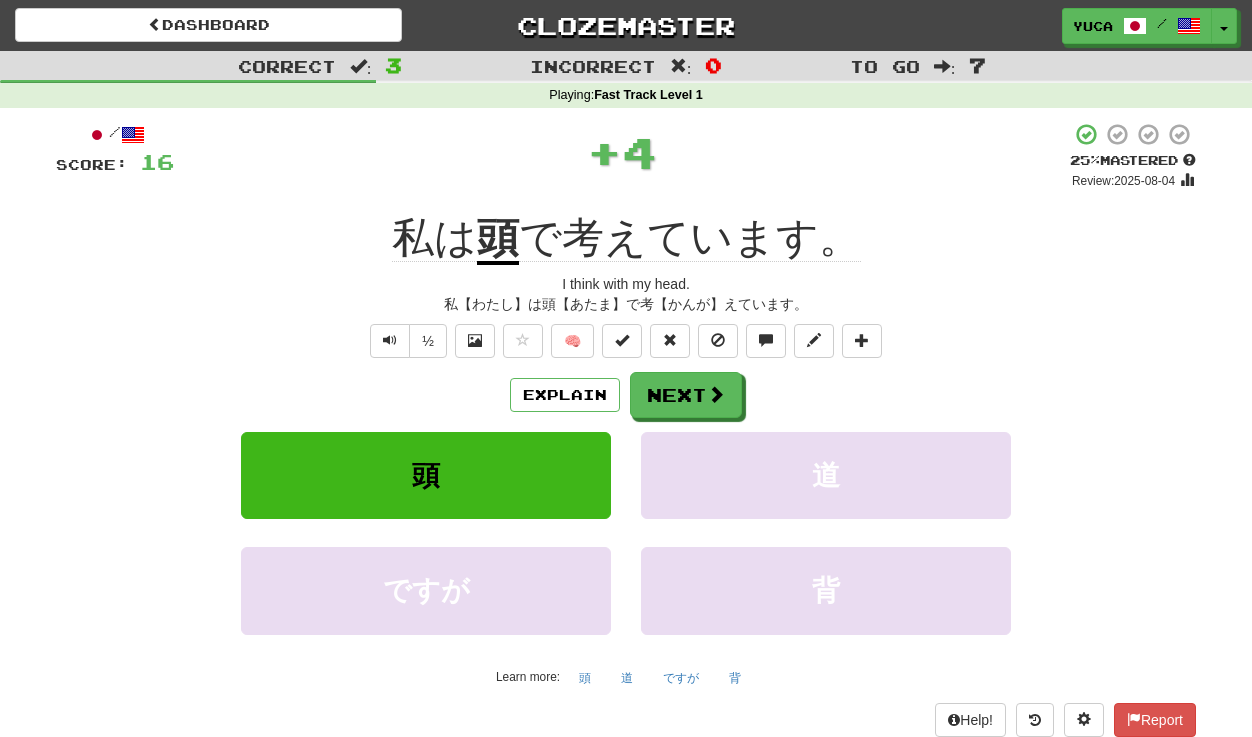 click on "+ 4" at bounding box center (622, 152) 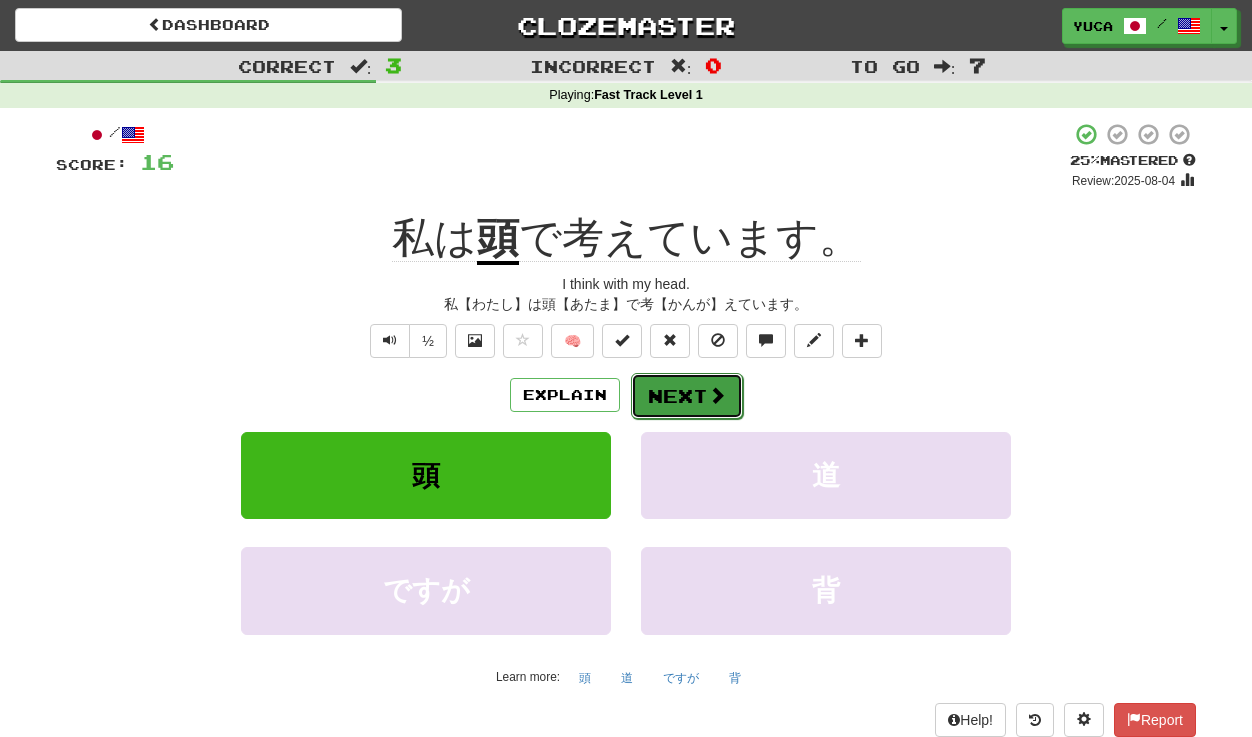 click on "Next" at bounding box center [687, 396] 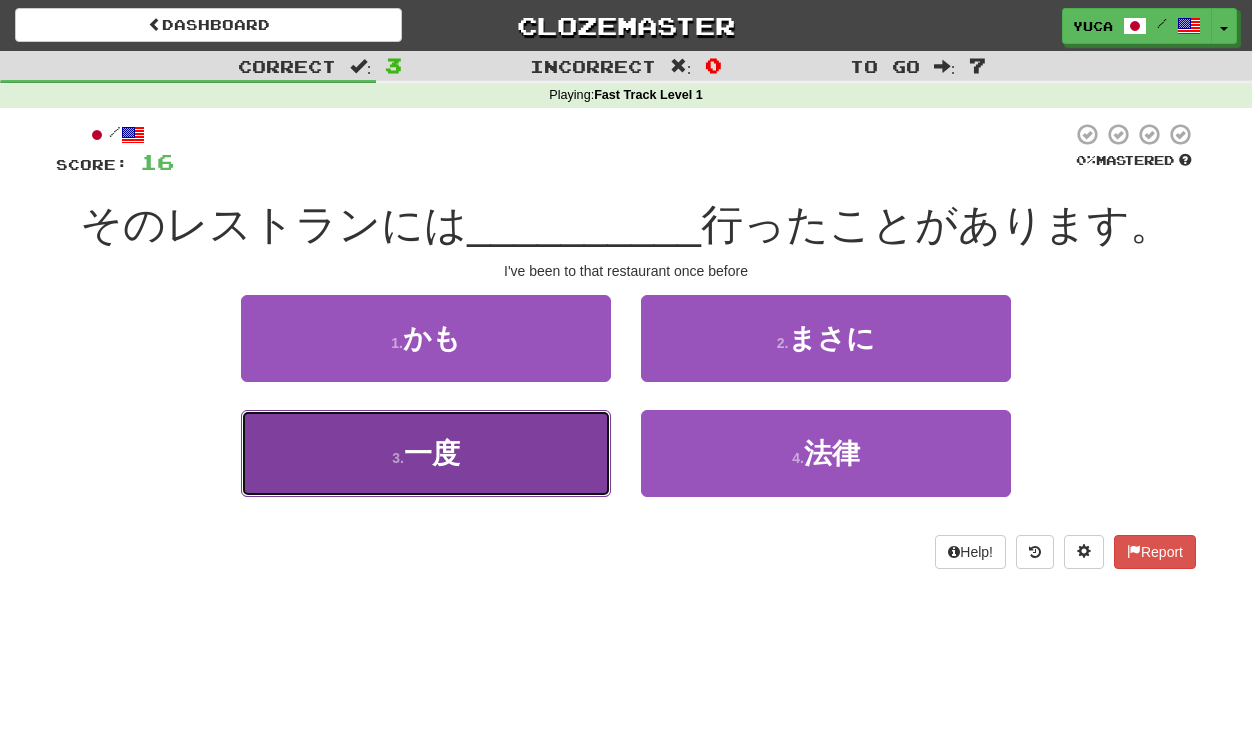 click on "一度" at bounding box center (432, 453) 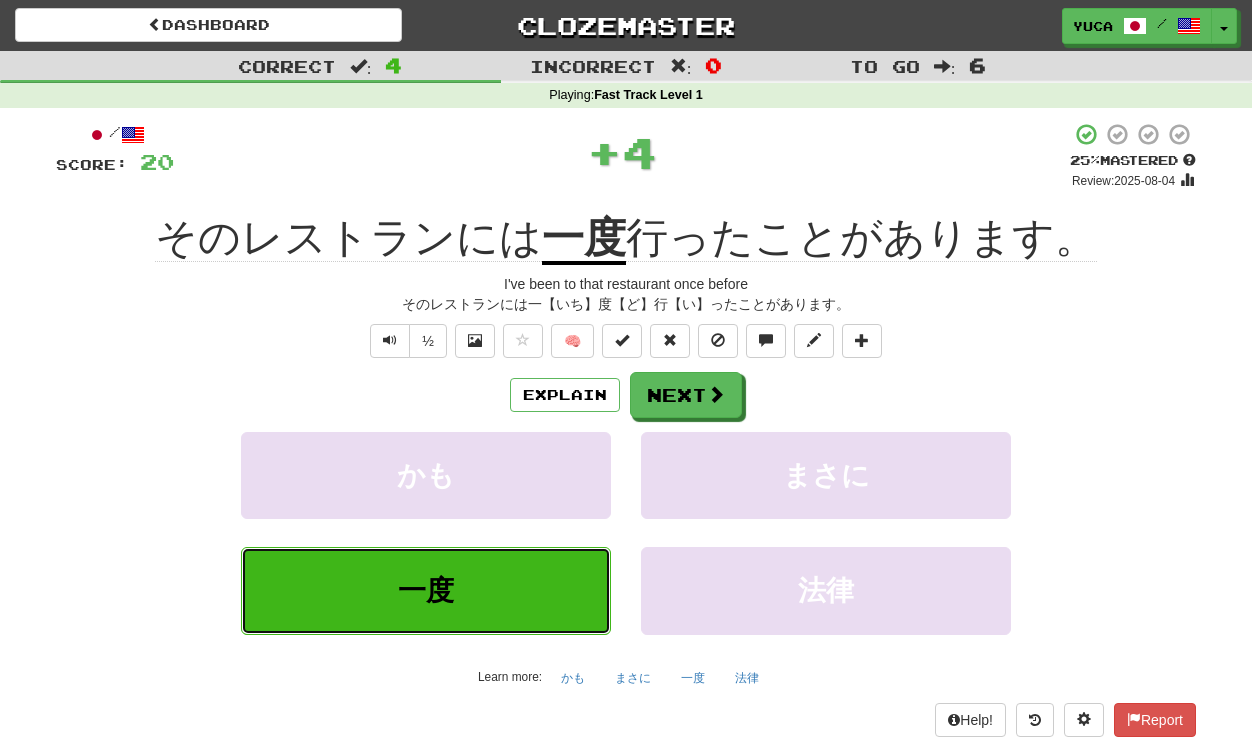 type 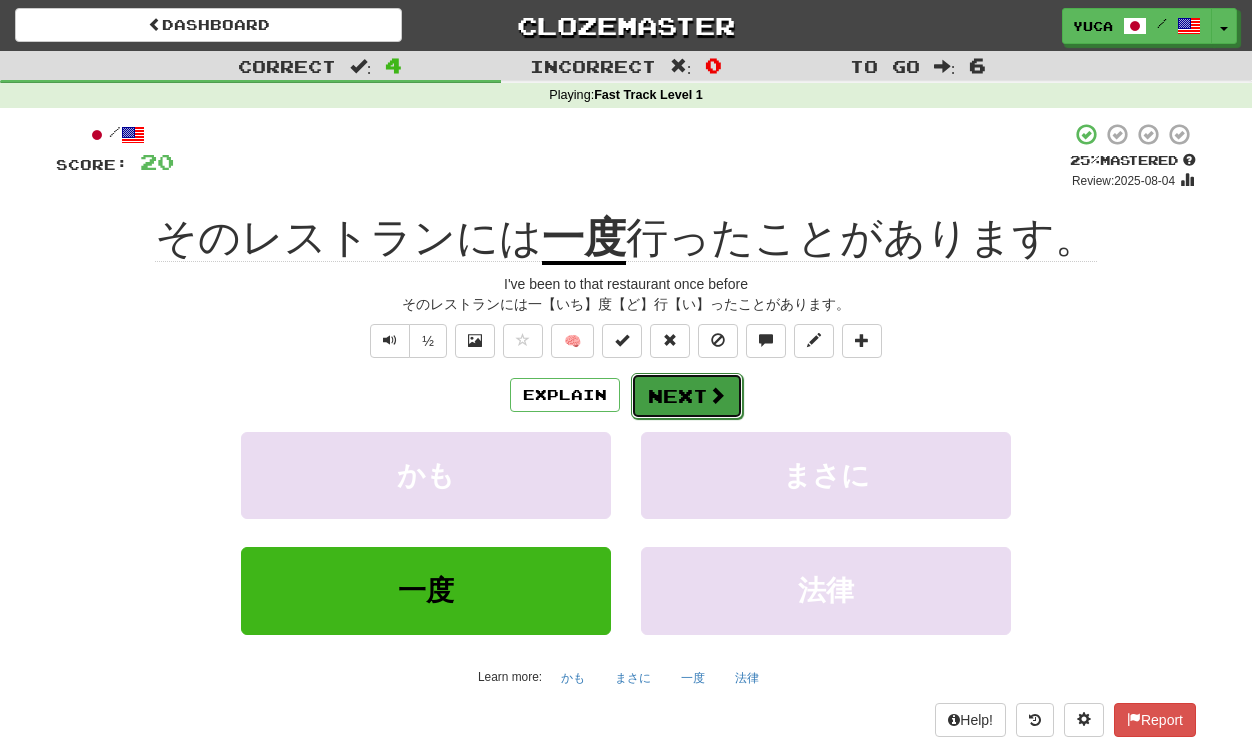 click on "Next" at bounding box center [687, 396] 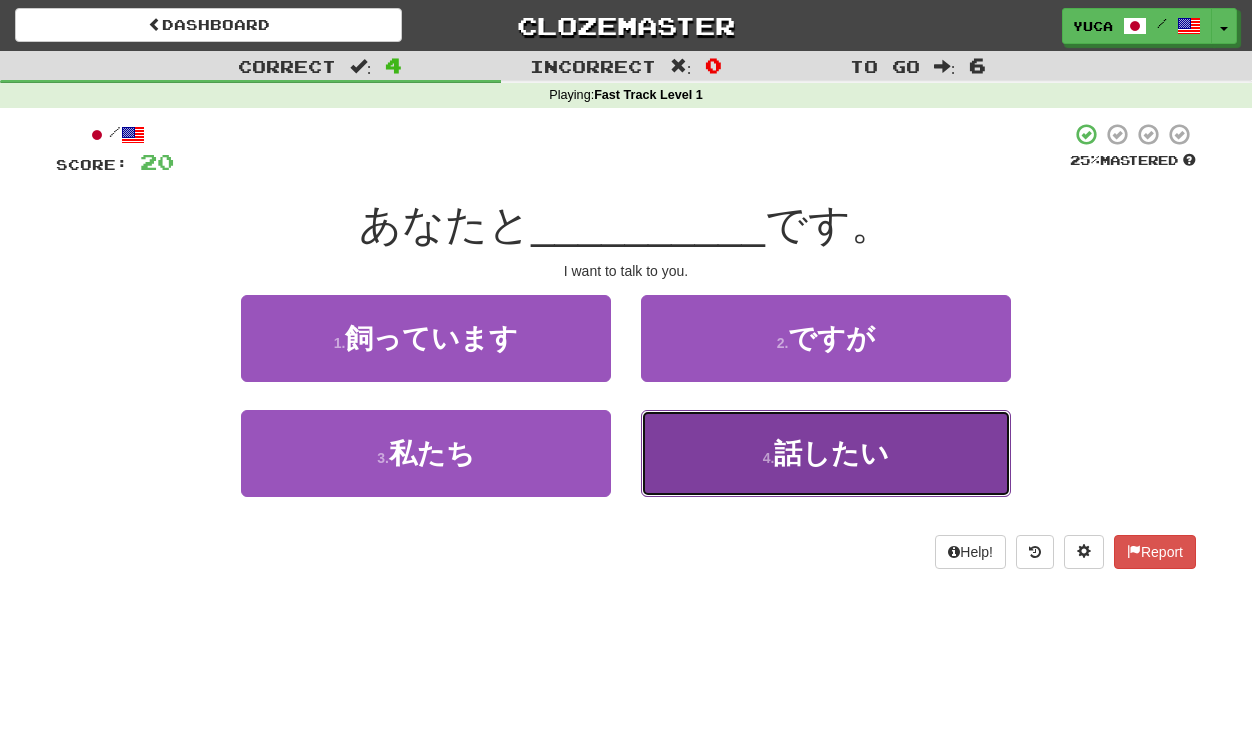 click on "話したい" at bounding box center (831, 453) 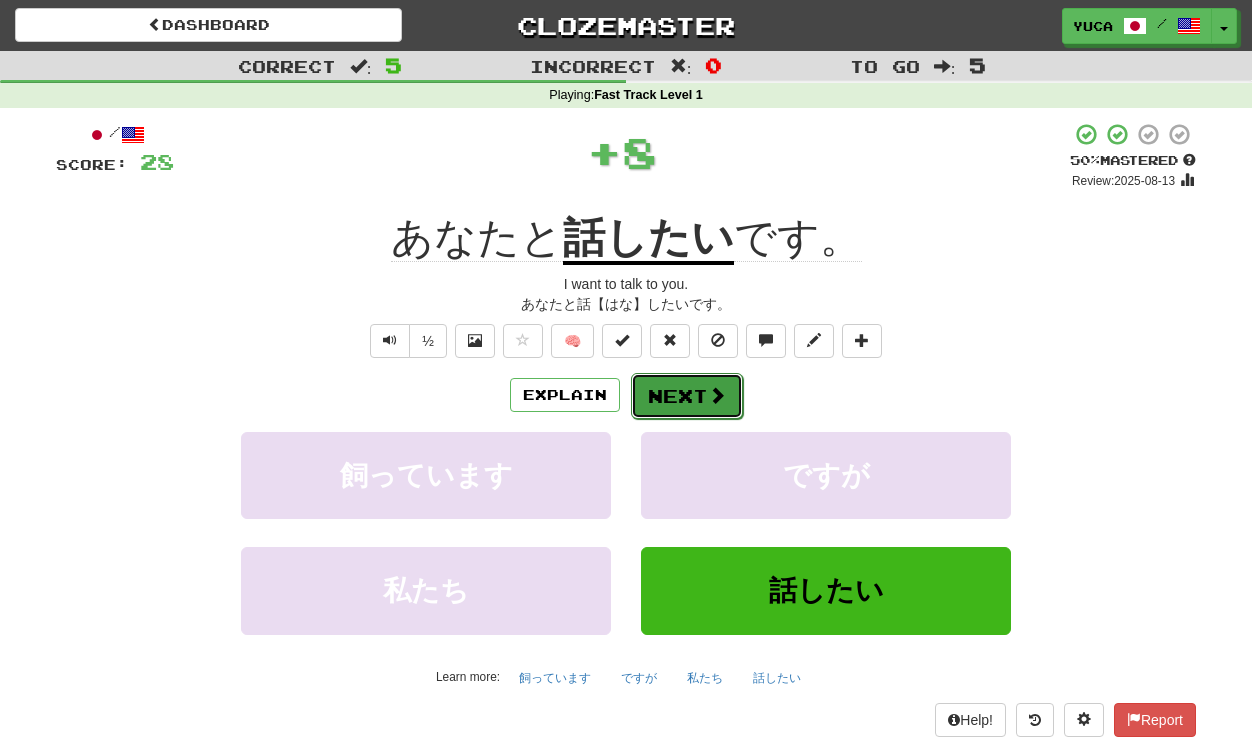 click on "Next" at bounding box center [687, 396] 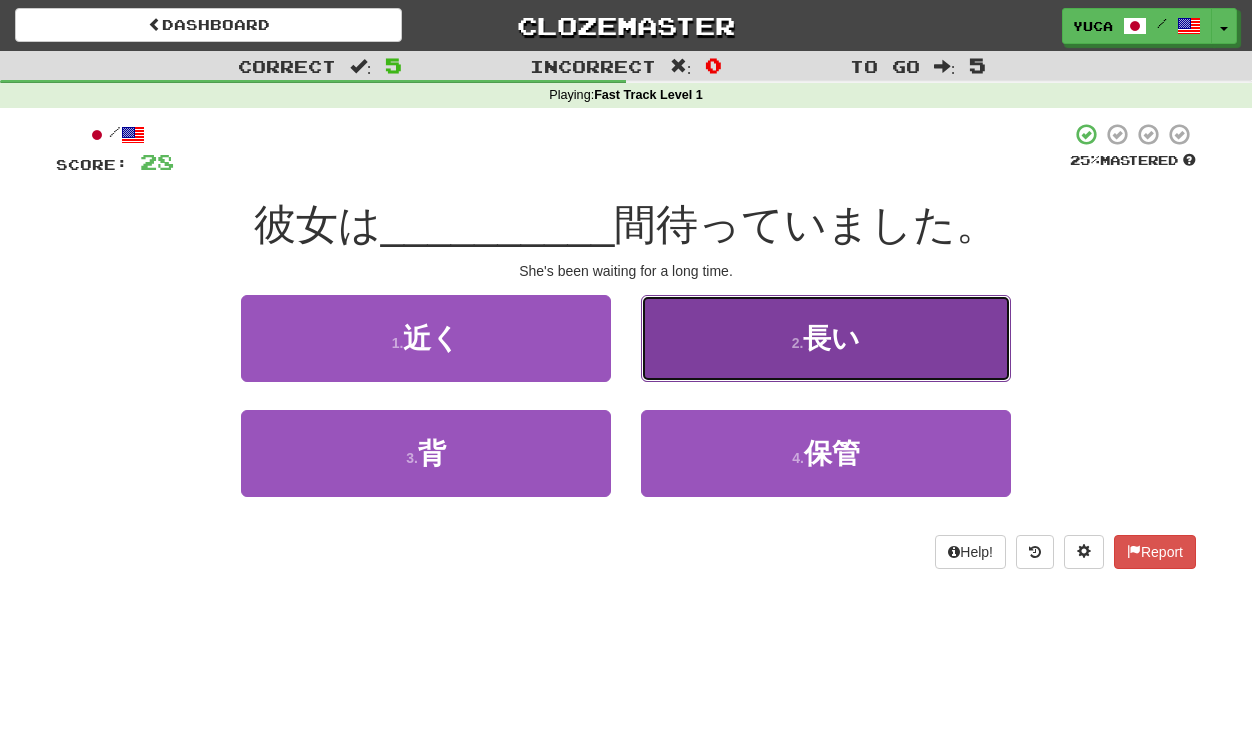 click on "2 .  長い" at bounding box center (826, 338) 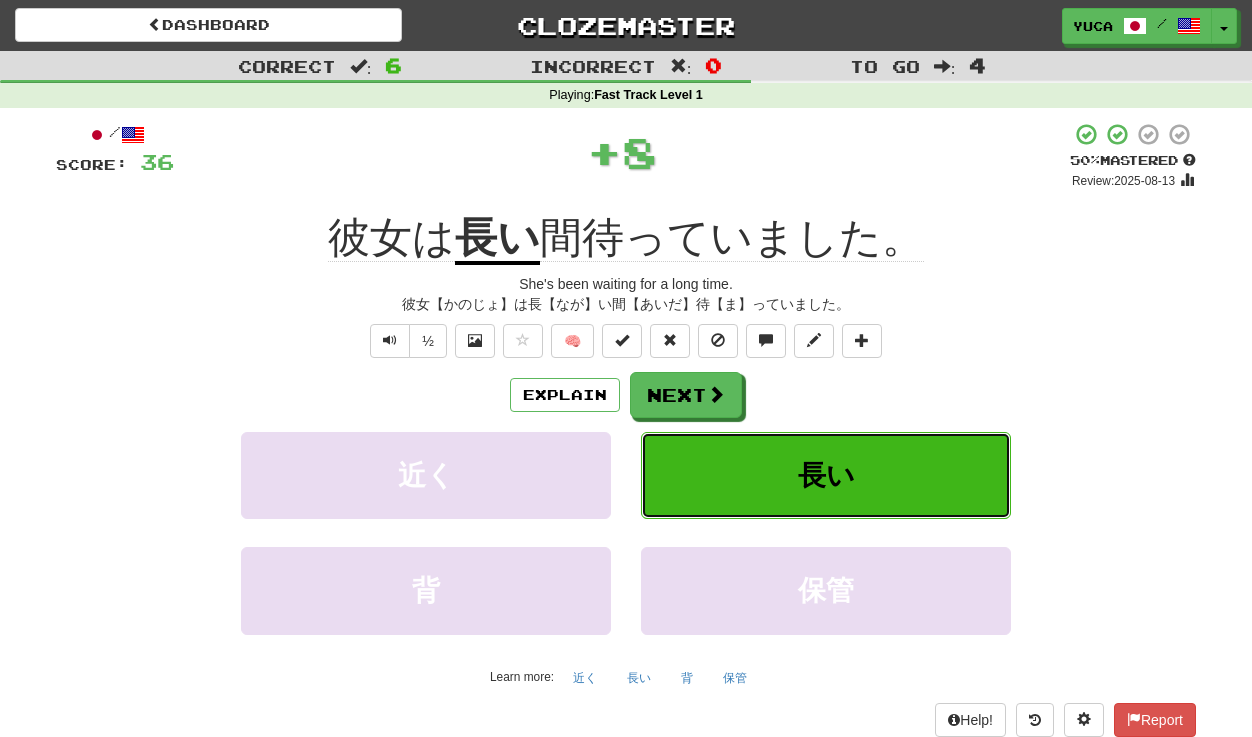 type 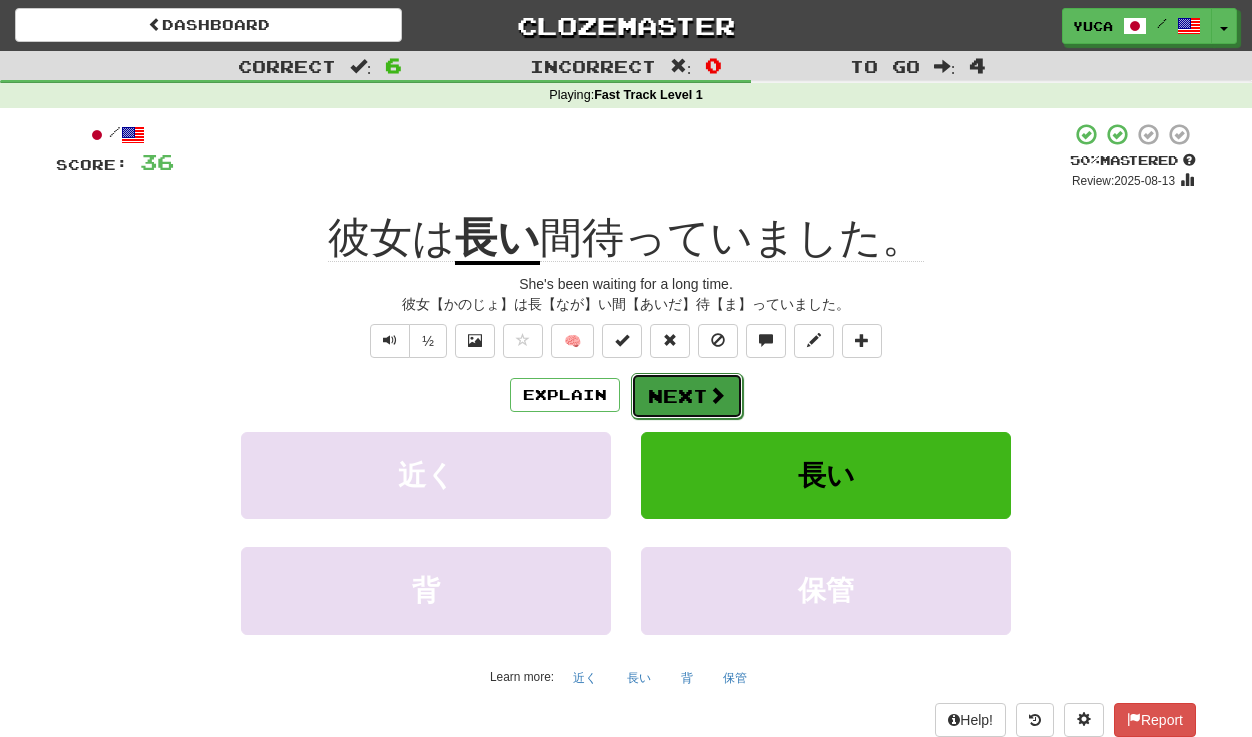 click at bounding box center (717, 395) 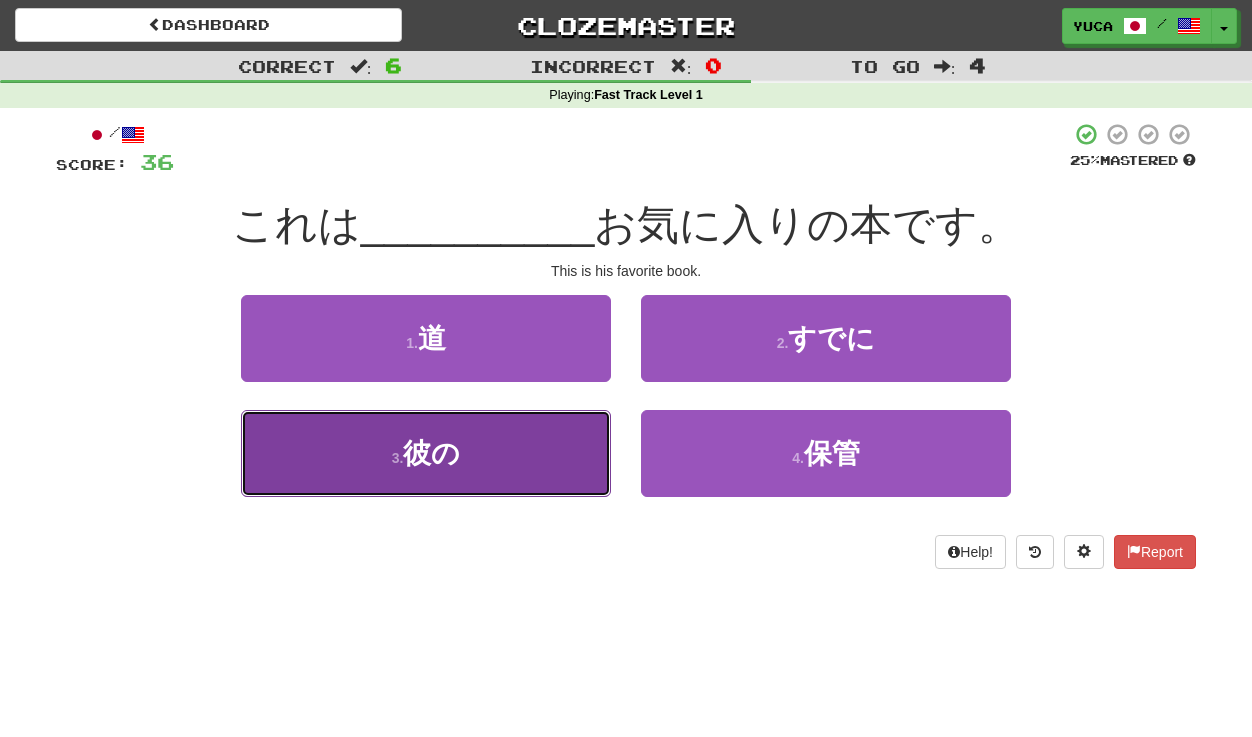 click on "彼の" at bounding box center [431, 453] 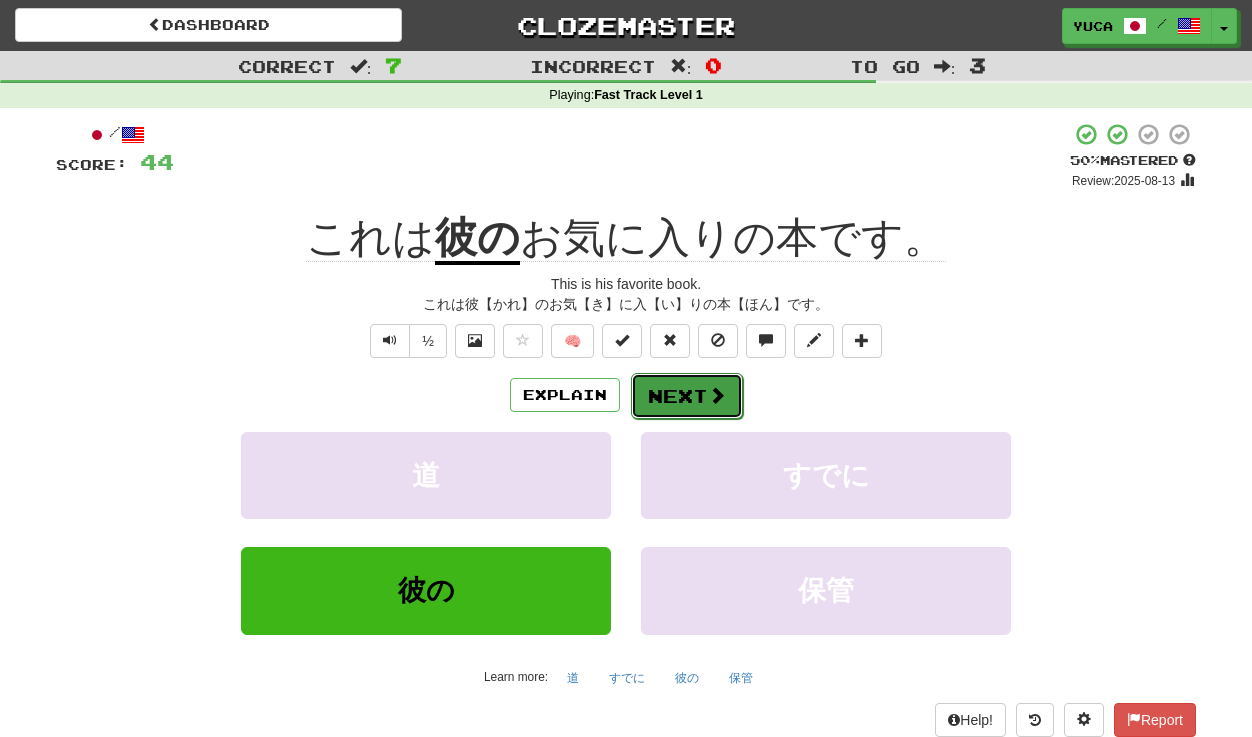 click on "Next" at bounding box center (687, 396) 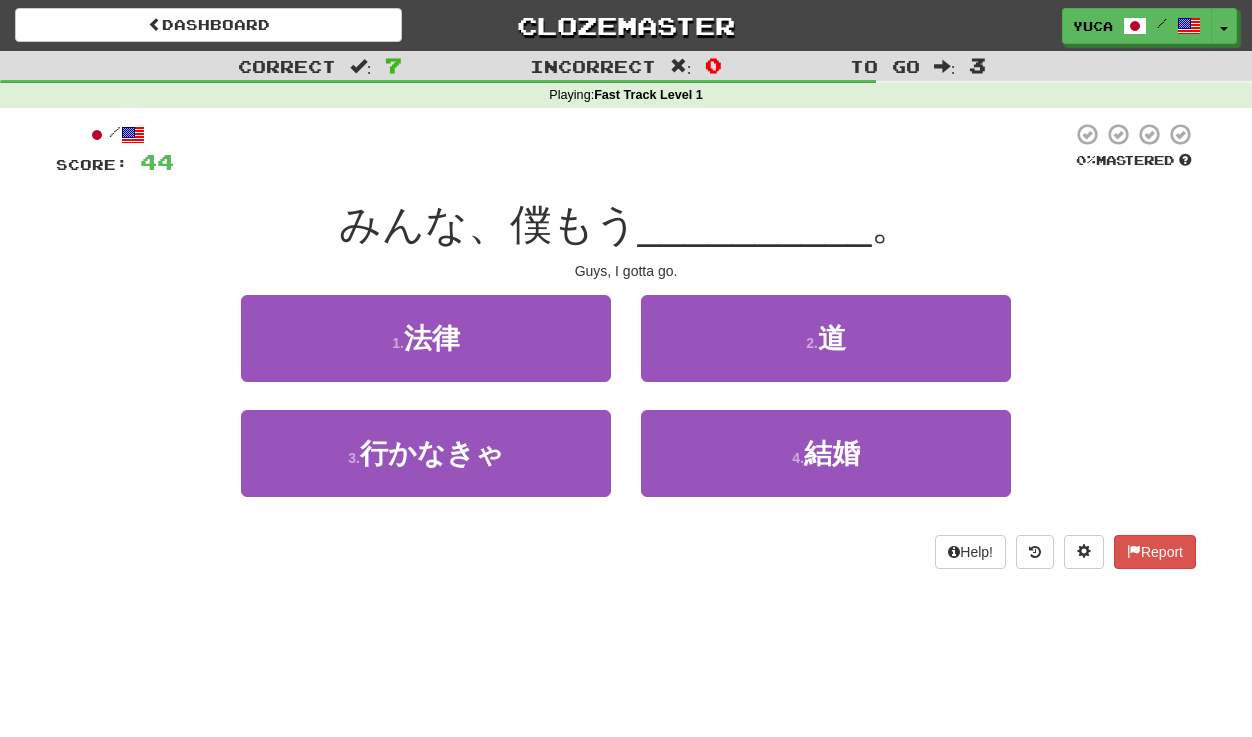 click on "/  Score:   44 0 %  Mastered みんな、僕もう __________ 。 Guys, I gotta go. 1 .  法律 2 .  道 3 .  行かなきゃ 4 .  結婚  Help!  Report" at bounding box center [626, 345] 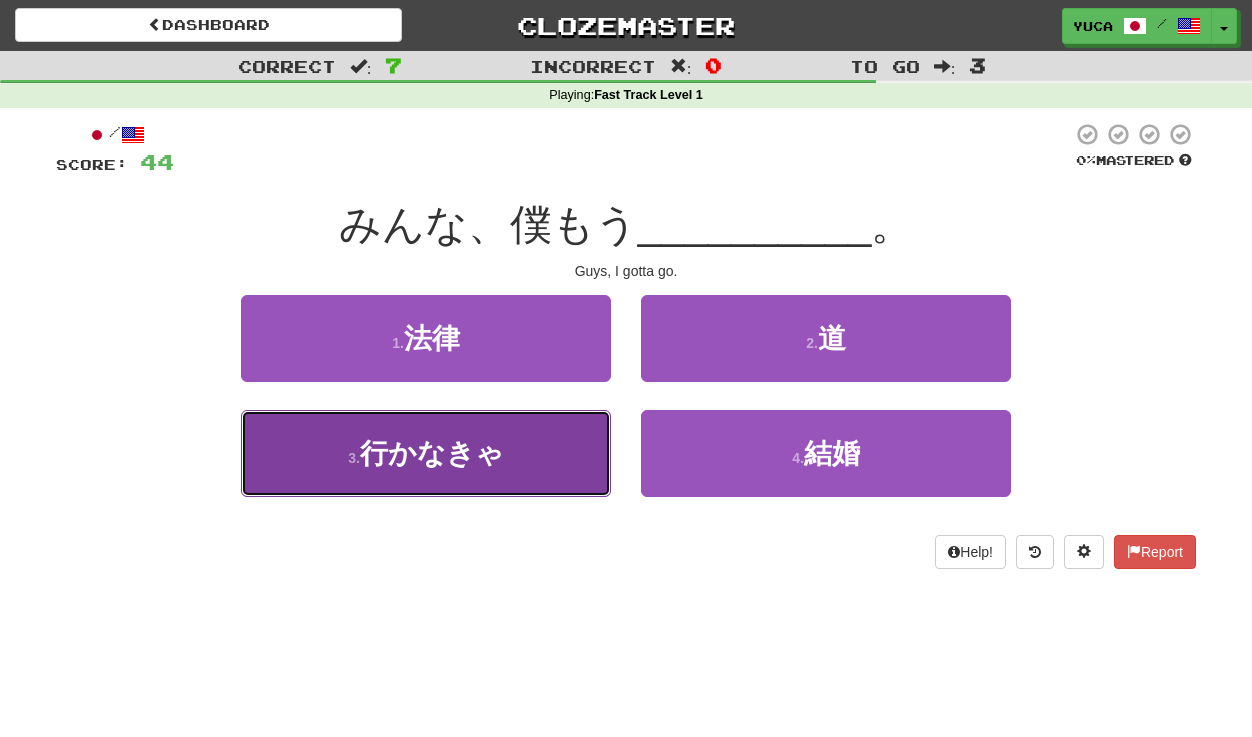click on "行かなきゃ" at bounding box center (432, 453) 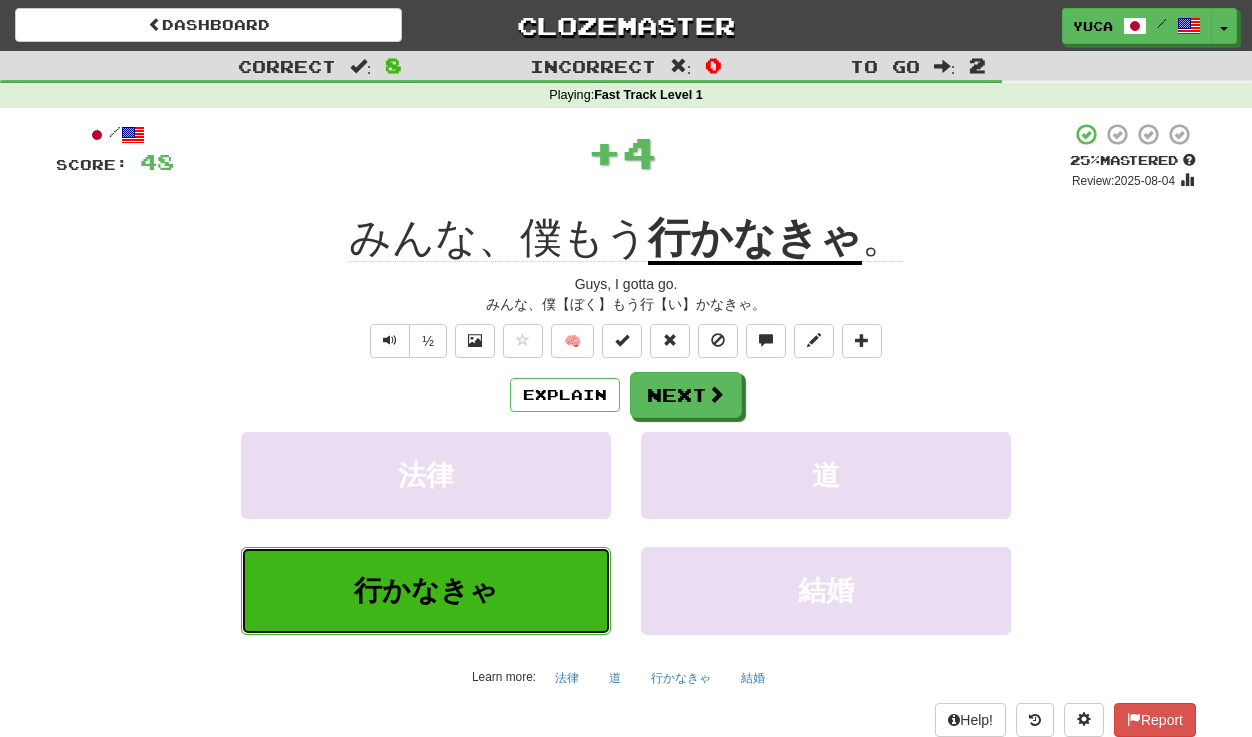 type 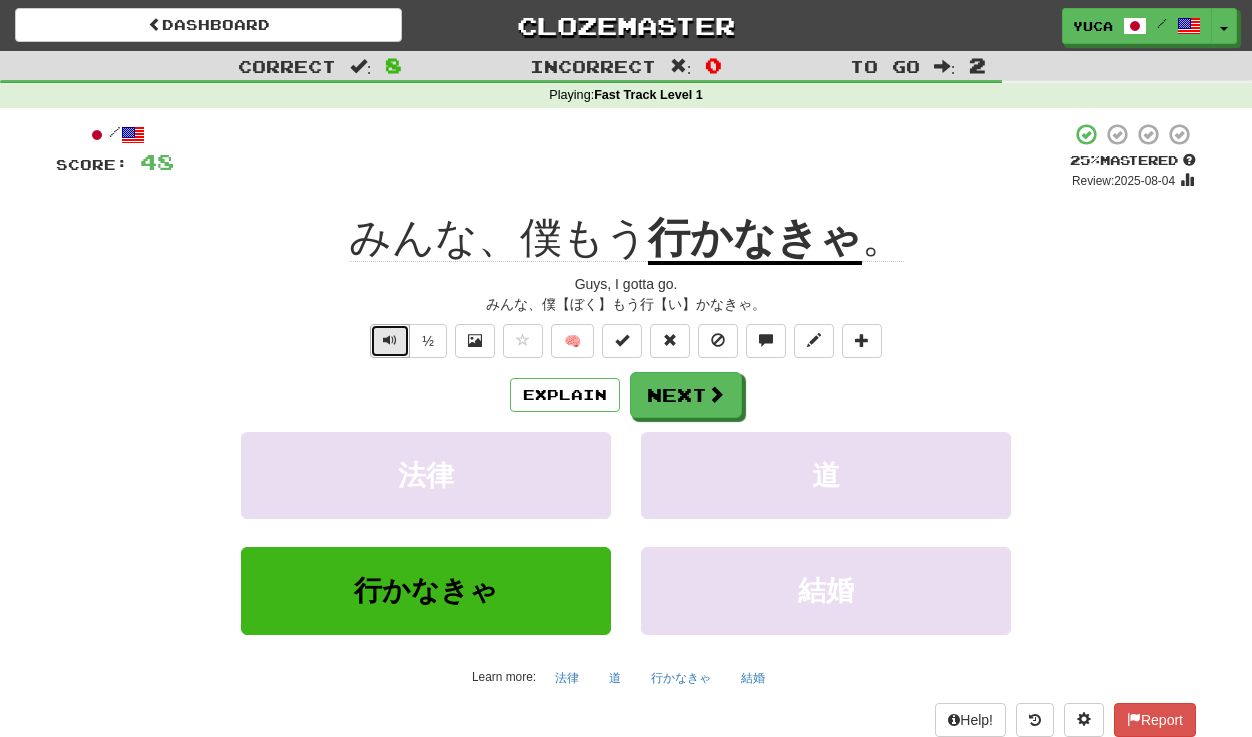 click at bounding box center (390, 341) 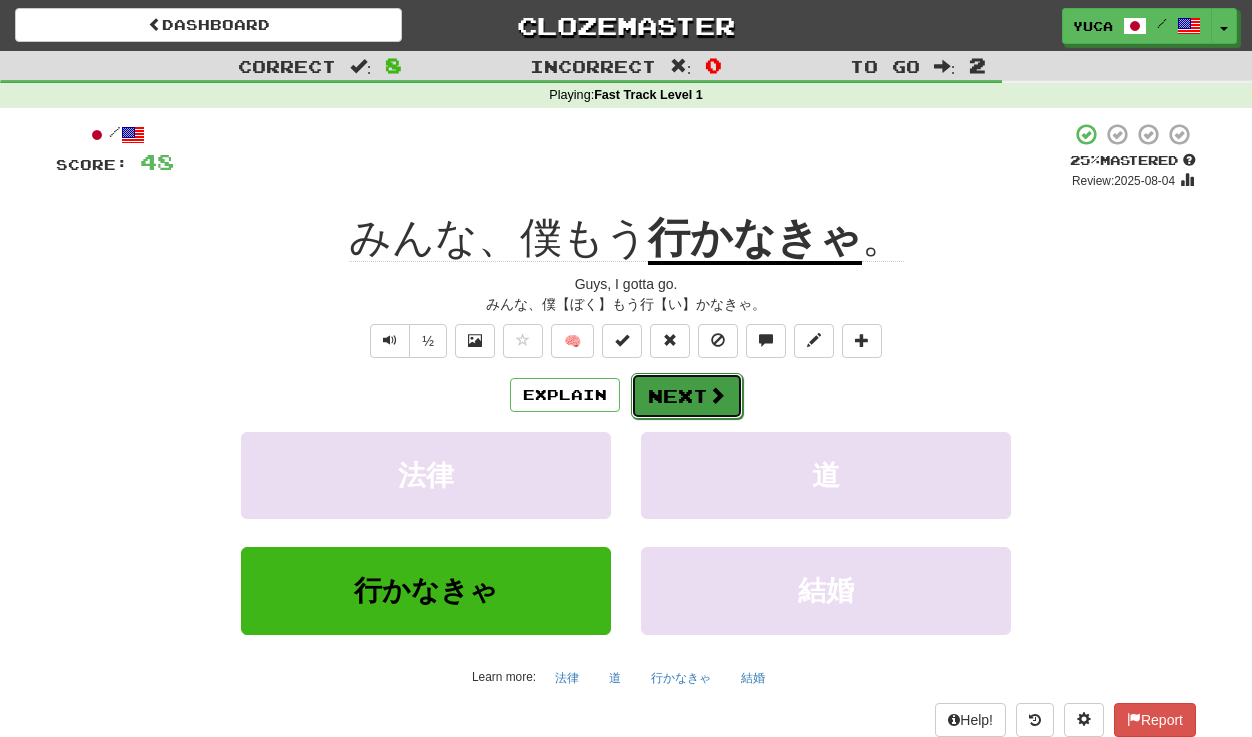 click on "Next" at bounding box center (687, 396) 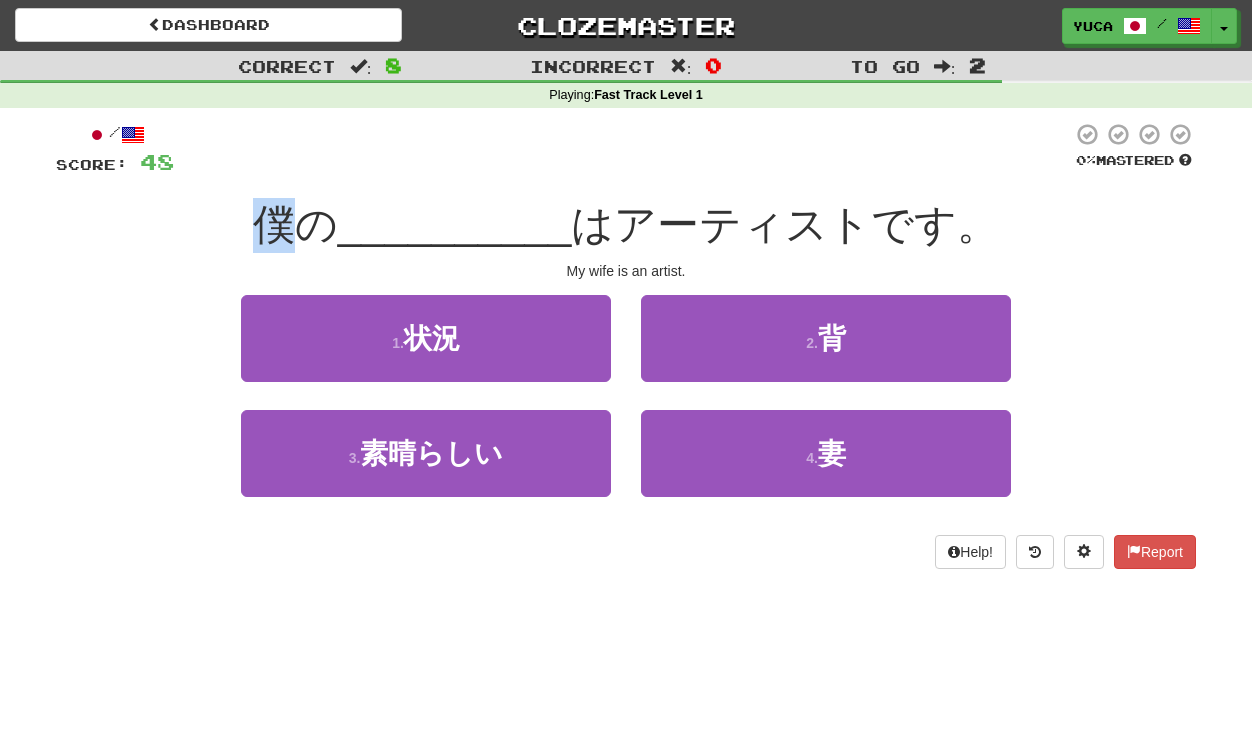 click on "/  Score:   48 0 %  Mastered 僕の __________ はアーティストです。 My wife is an artist. 1 .  状況 2 .  背 3 .  素晴らしい 4 .  妻  Help!  Report" at bounding box center [626, 345] 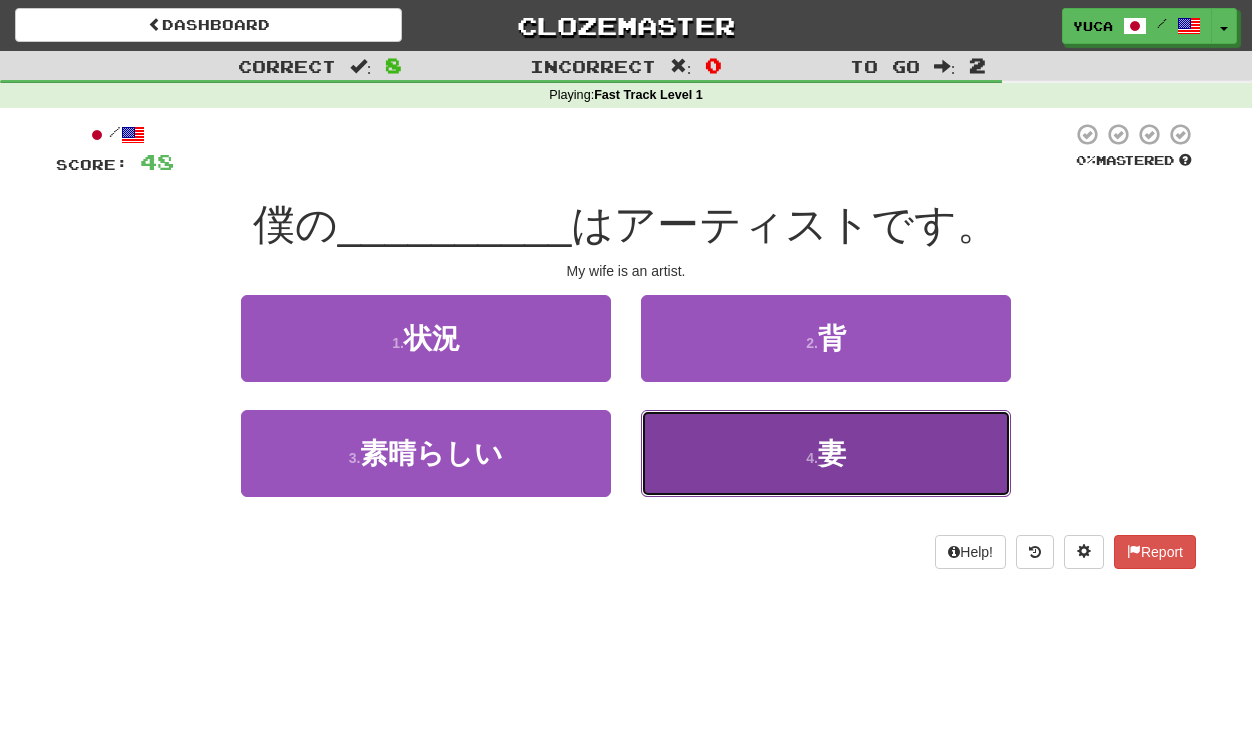 click on "4 .  妻" at bounding box center (826, 453) 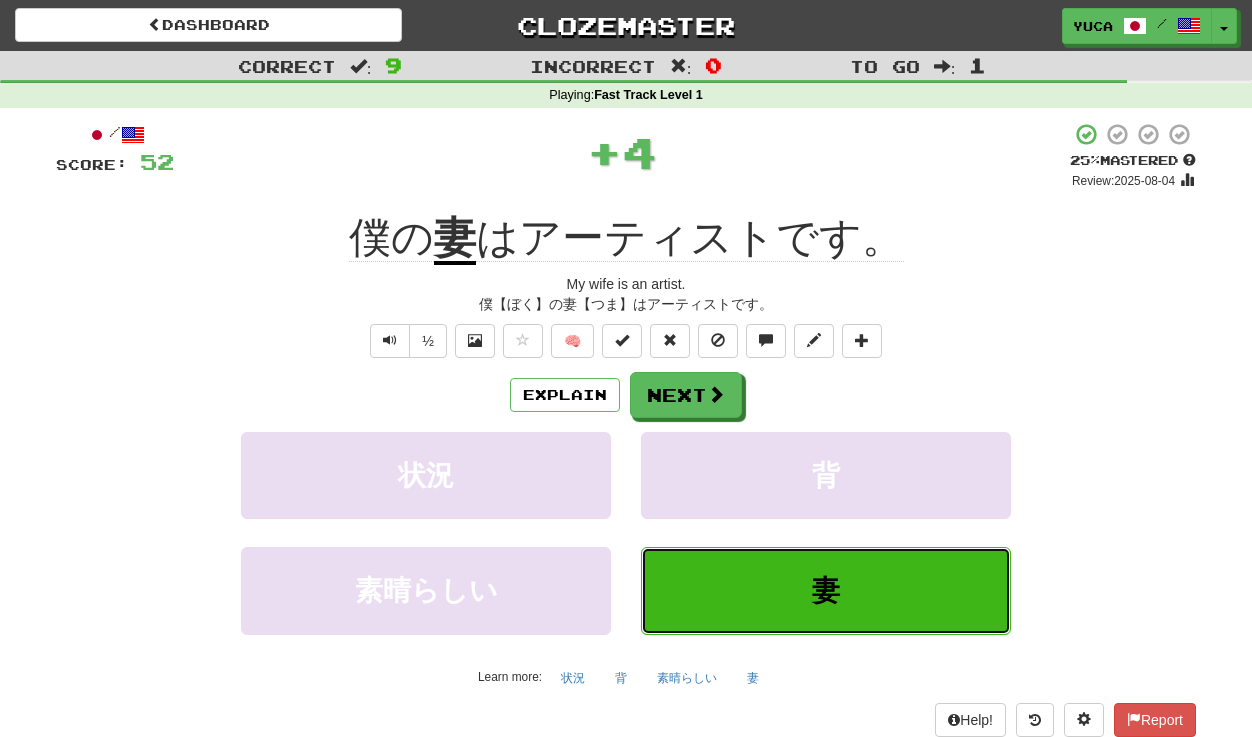 type 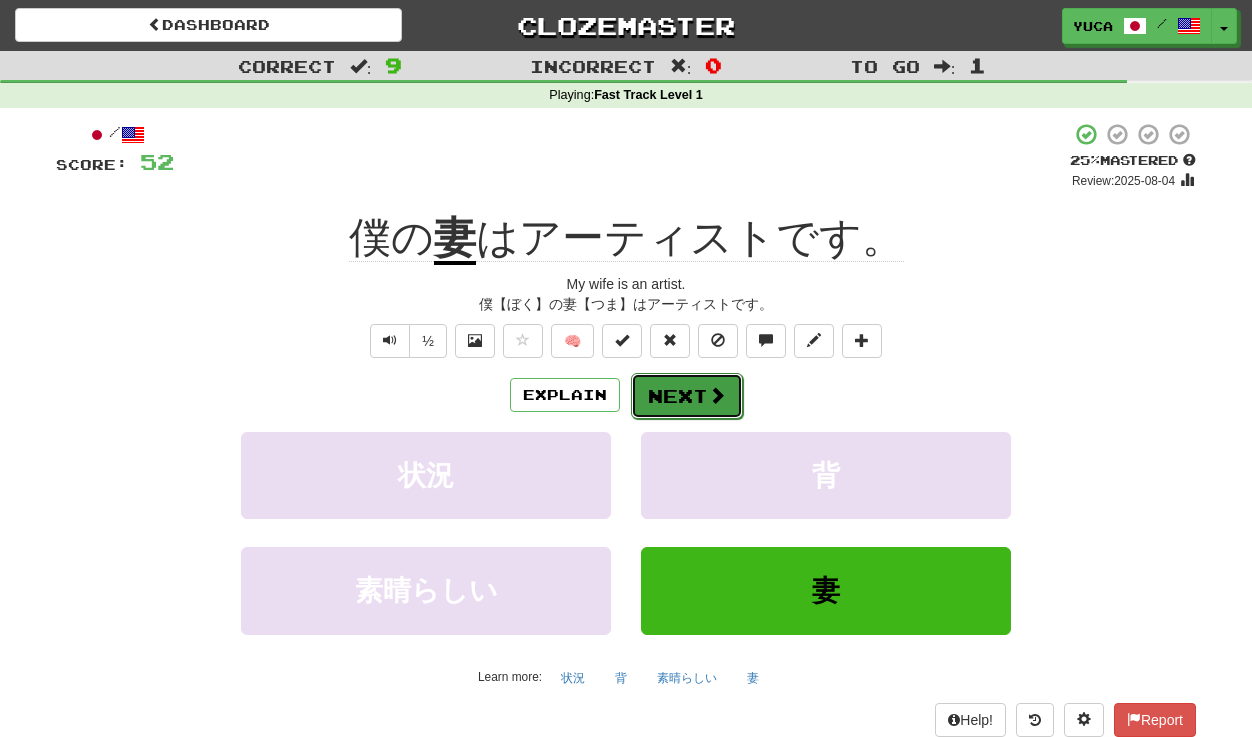 click on "Next" at bounding box center (687, 396) 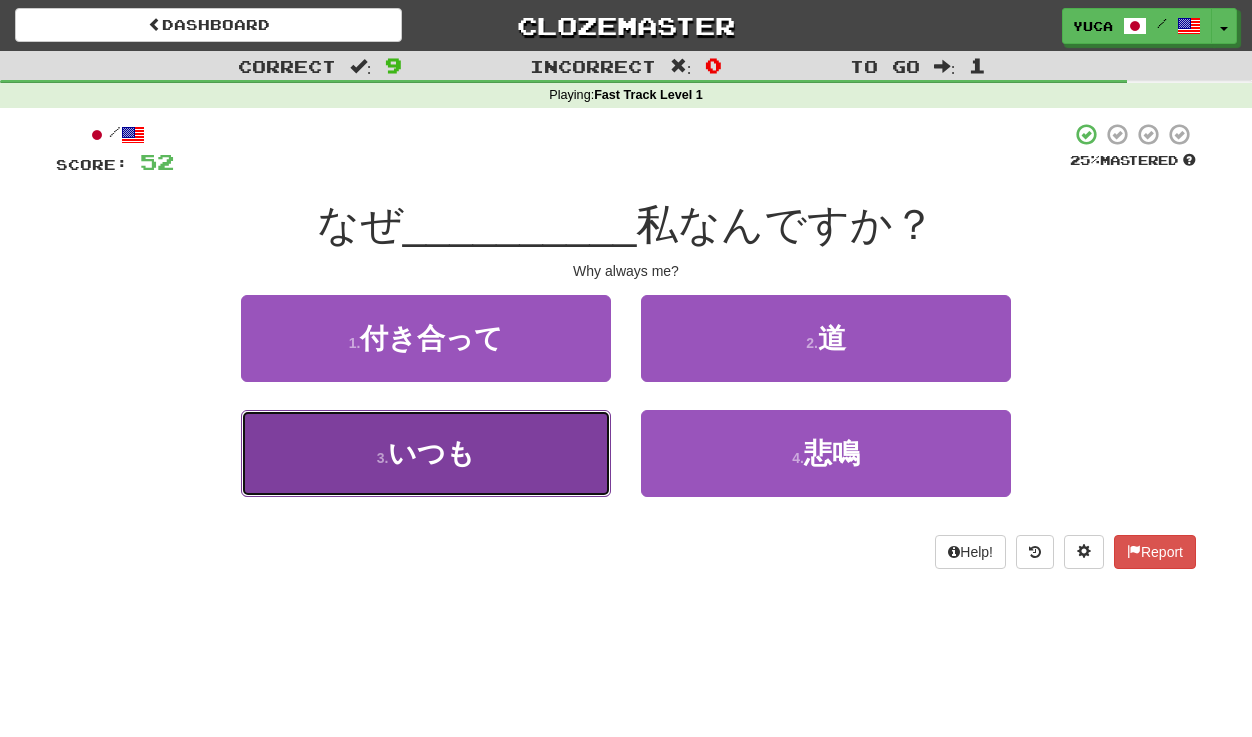 click on "いつも" at bounding box center [431, 453] 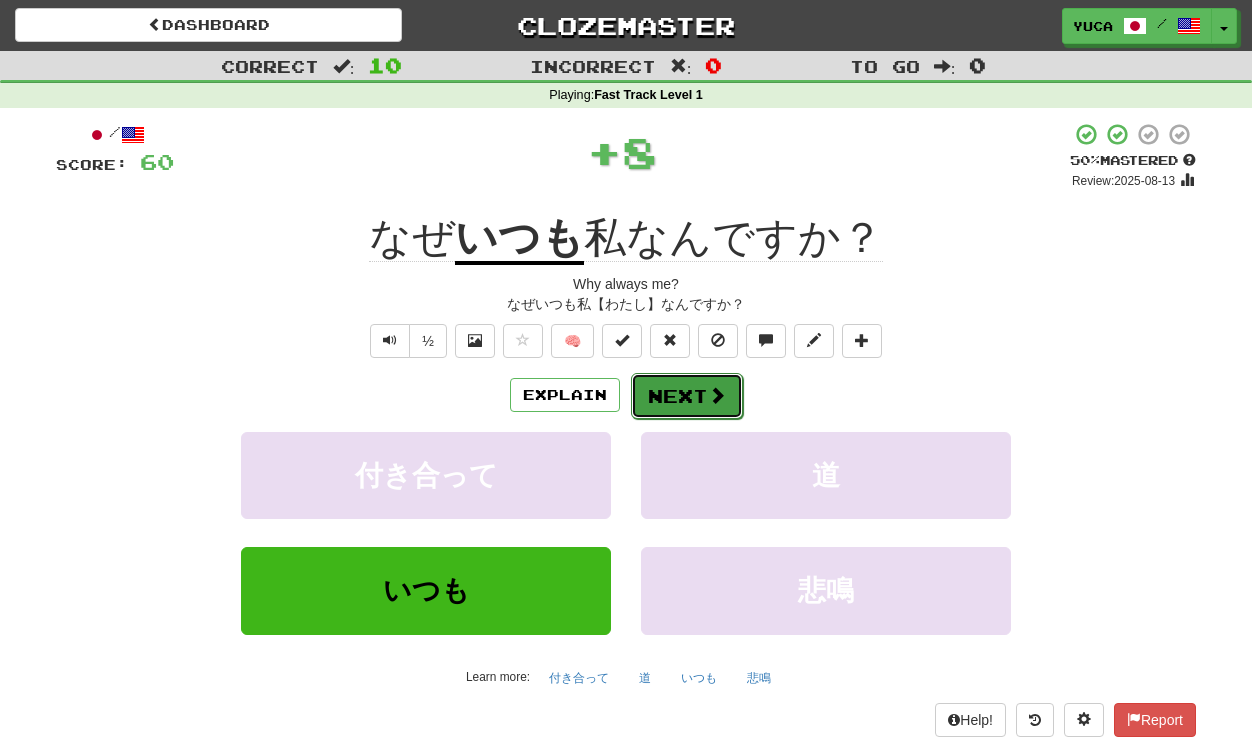 click on "Next" at bounding box center [687, 396] 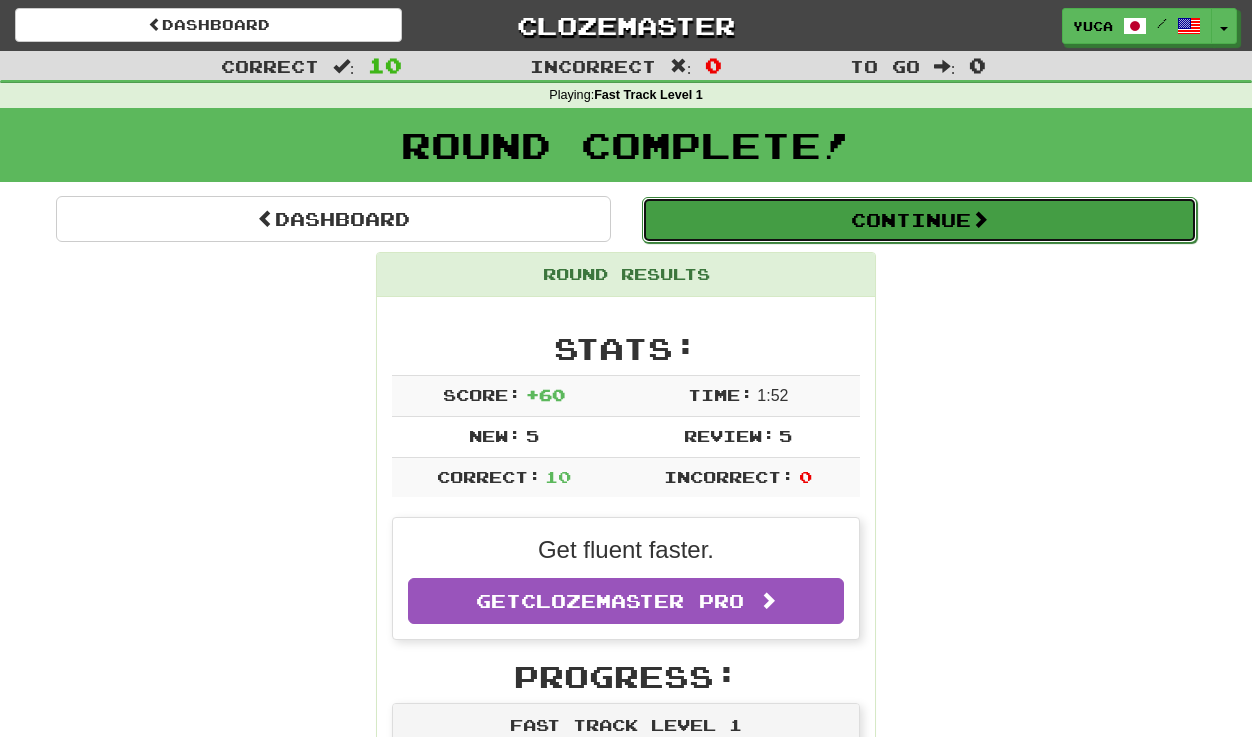 click on "Continue" at bounding box center (919, 220) 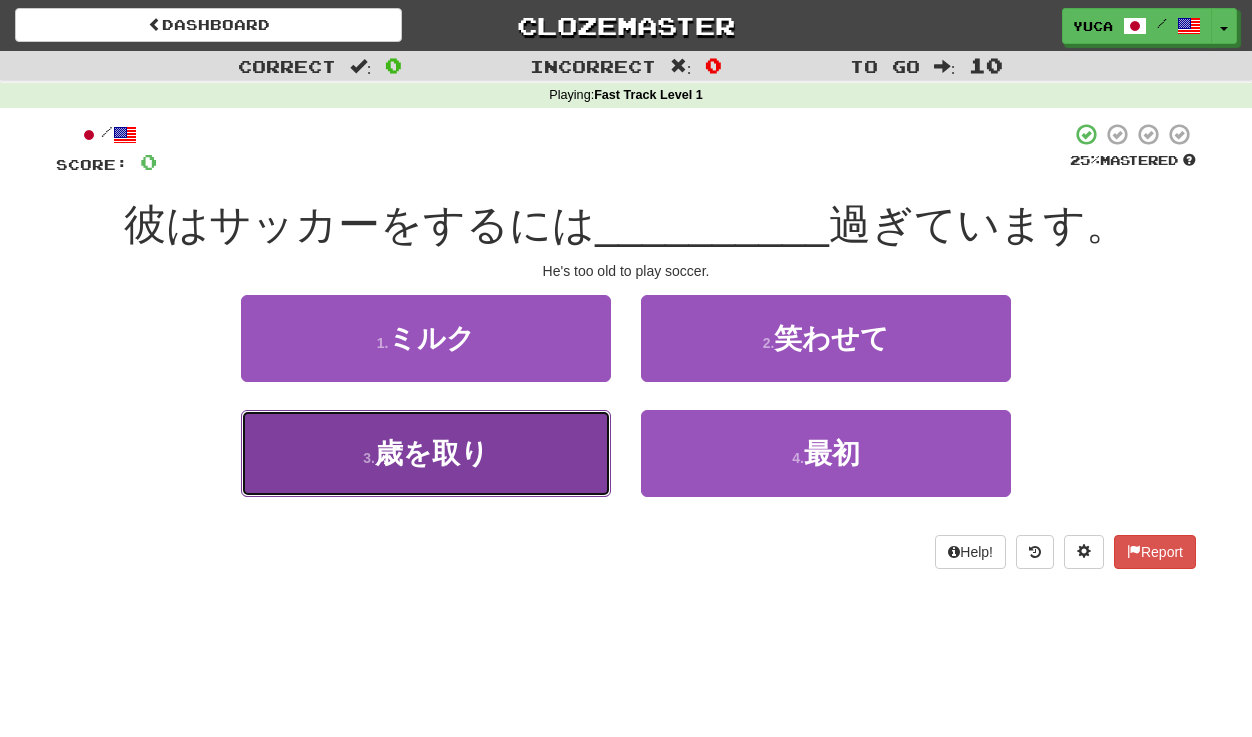 click on "歳を取り" at bounding box center (432, 453) 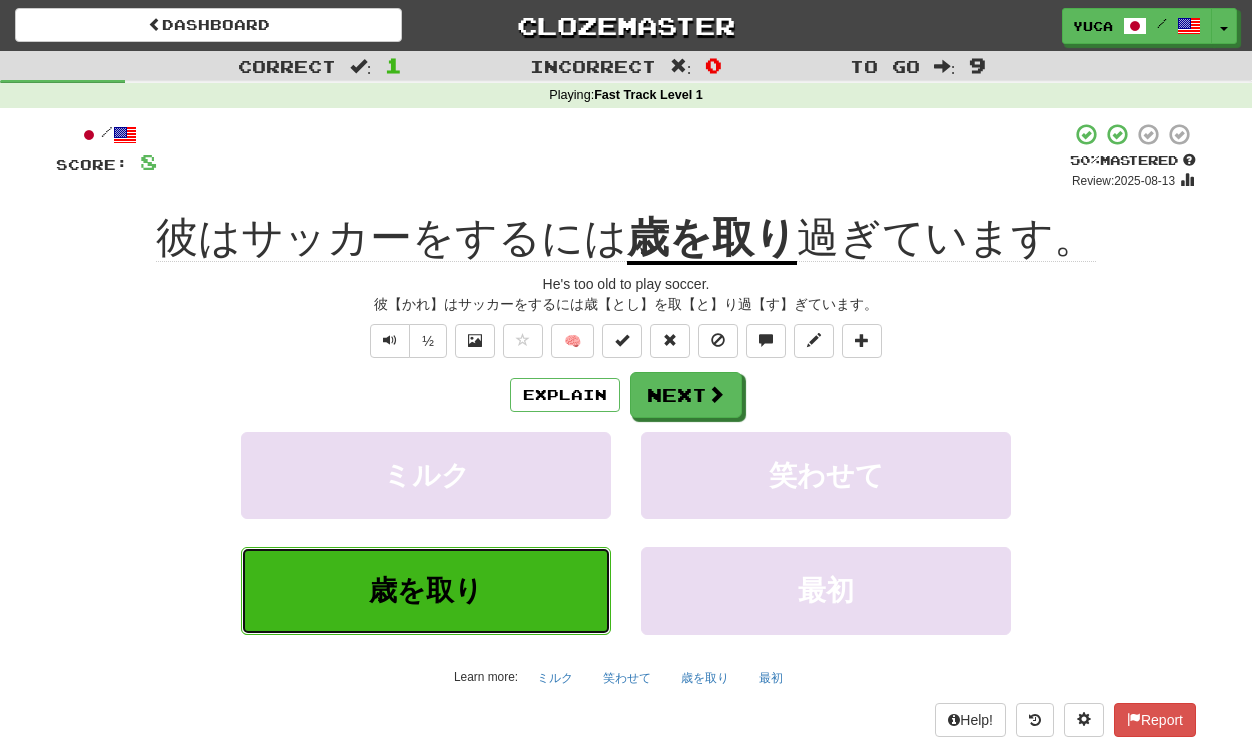 type 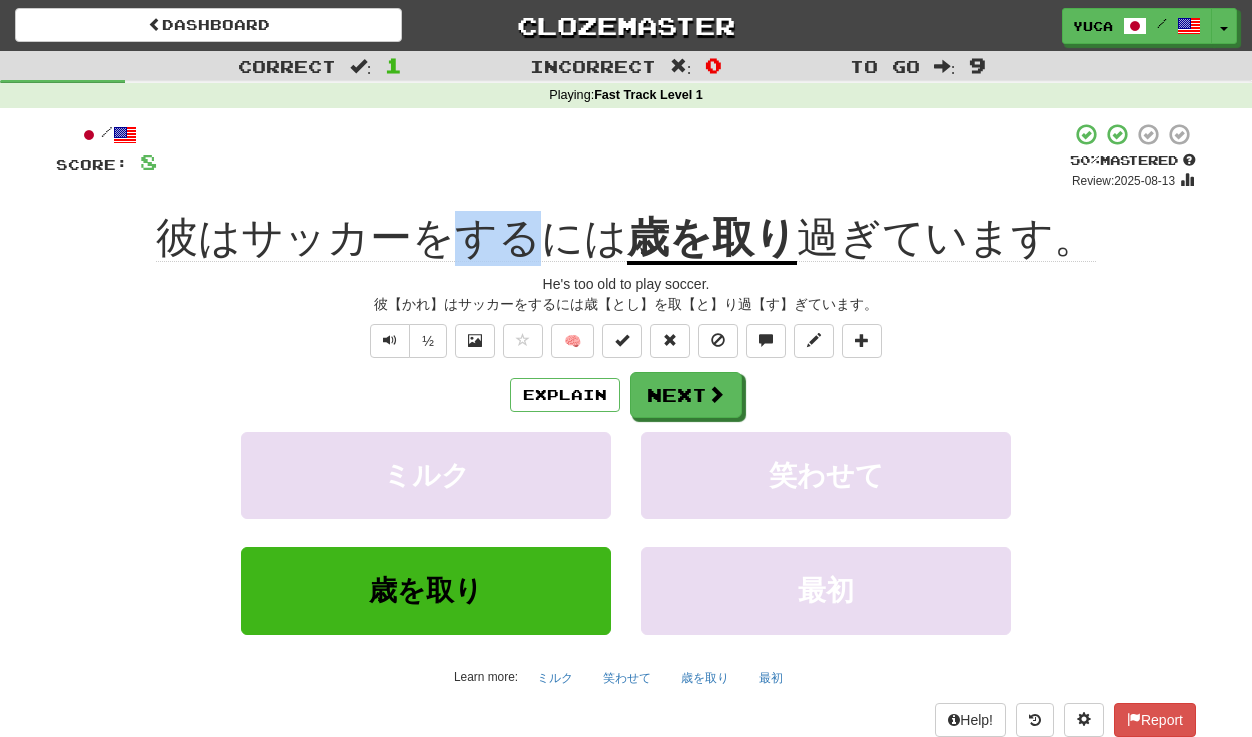 click on "/  Score:   8 + 8 50 %  Mastered Review:  2025-08-13 彼はサッカーをするには 歳を取り 過ぎています。 He's too old to play soccer. 彼【かれ】はサッカーをするには歳【とし】を取【と】り過【す】ぎています。 ½ 🧠 Explain Next ミルク 笑わせて 歳を取り 最初 Learn more: ミルク 笑わせて 歳を取り 最初  Help!  Report" at bounding box center (626, 429) 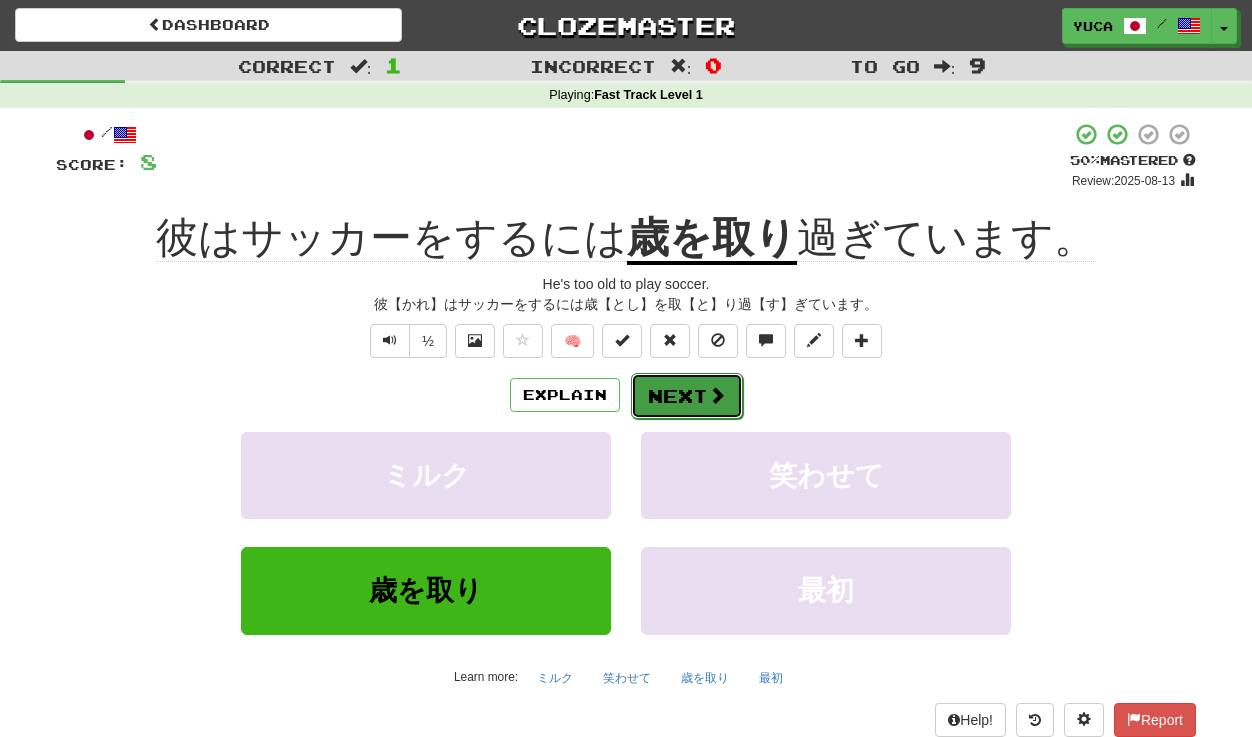 click on "Next" at bounding box center [687, 396] 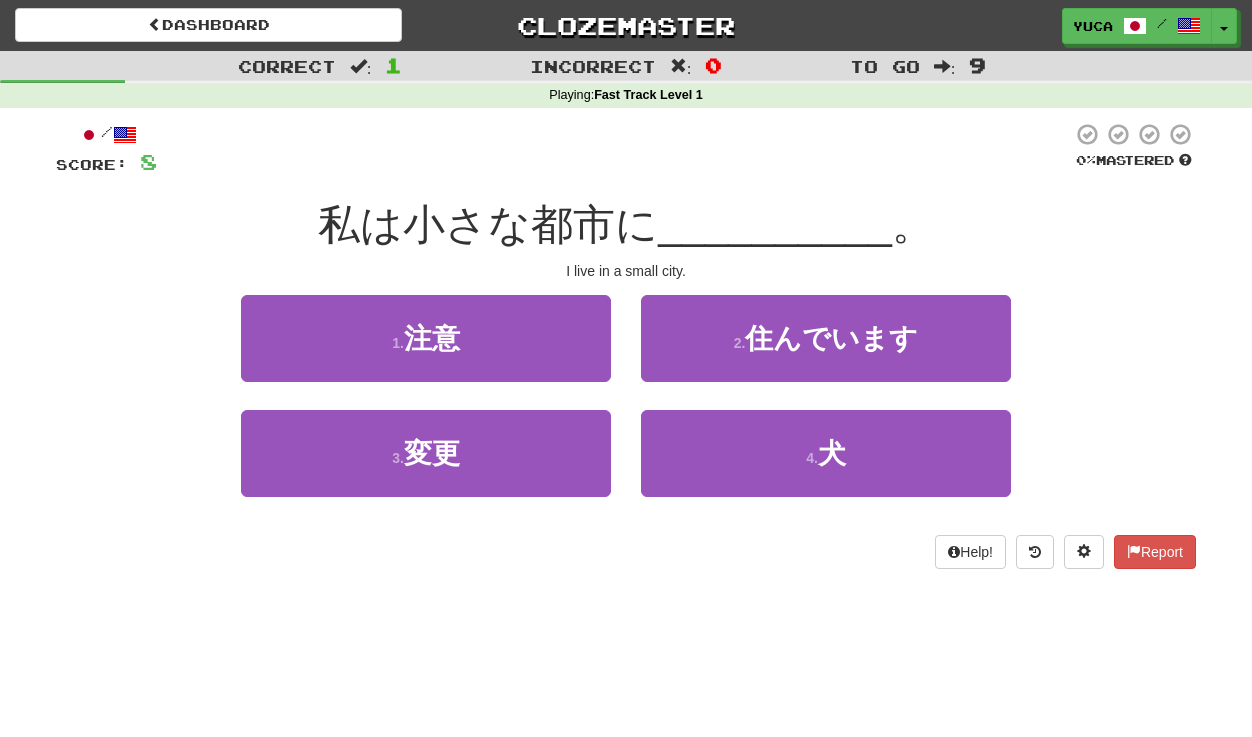 click on "/  Score:   8 0 %  Mastered 私は小さな都市に __________ 。 I live in a small city. 1 .  注意 2 .  住んでいます 3 .  変更 4 .  犬  Help!  Report" at bounding box center (626, 345) 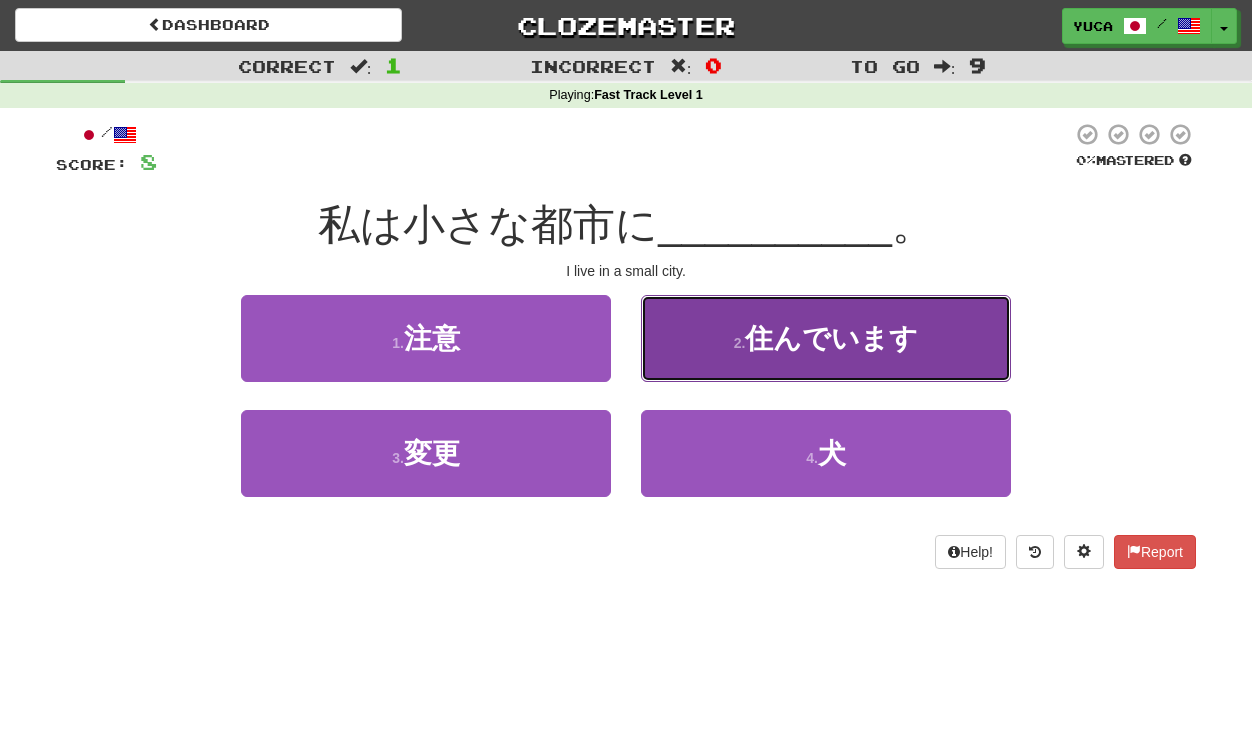 click on "住んでいます" at bounding box center (831, 338) 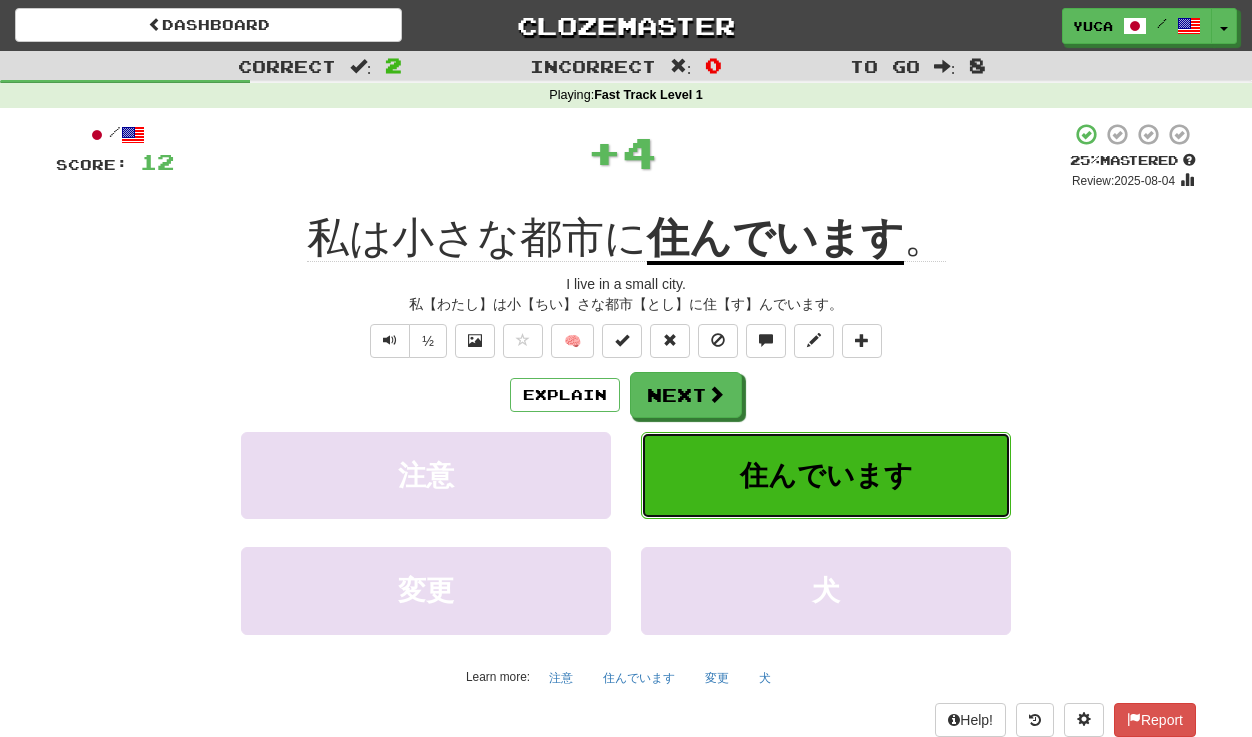 type 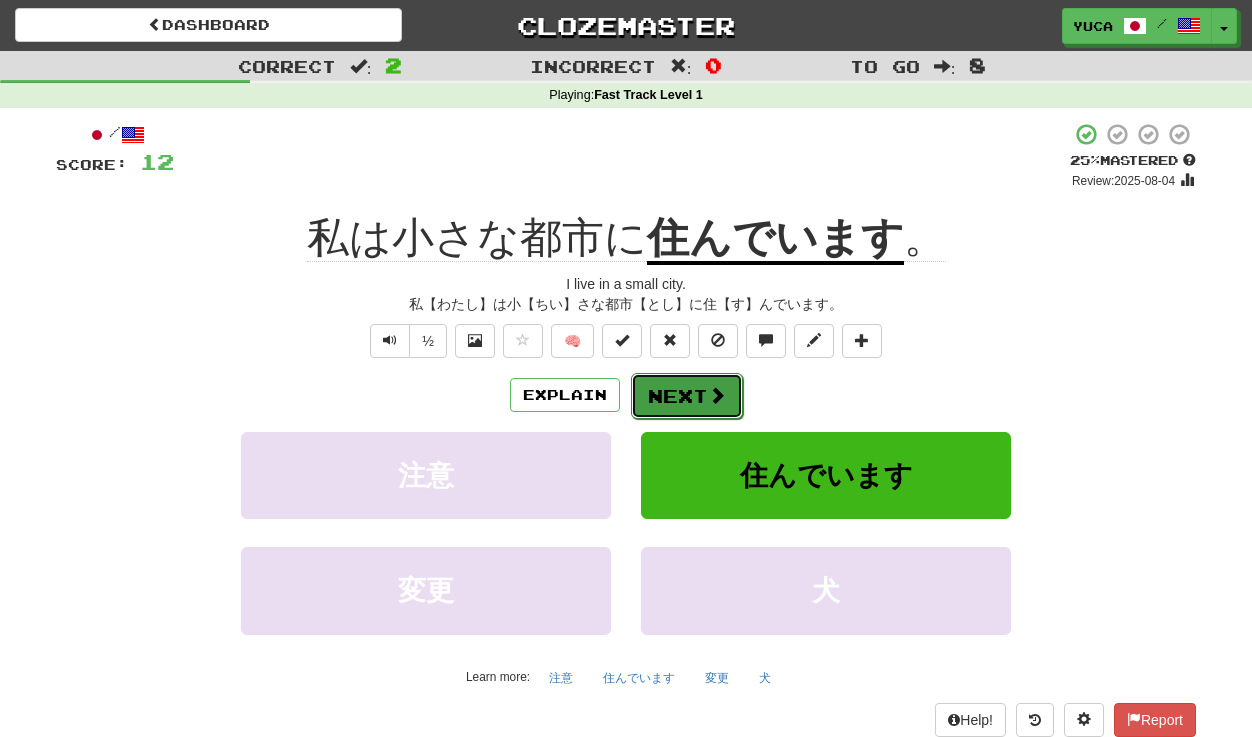click on "Next" at bounding box center [687, 396] 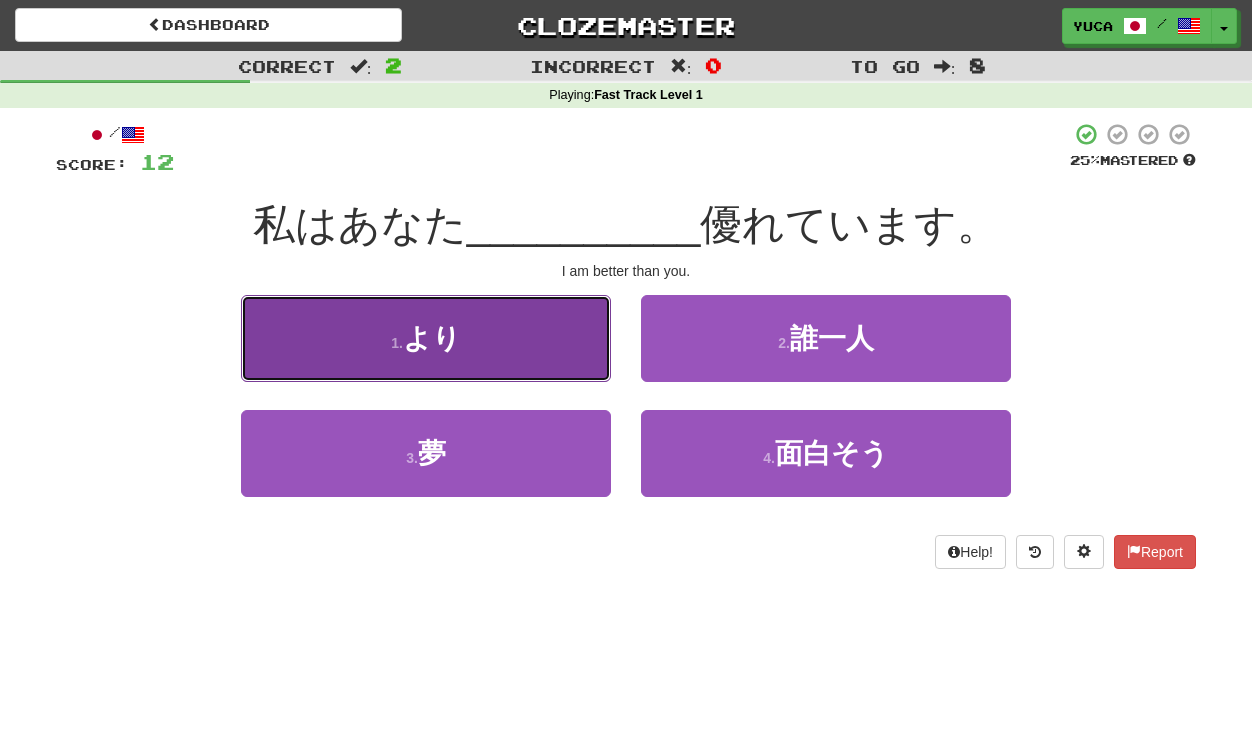 click on "1 .  より" at bounding box center [426, 338] 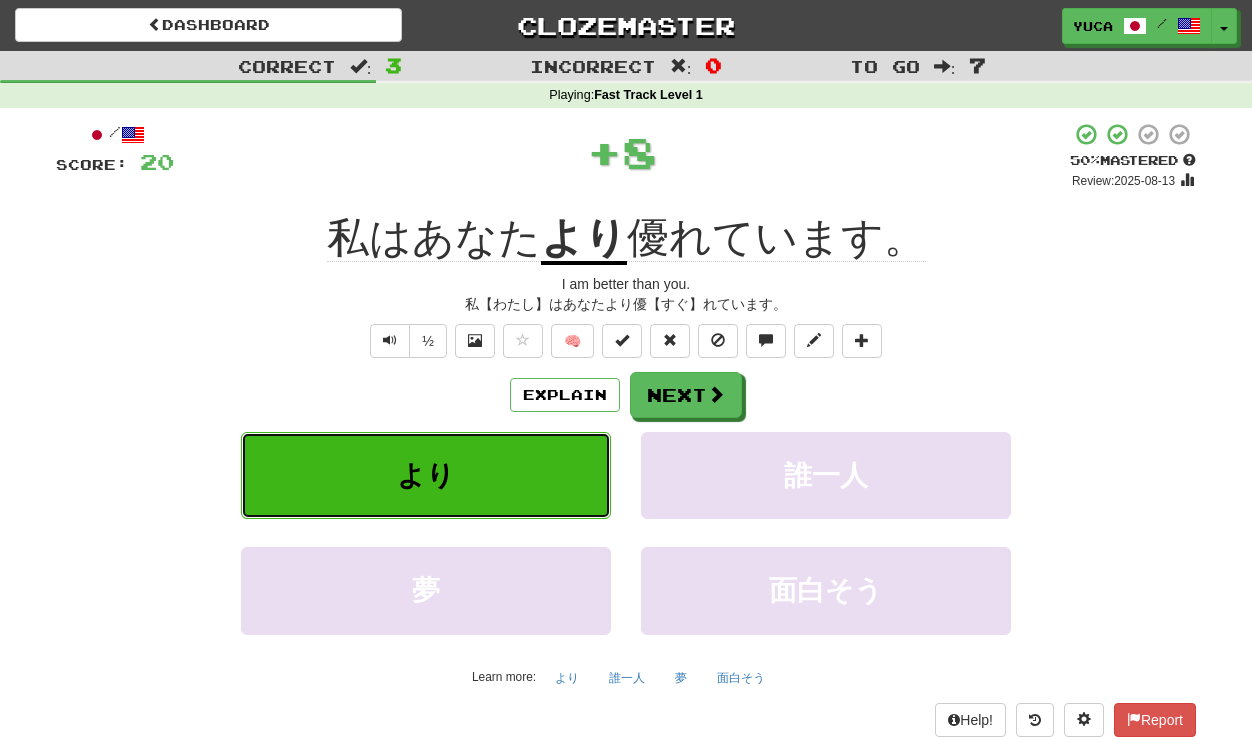 type 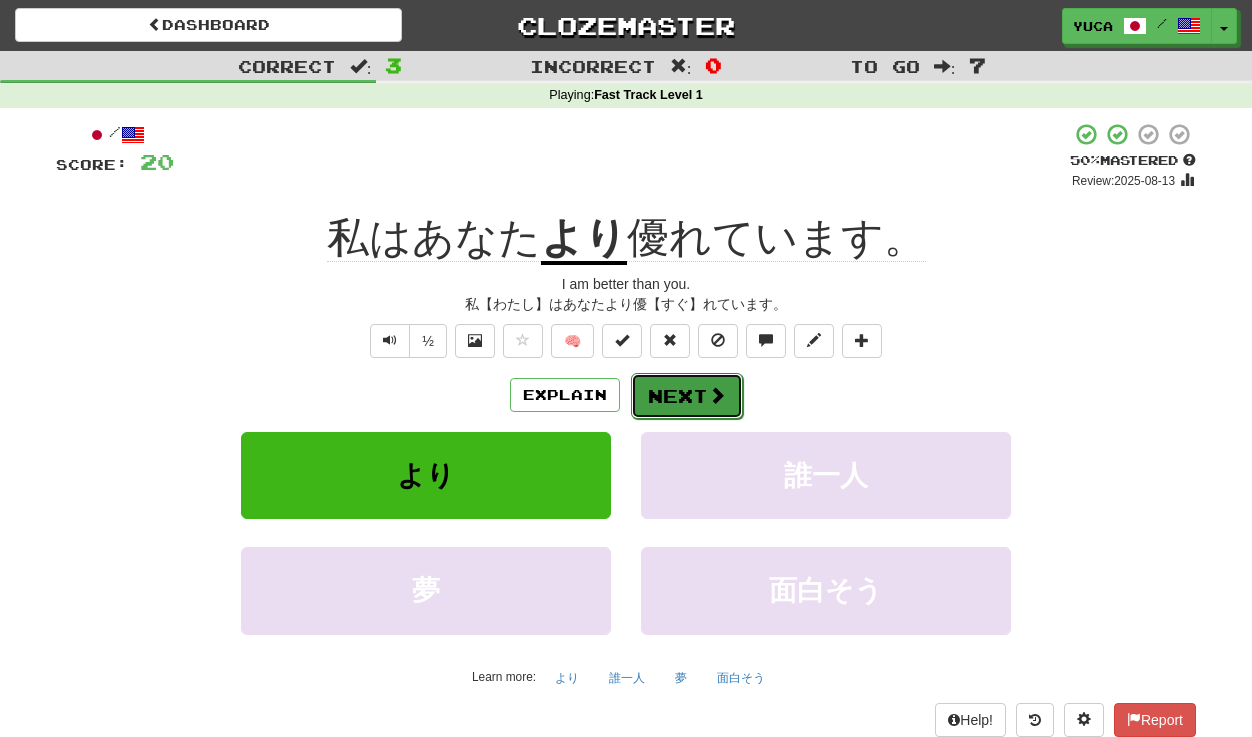 click on "Next" at bounding box center [687, 396] 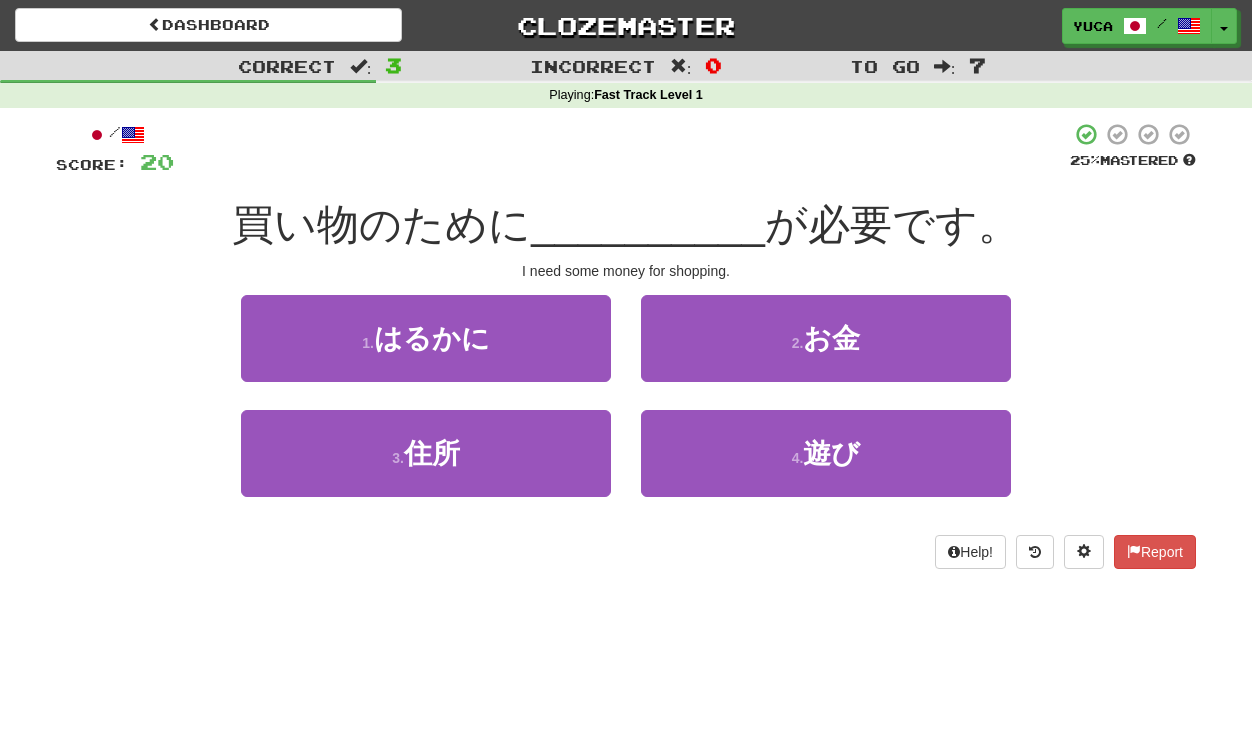 click at bounding box center [622, 149] 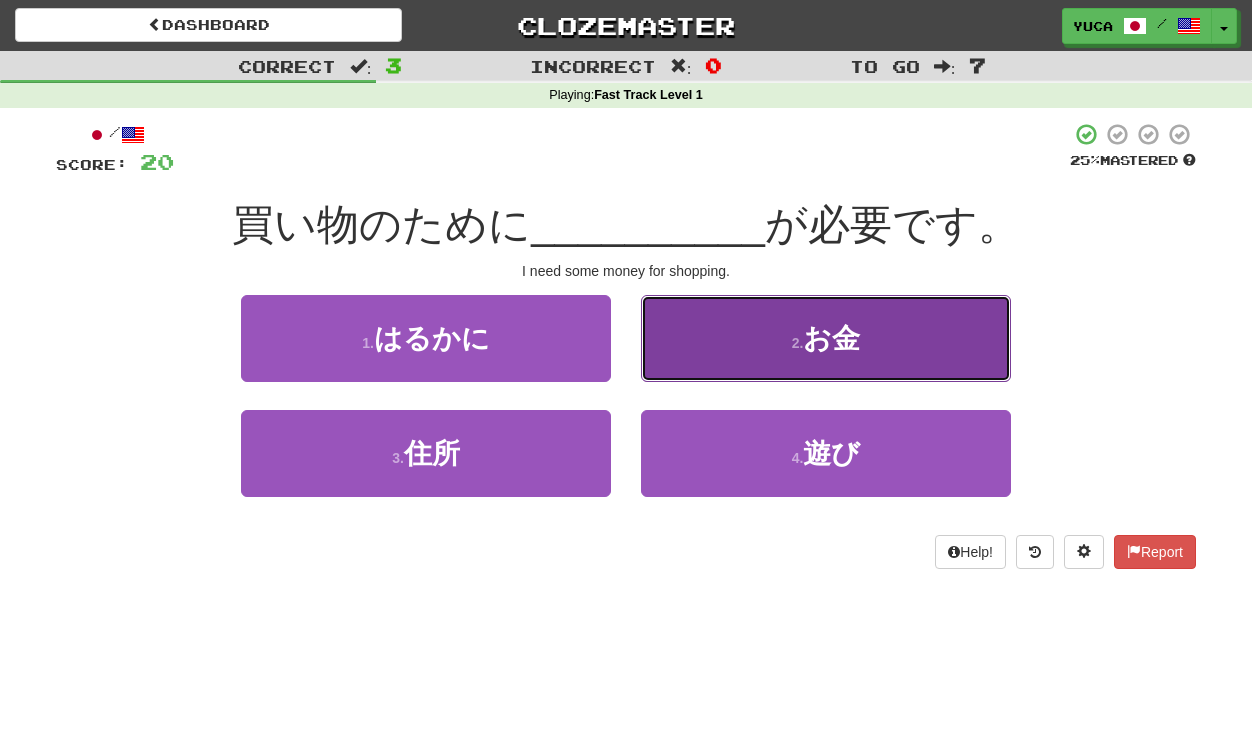click on "お金" at bounding box center (831, 338) 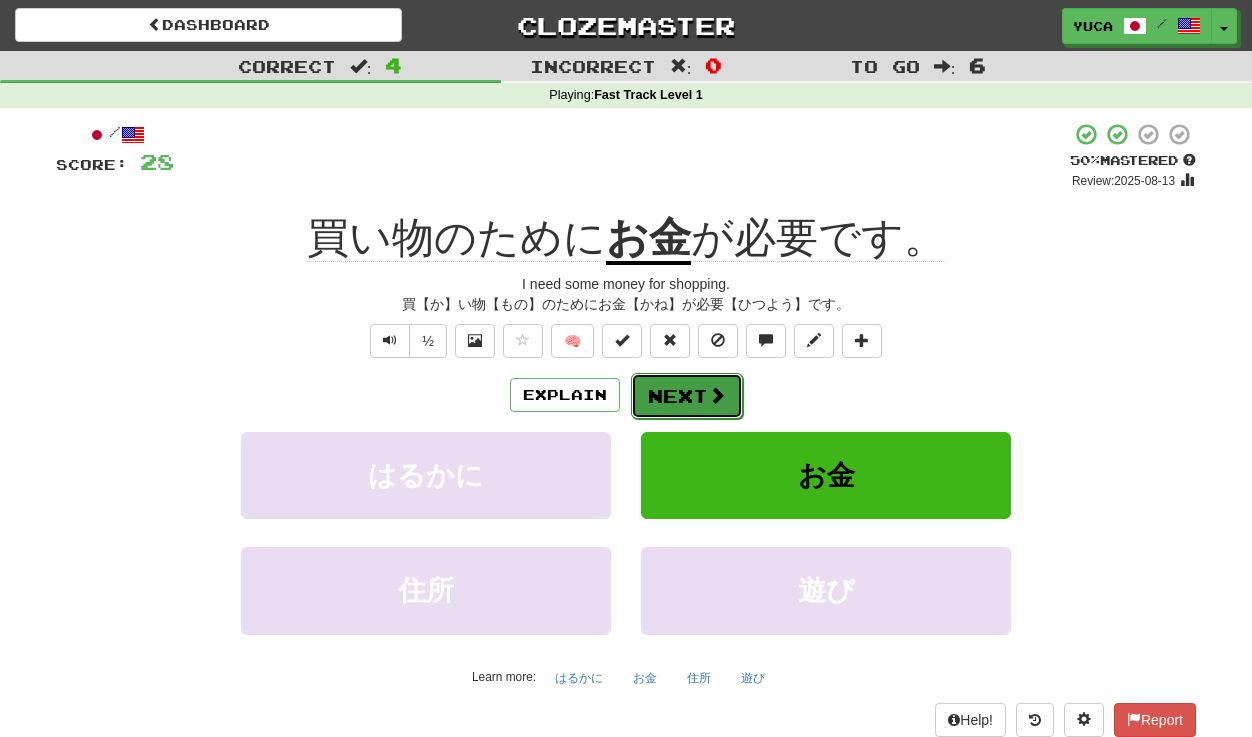 click on "Next" at bounding box center [687, 396] 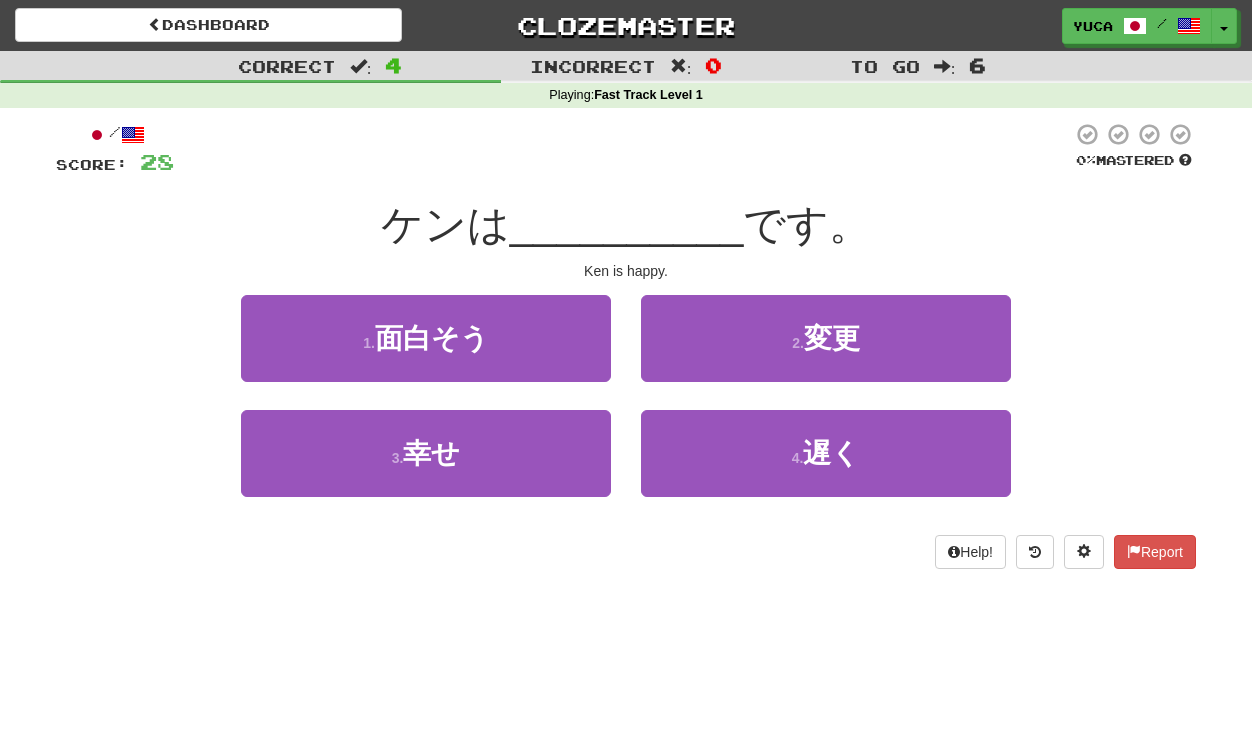 click at bounding box center (623, 149) 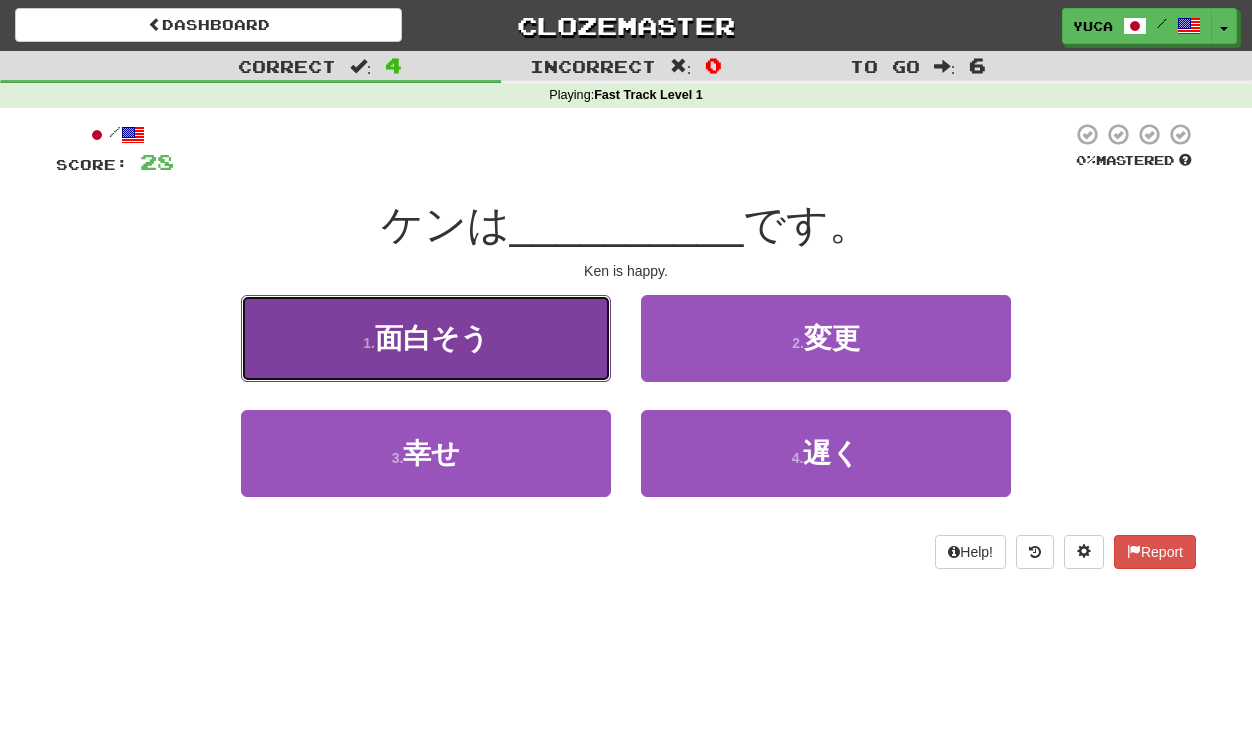 click on "1 .  面白そう" at bounding box center [426, 338] 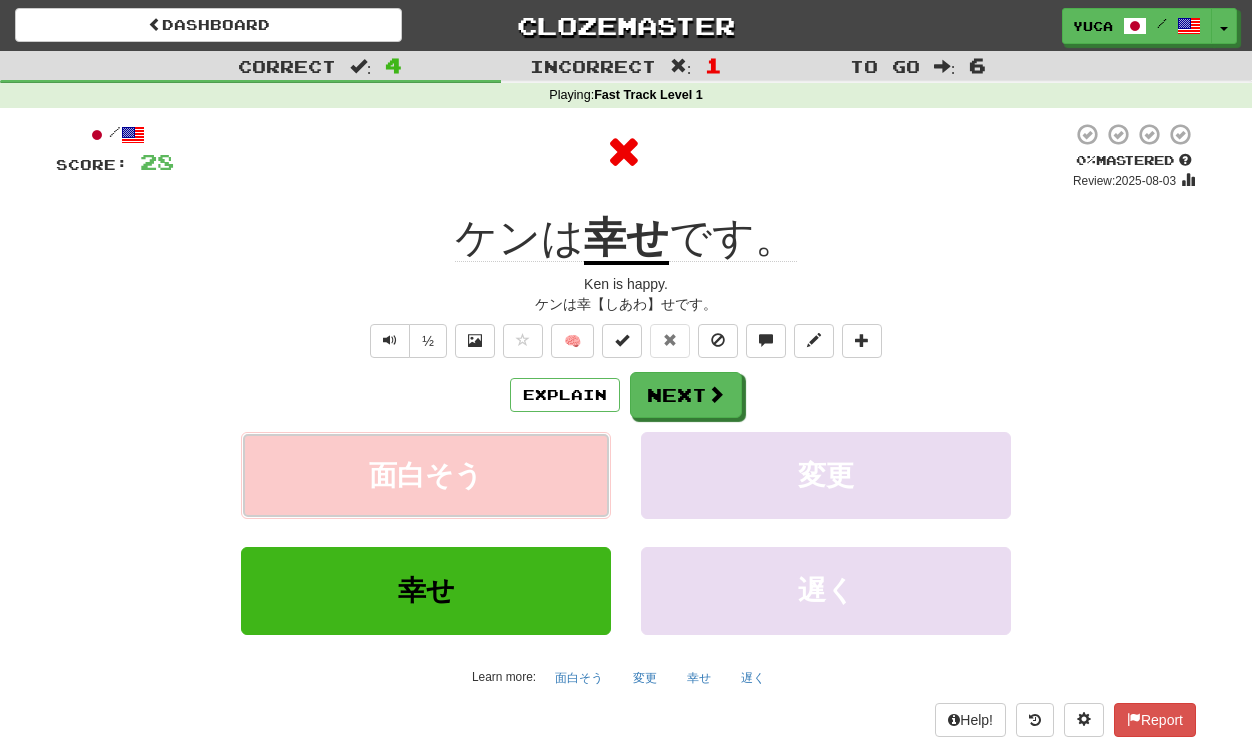 type 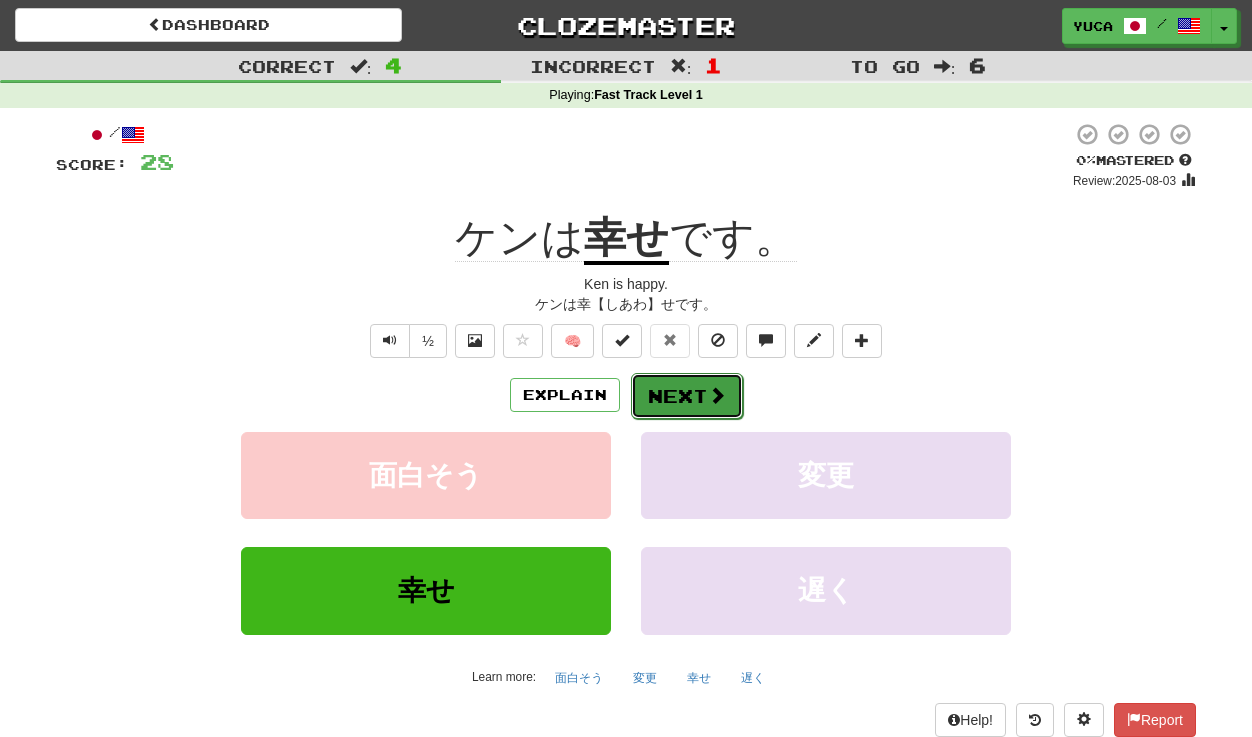 click on "Next" at bounding box center [687, 396] 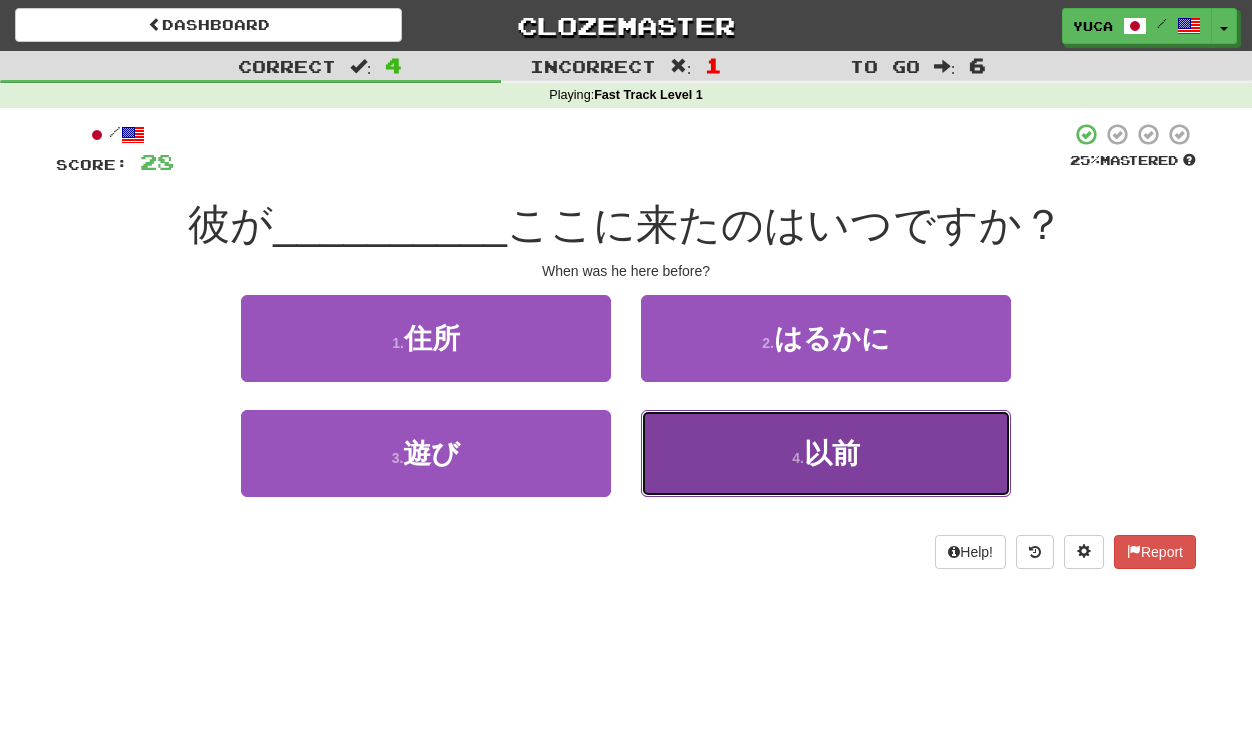 click on "以前" at bounding box center (832, 453) 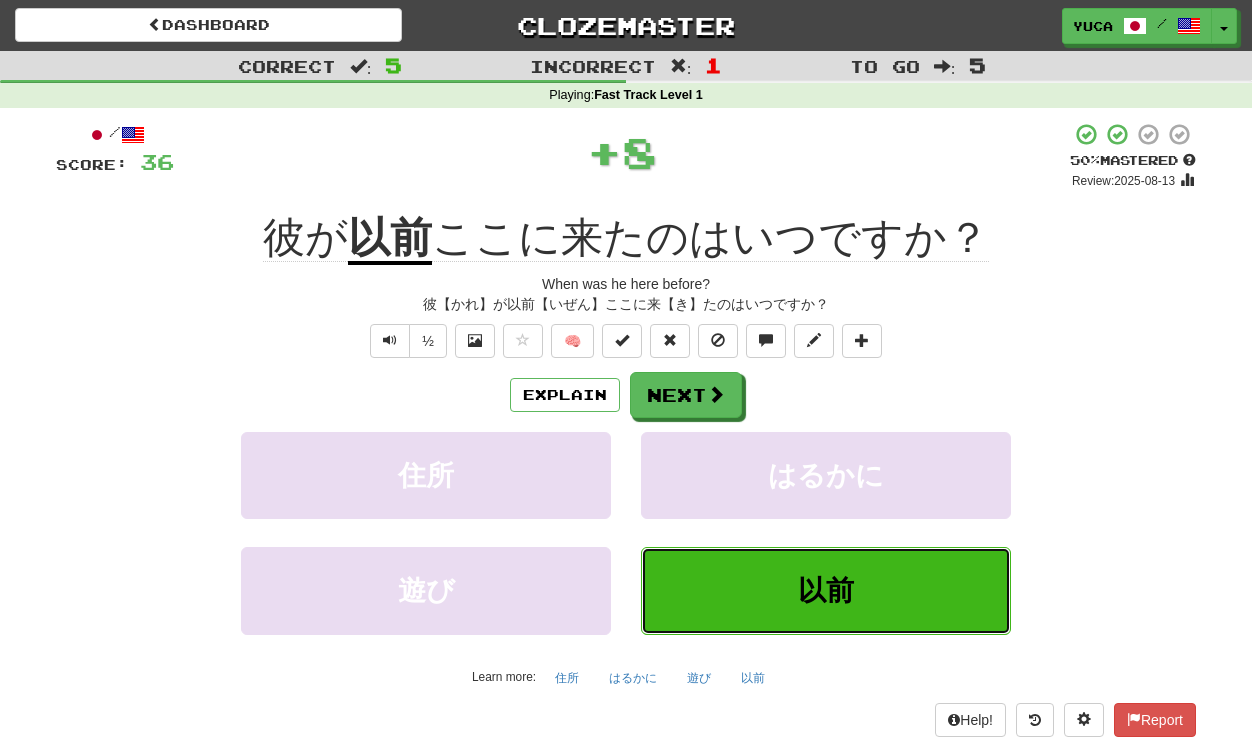 type 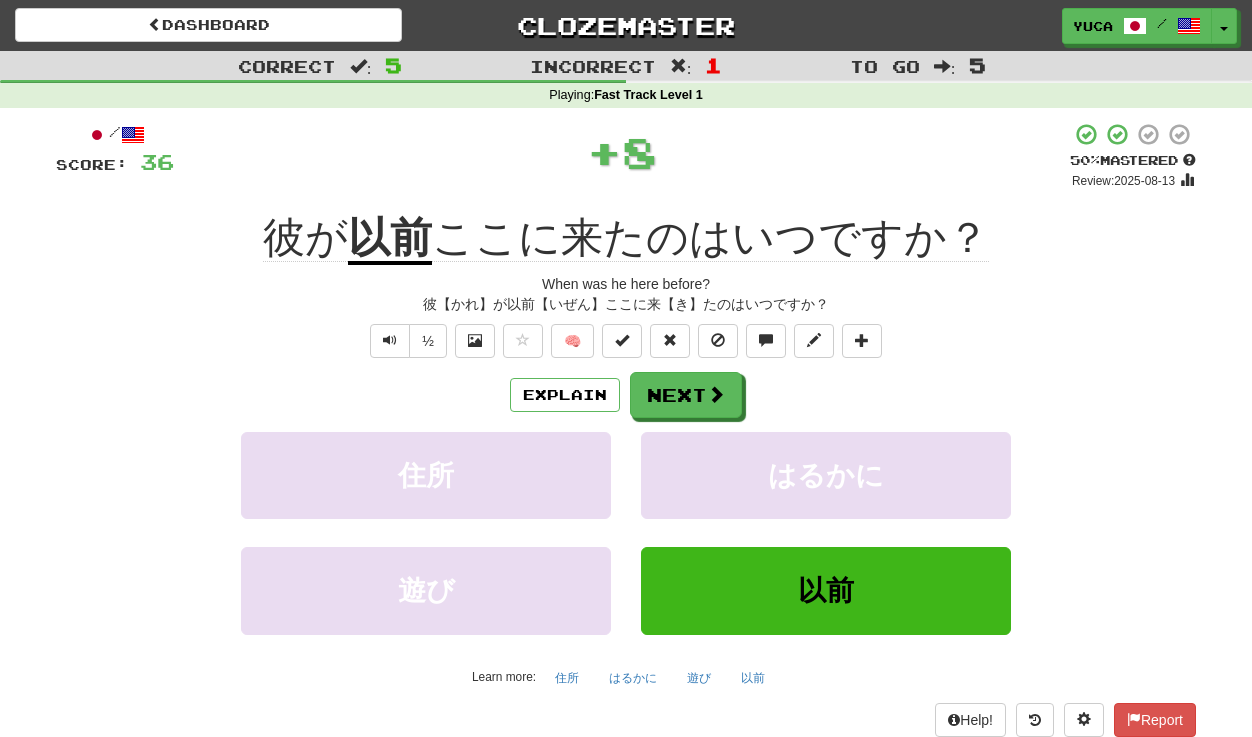 click on "+ 8" at bounding box center (622, 152) 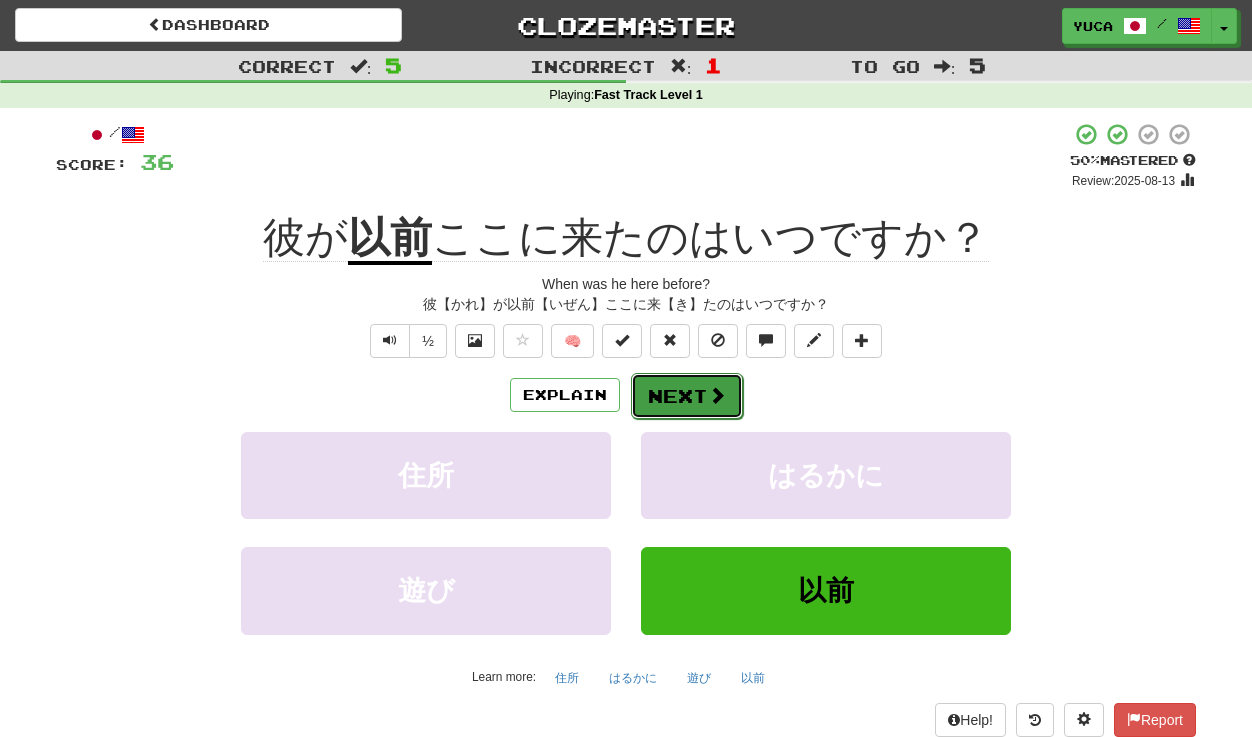 click on "Next" at bounding box center (687, 396) 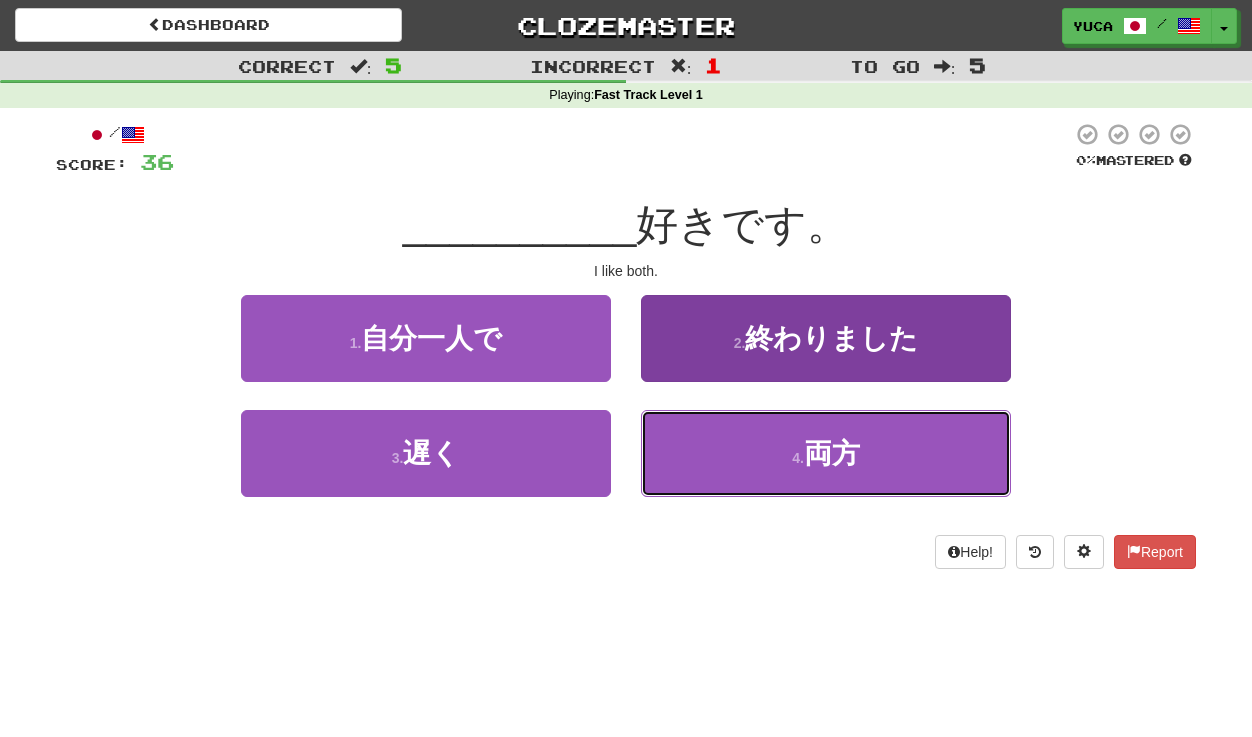 click on "両方" at bounding box center (832, 453) 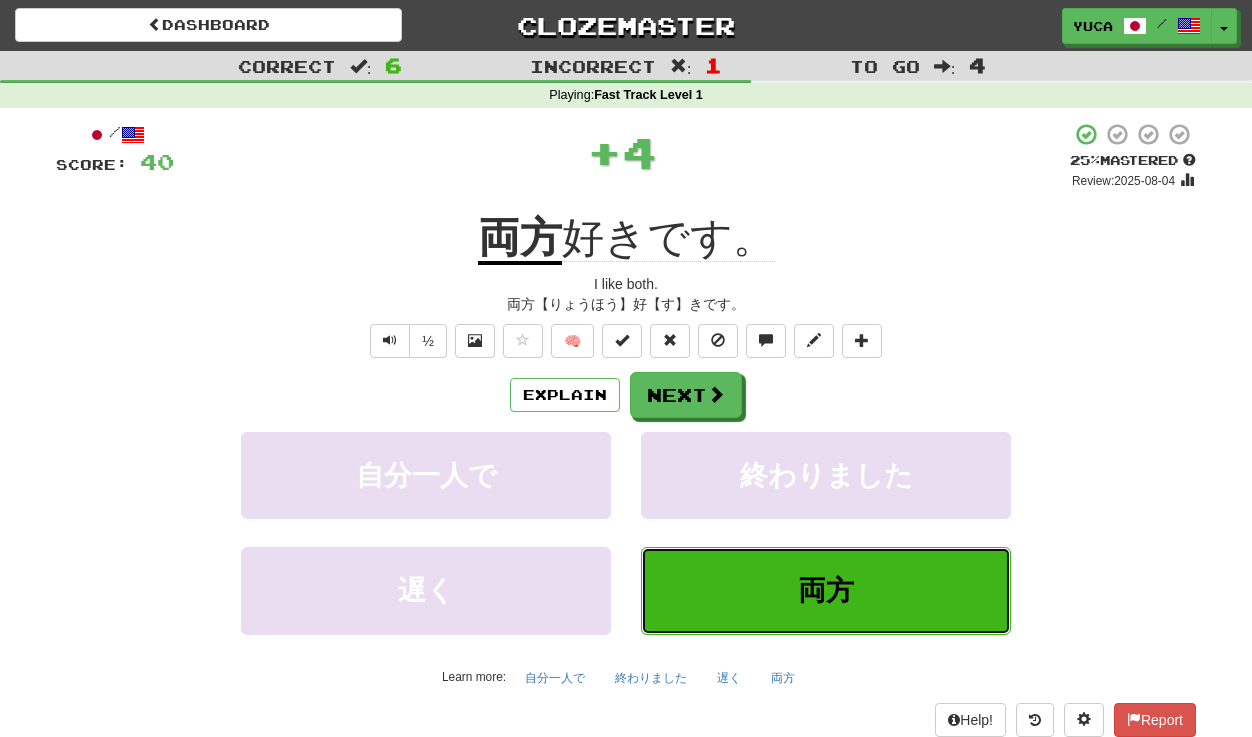 type 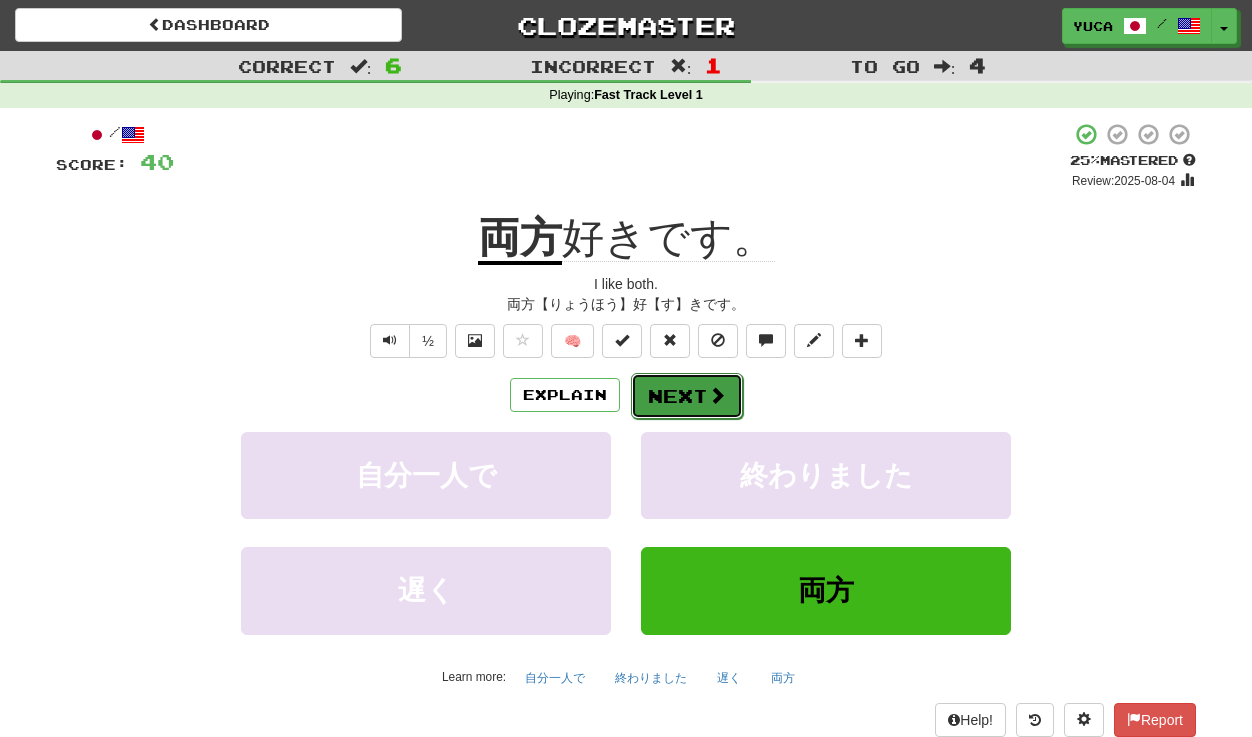 click on "Next" at bounding box center [687, 396] 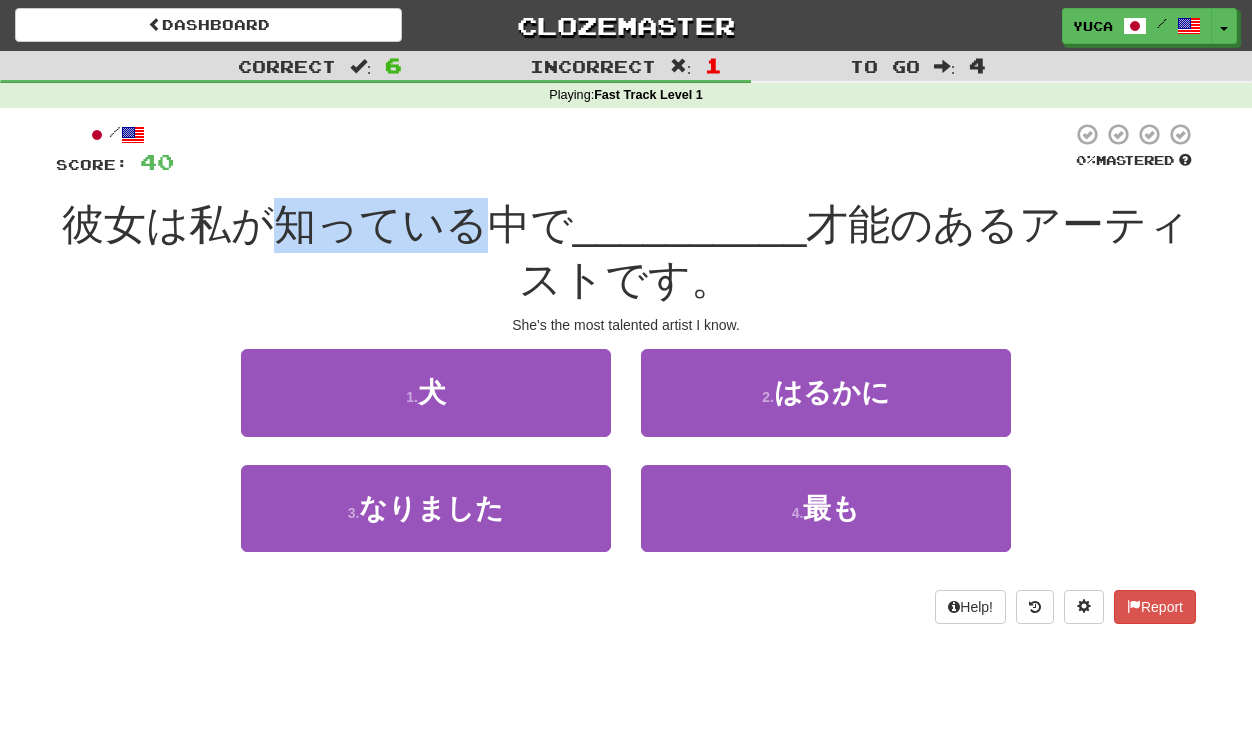click on "/  Score:   40 0 %  Mastered 彼女は私が知っている中で __________ 才能のあるアーティストです。 She's the most talented artist I know. 1 .  犬 2 .  はるかに 3 .  なりました 4 .  最も  Help!  Report" at bounding box center [626, 372] 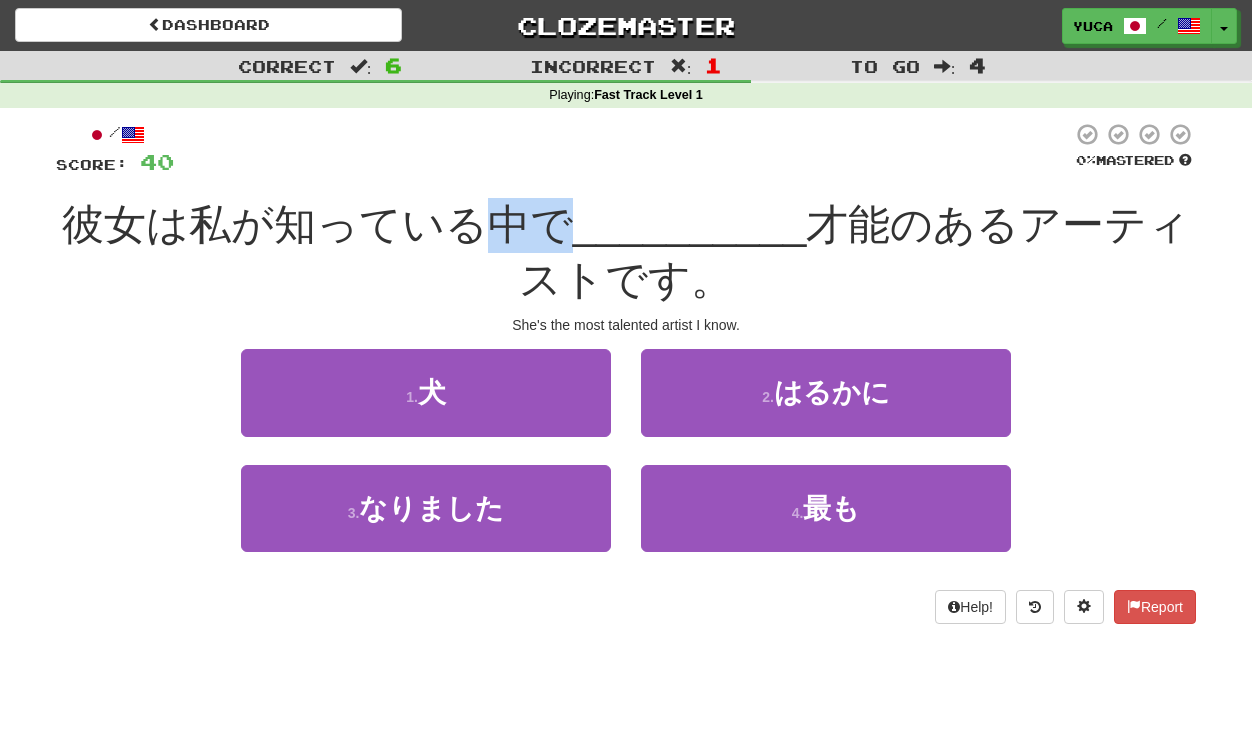 click on "/  Score:   40 0 %  Mastered 彼女は私が知っている中で __________ 才能のあるアーティストです。 She's the most talented artist I know. 1 .  犬 2 .  はるかに 3 .  なりました 4 .  最も  Help!  Report" at bounding box center [626, 372] 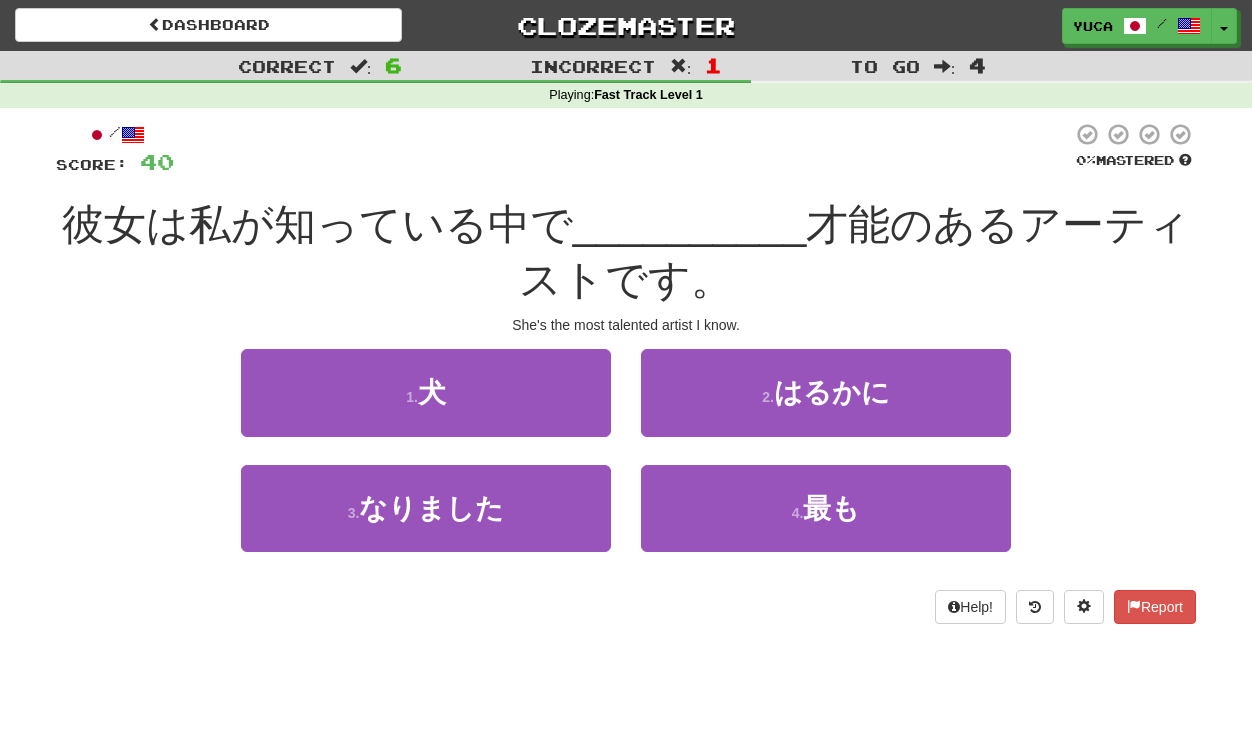 click on "/  Score:   40 0 %  Mastered 彼女は私が知っている中で __________ 才能のあるアーティストです。 She's the most talented artist I know. 1 .  犬 2 .  はるかに 3 .  なりました 4 .  最も  Help!  Report" at bounding box center [626, 372] 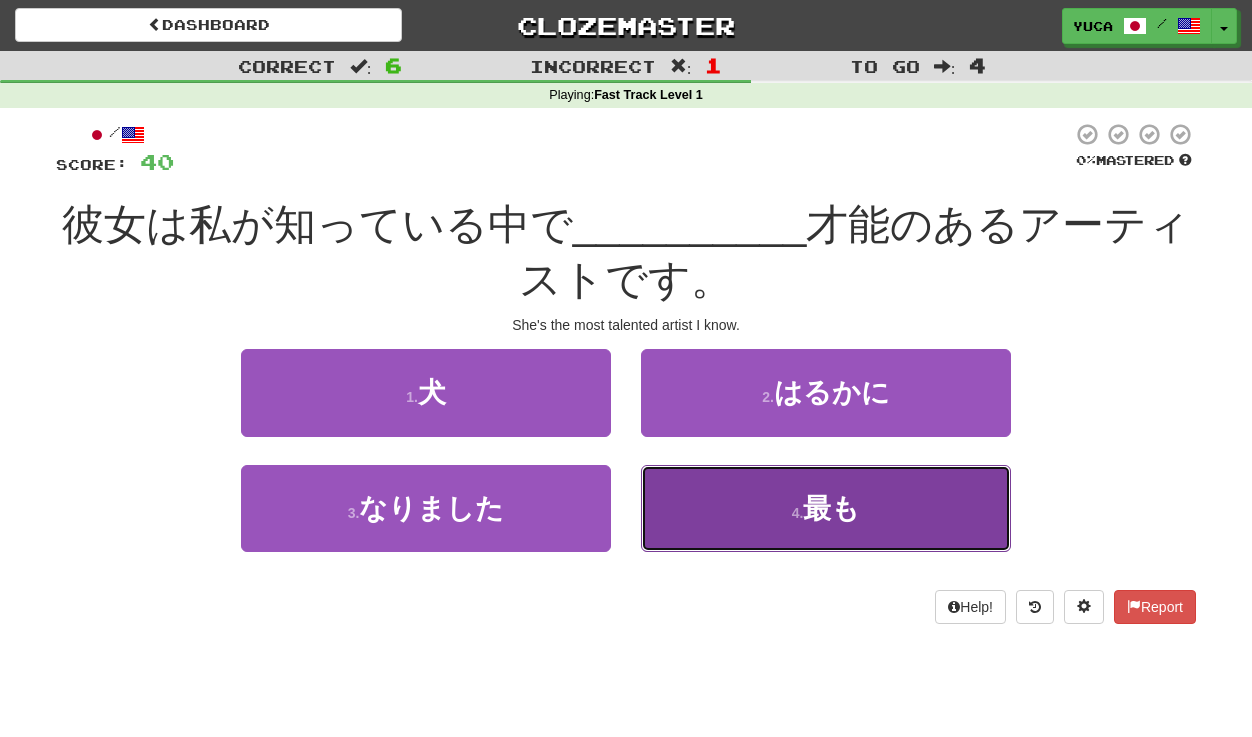 click on "最も" at bounding box center (831, 508) 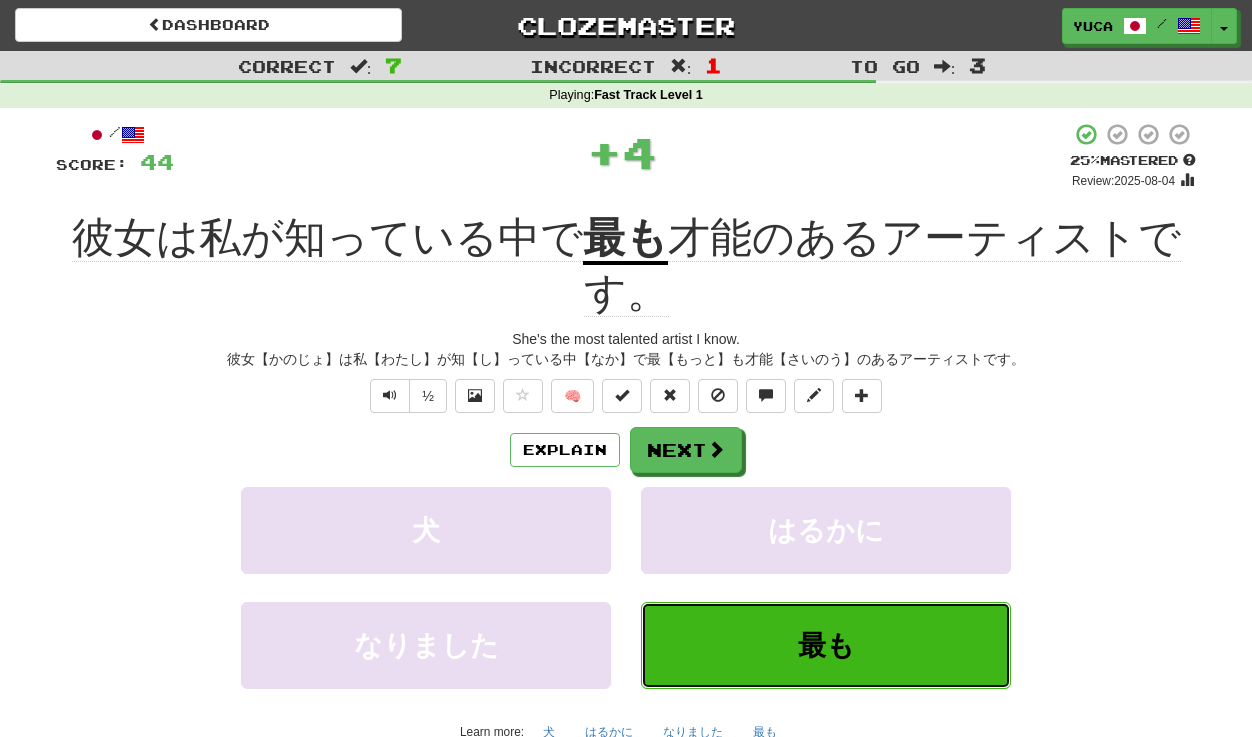 type 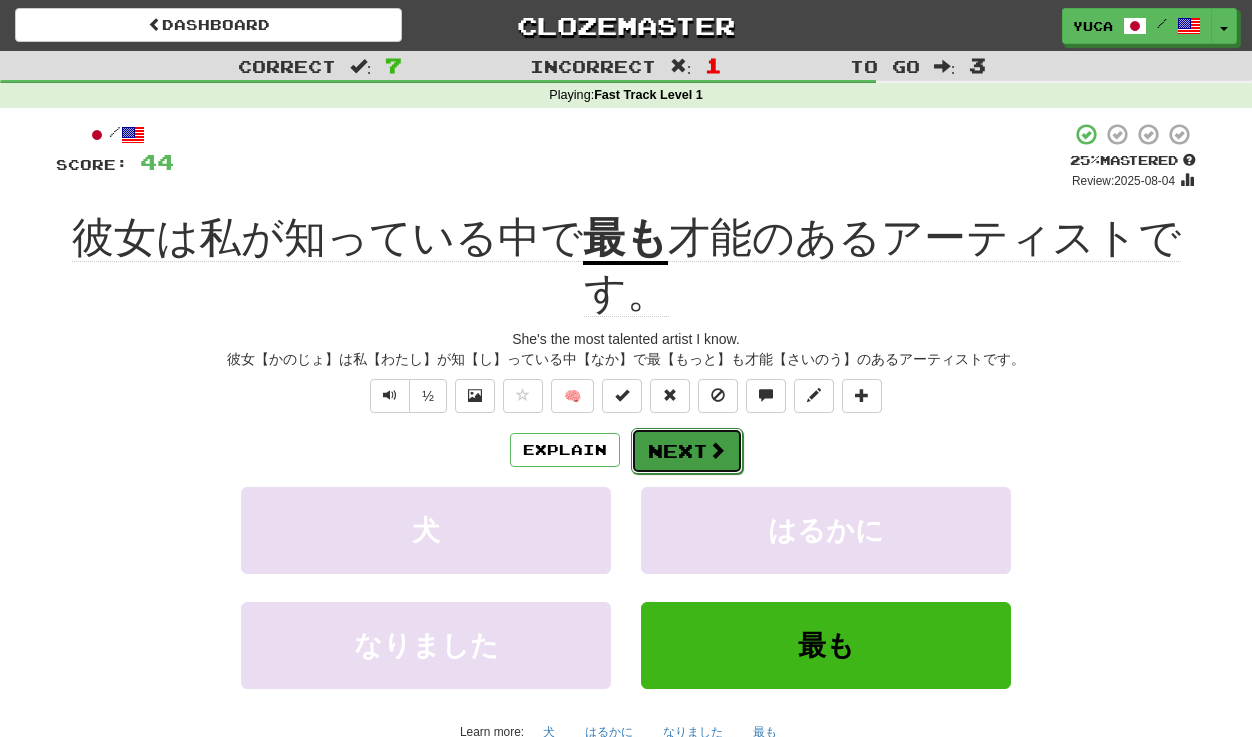 click on "Next" at bounding box center [687, 451] 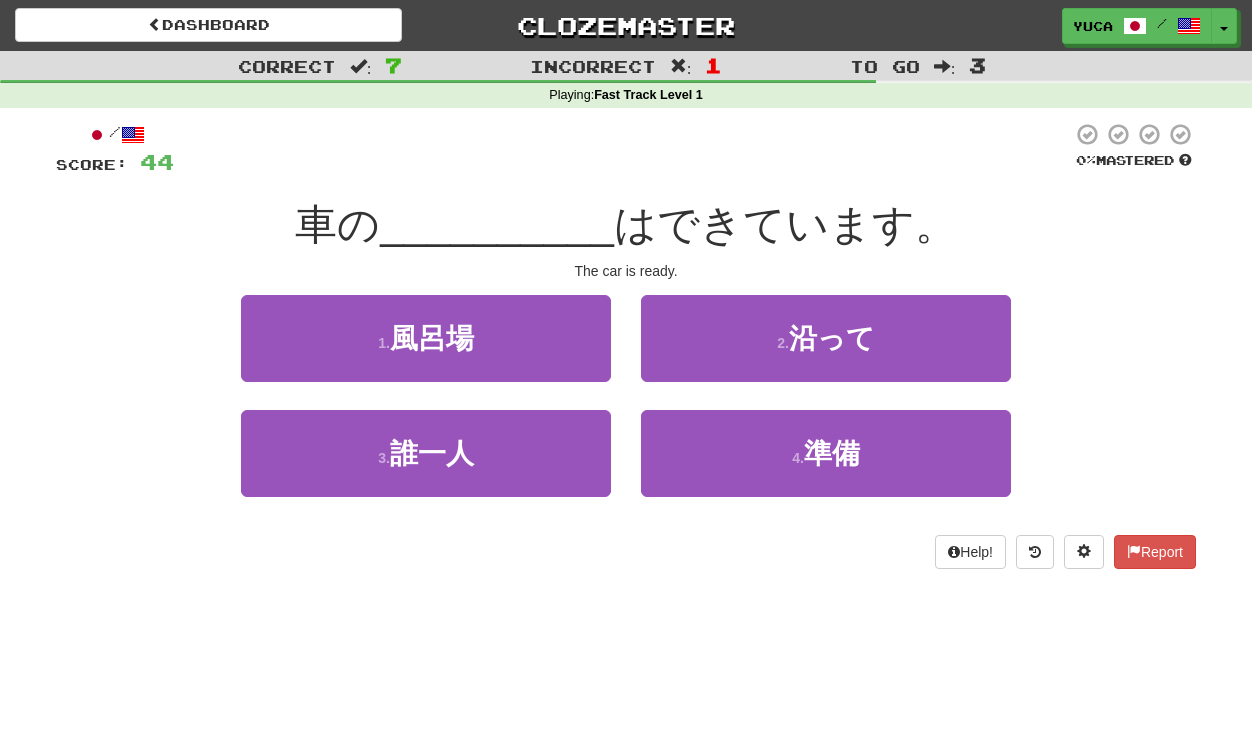 click on "/  Score:   44 0 %  Mastered 車の __________ はできています。 The car is ready. 1 .  風呂場 2 .  沿って 3 .  誰一人 4 .  準備  Help!  Report" at bounding box center [626, 345] 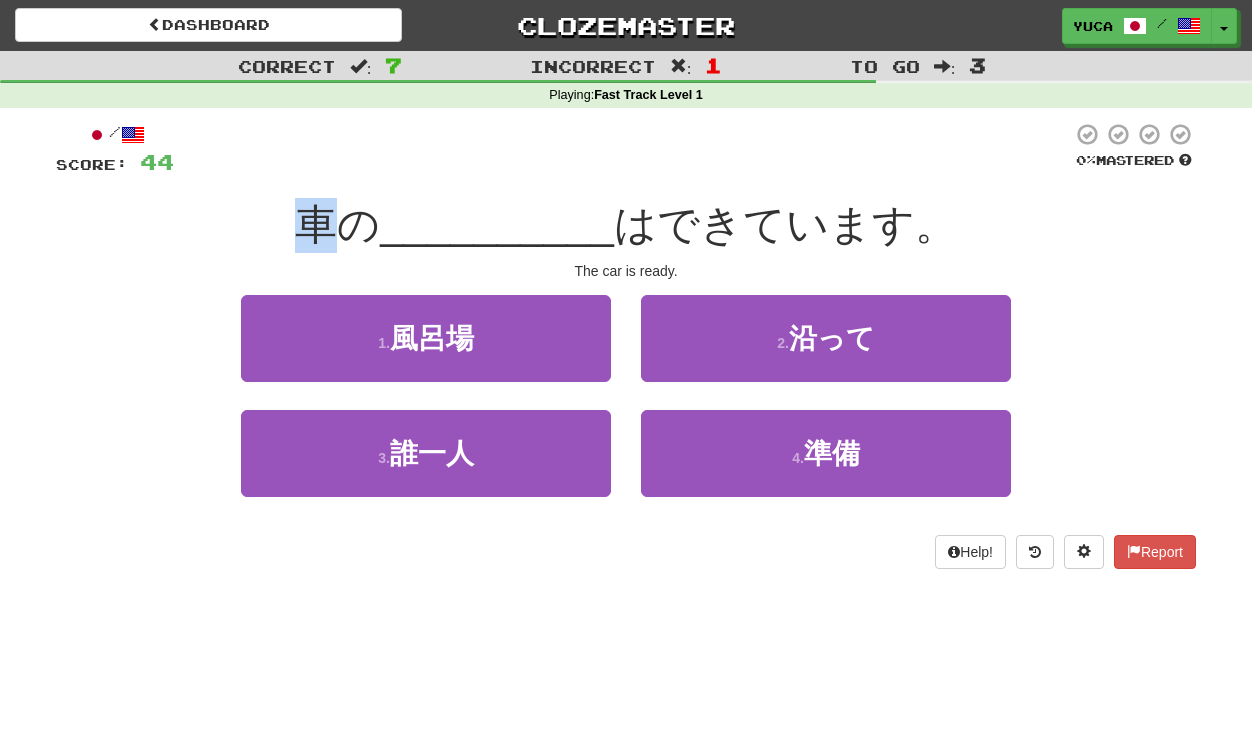 click on "__________" at bounding box center [497, 224] 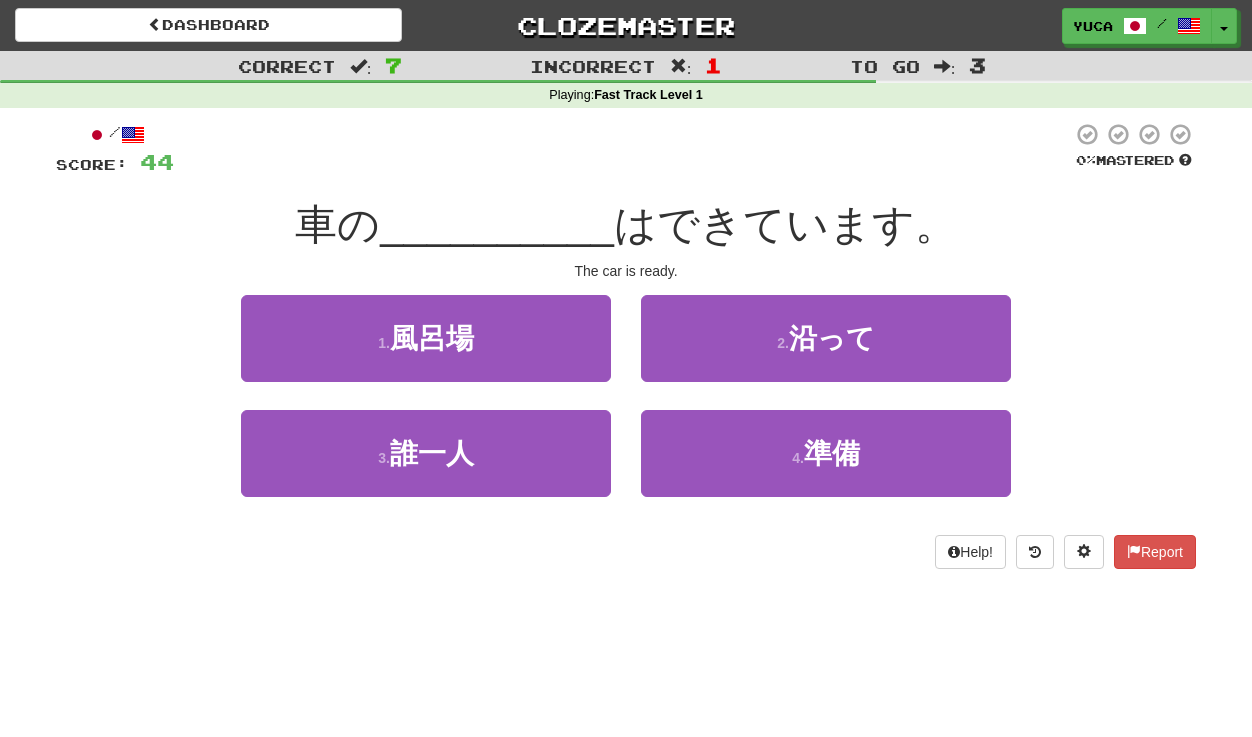 drag, startPoint x: 335, startPoint y: 616, endPoint x: 369, endPoint y: 532, distance: 90.62009 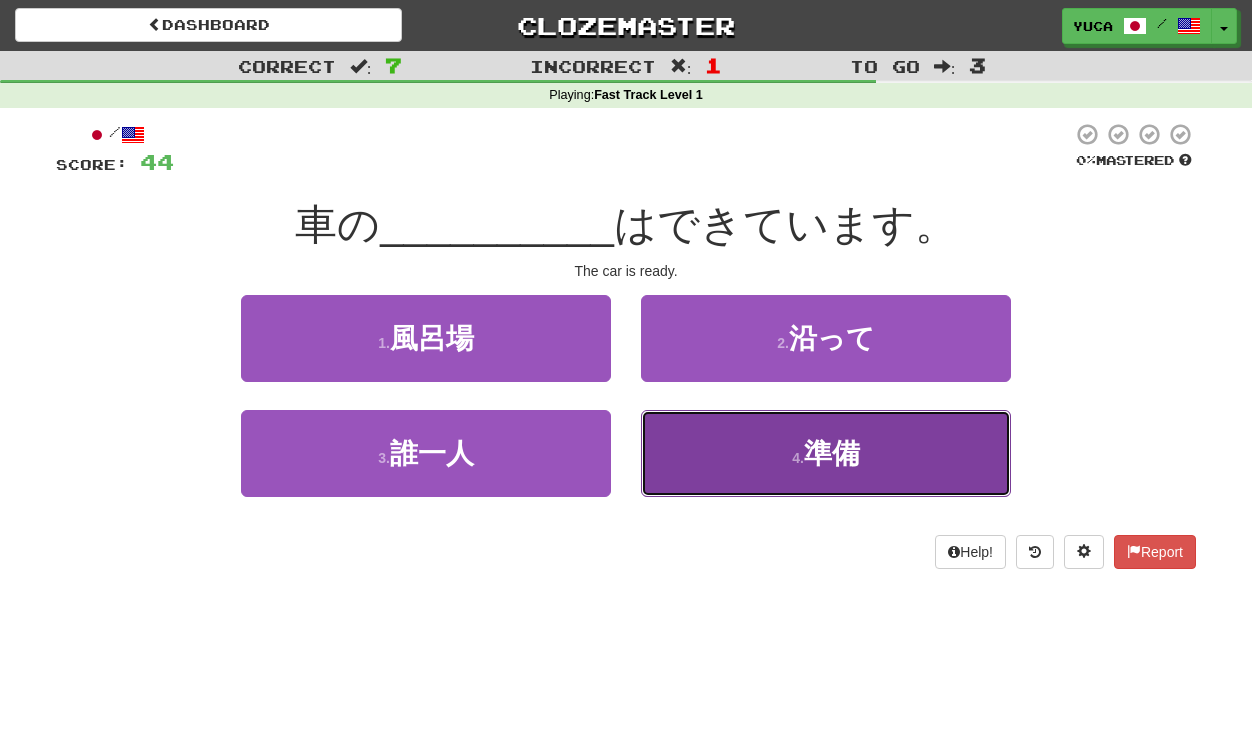 click on "4 ." at bounding box center [798, 458] 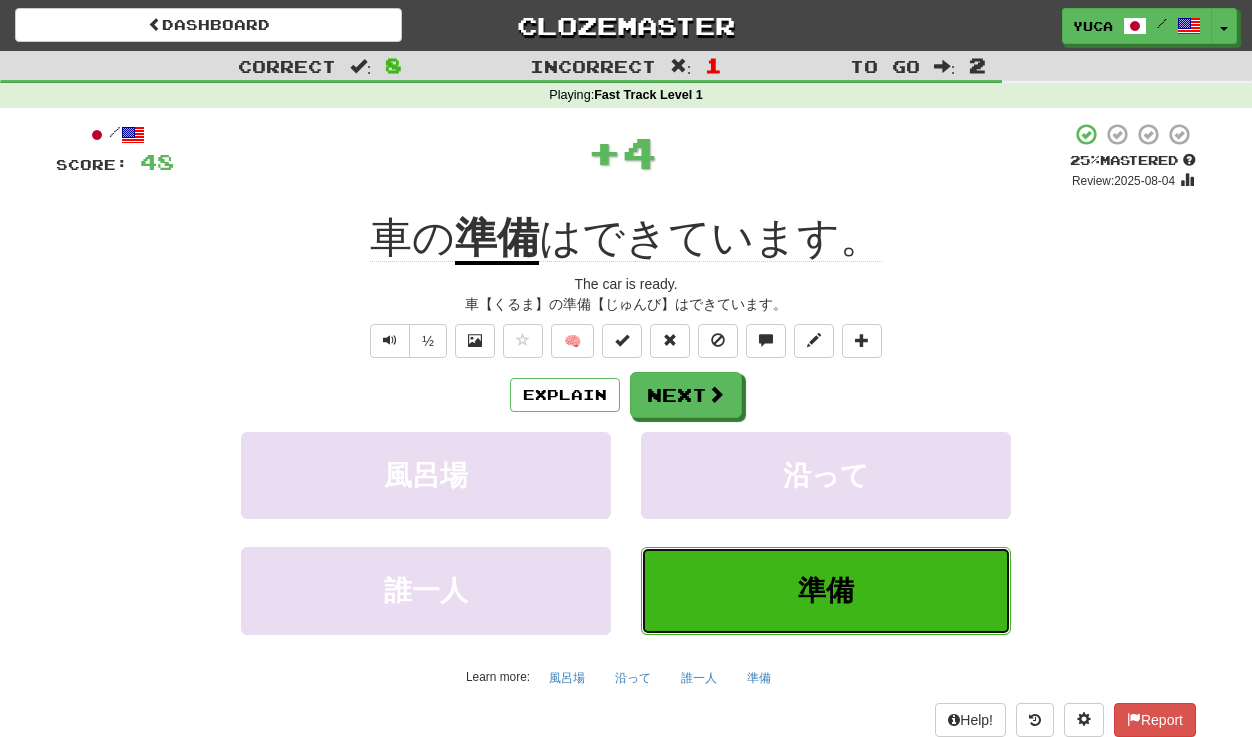 type 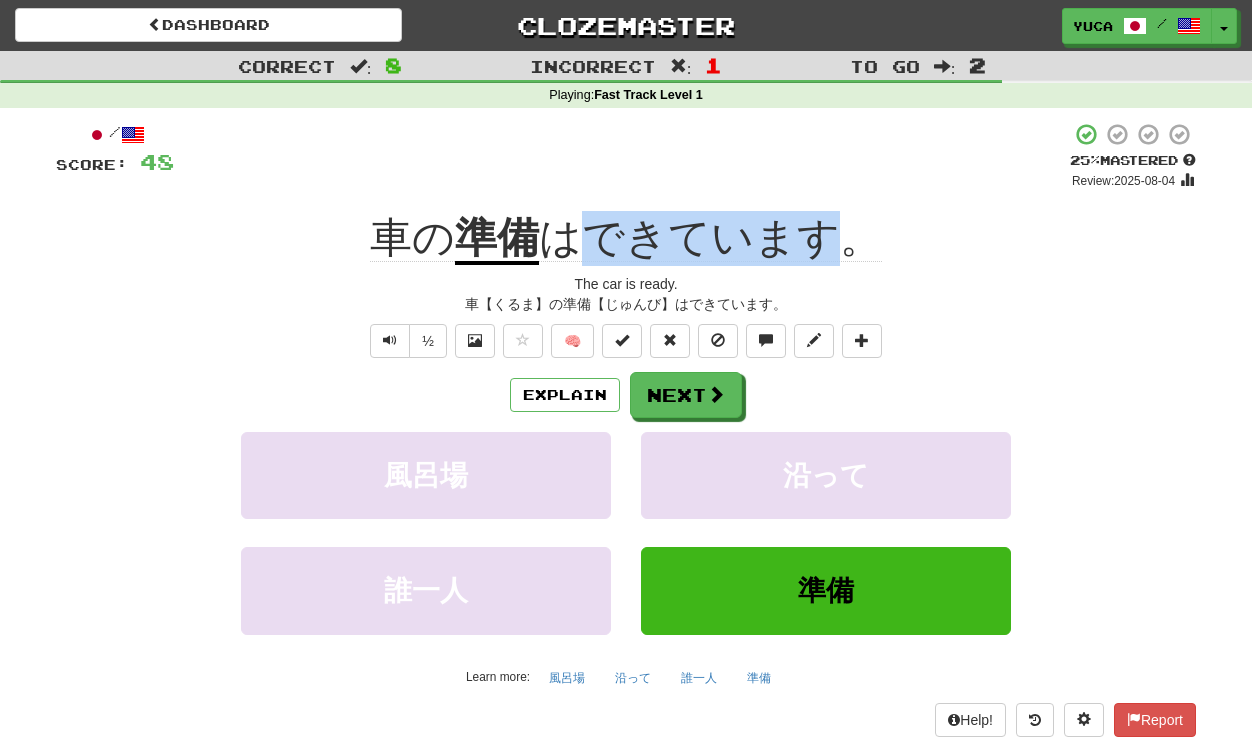click on "+ 4" at bounding box center [622, 156] 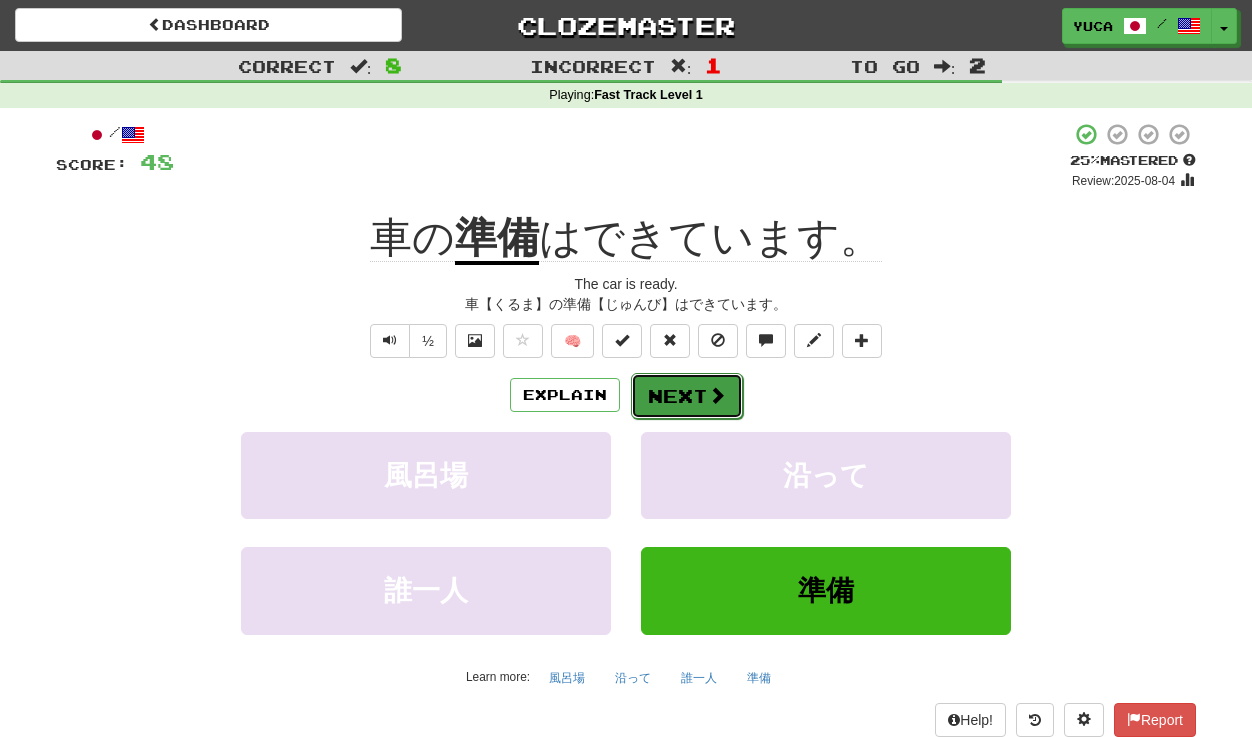 click on "Next" at bounding box center [687, 396] 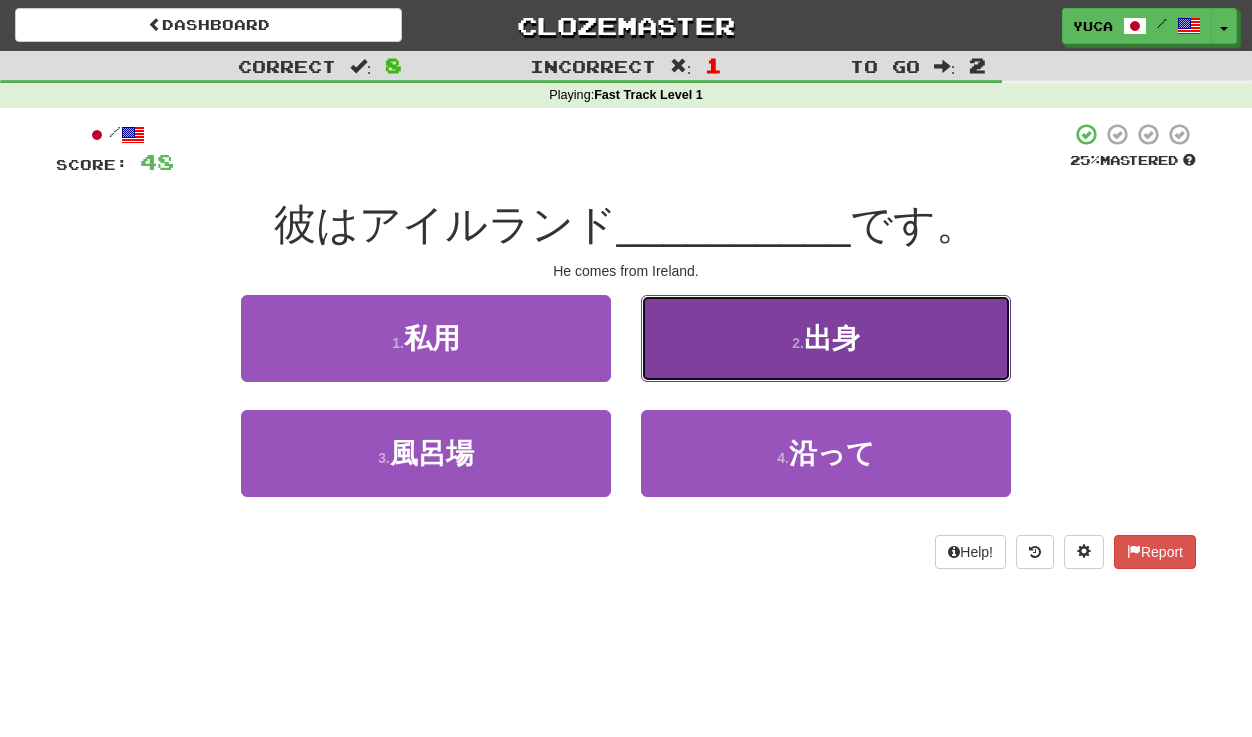 click on "2 .  出身" at bounding box center [826, 338] 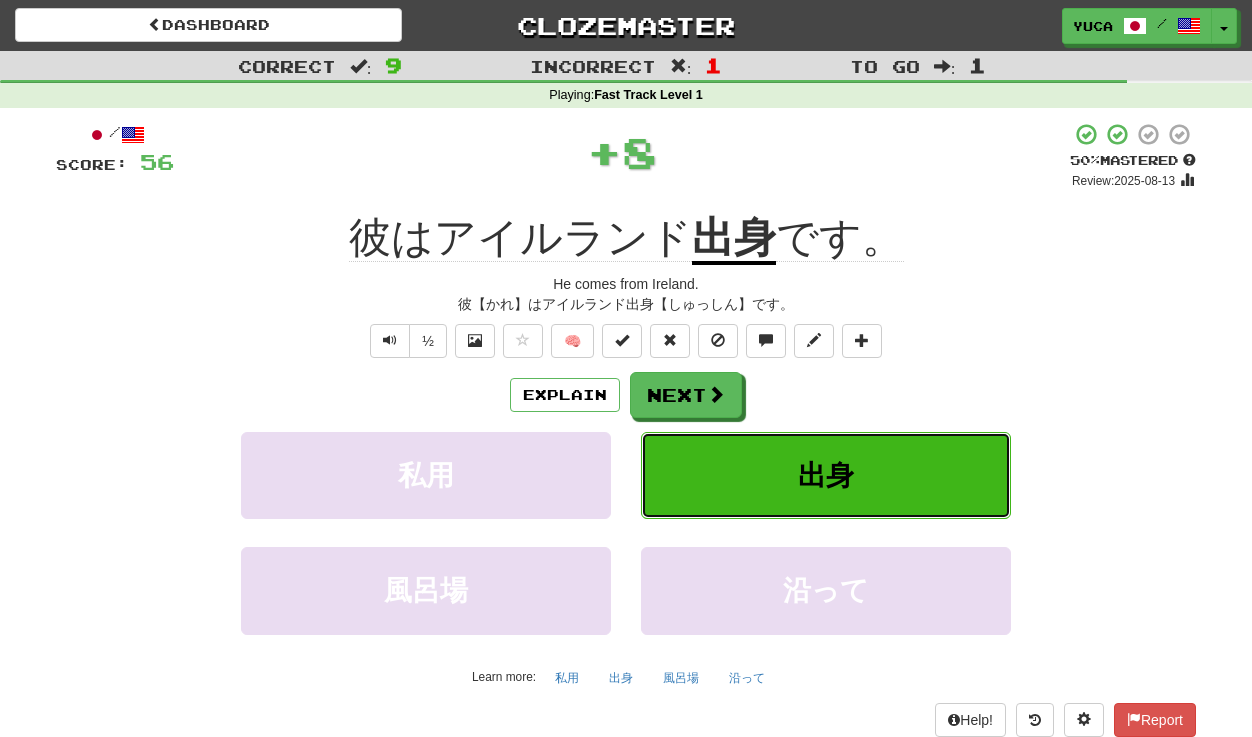 type 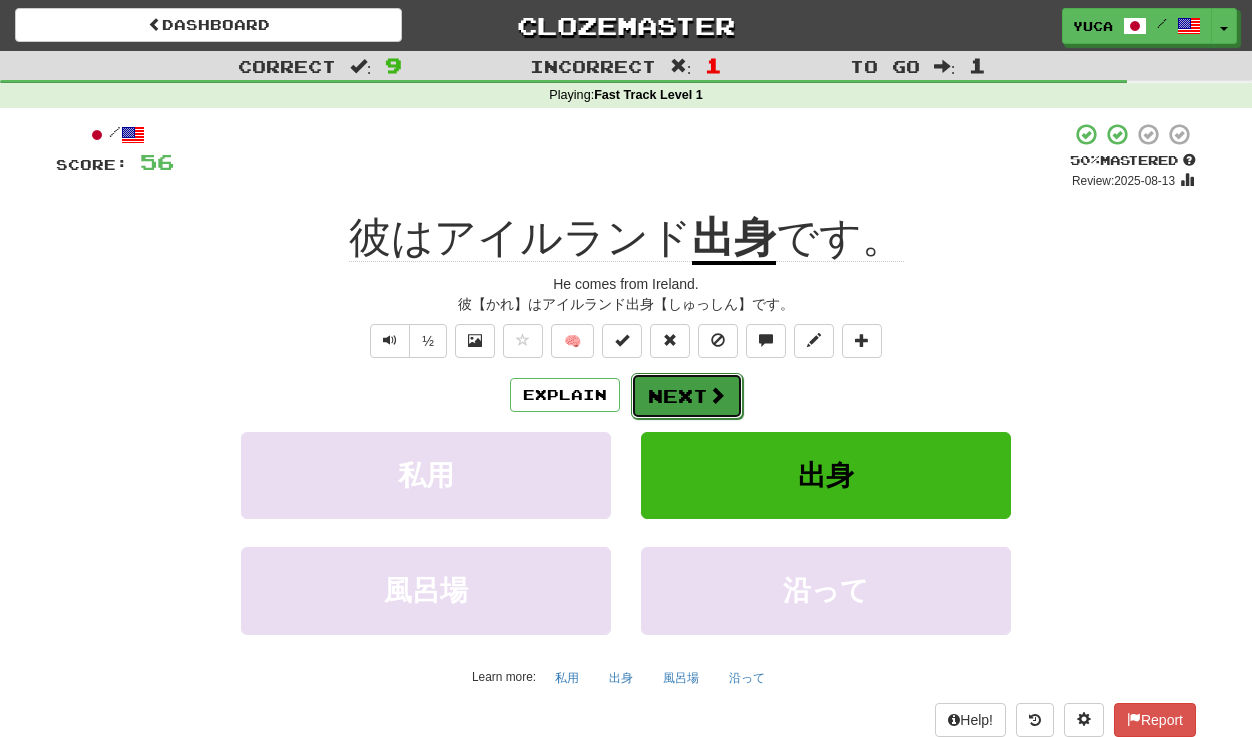 click on "Next" at bounding box center [687, 396] 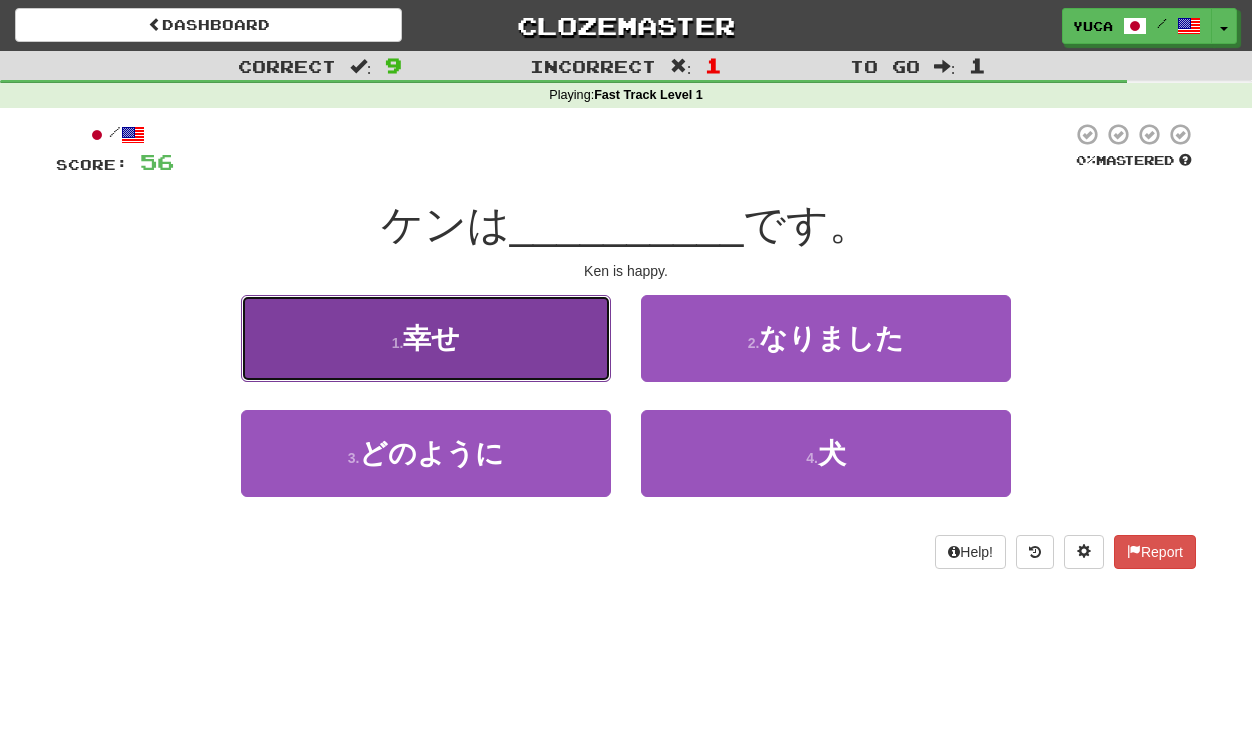 click on "幸せ" at bounding box center (431, 338) 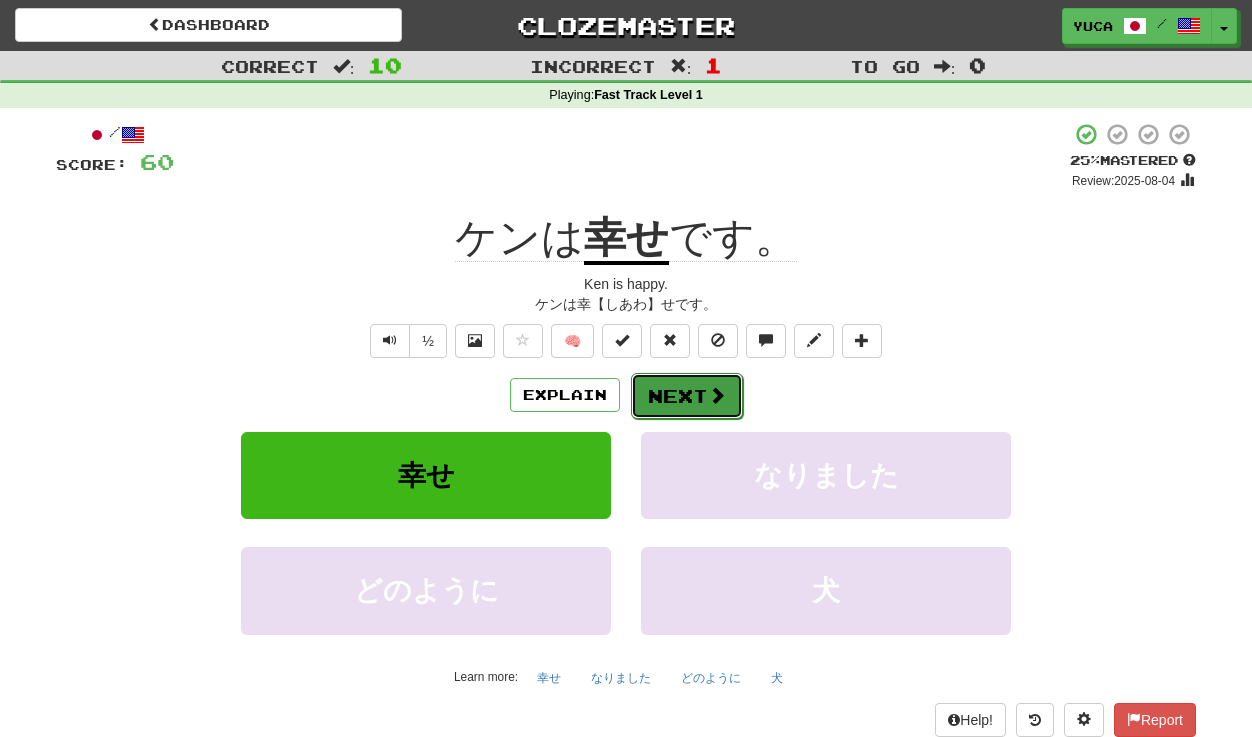 click on "Next" at bounding box center [687, 396] 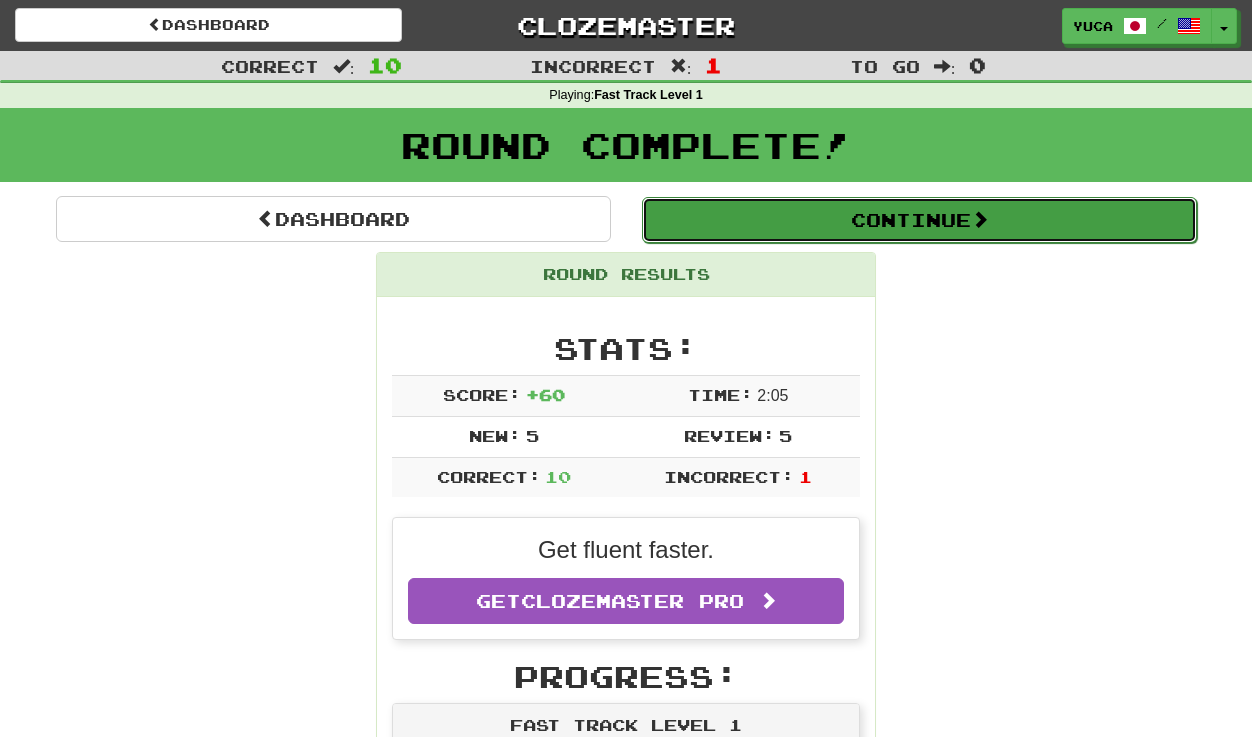 click on "Continue" at bounding box center [919, 220] 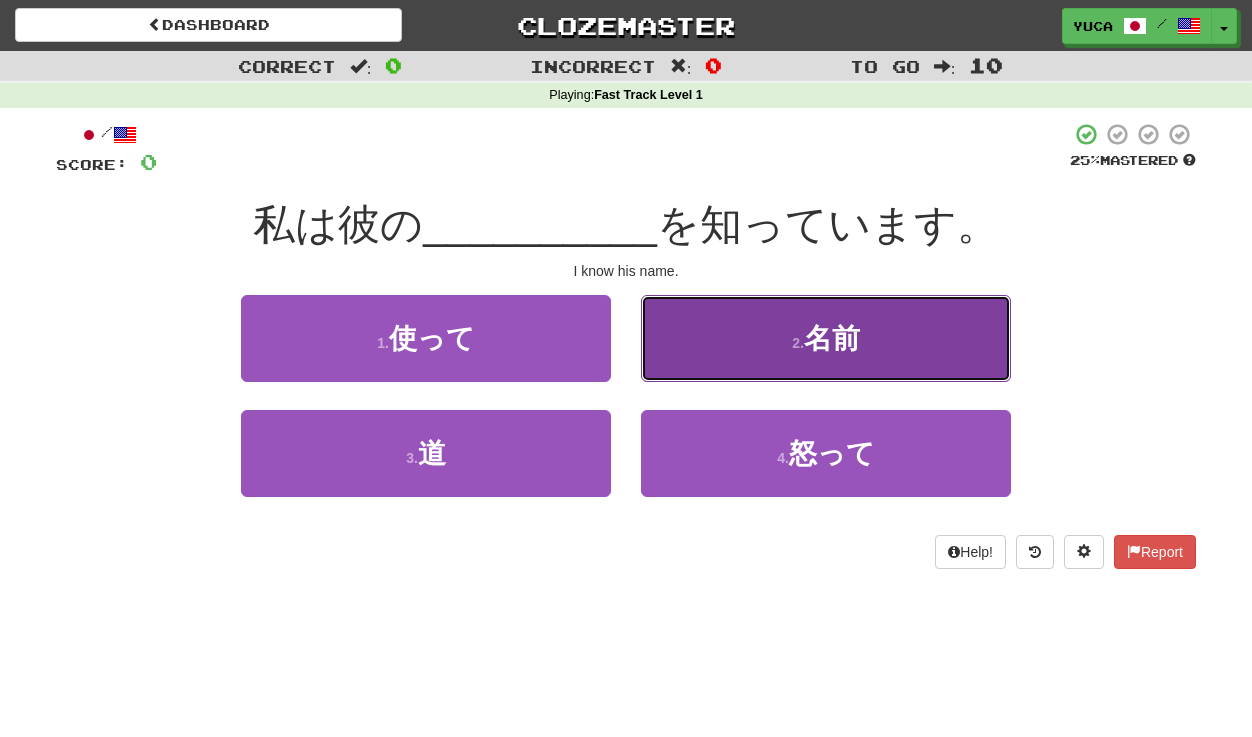 click on "名前" at bounding box center [832, 338] 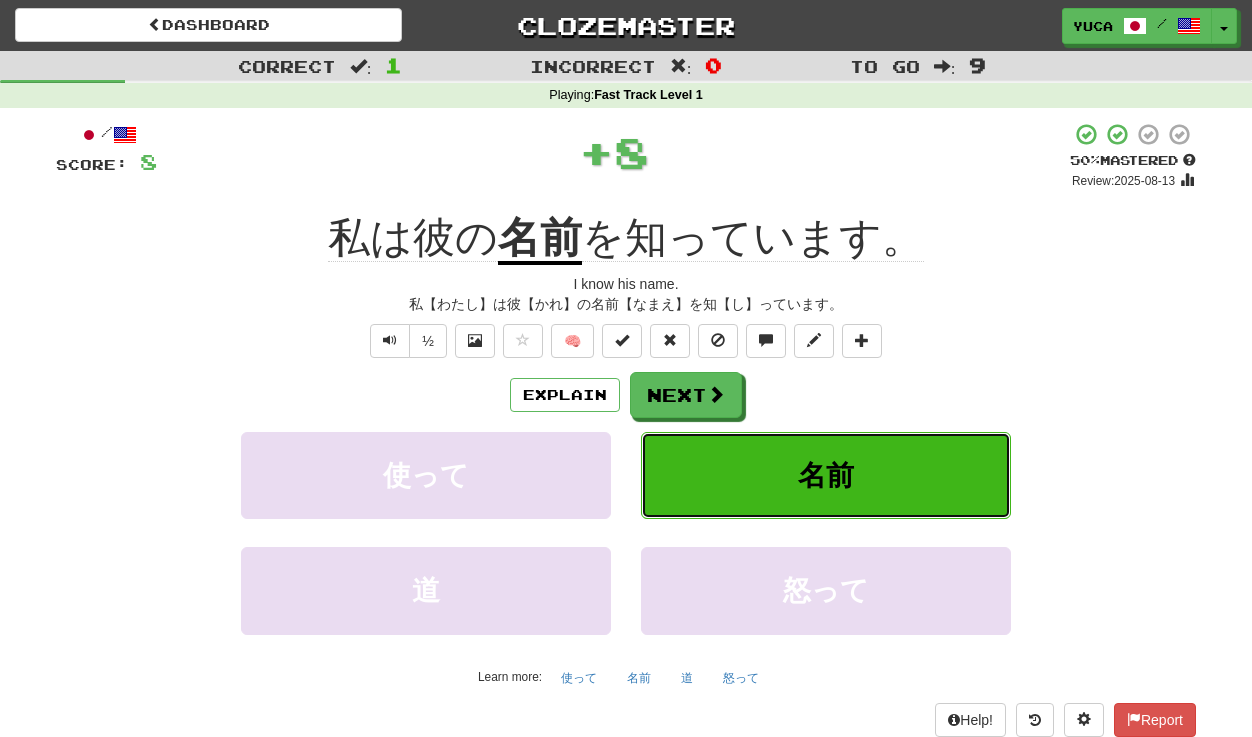 type 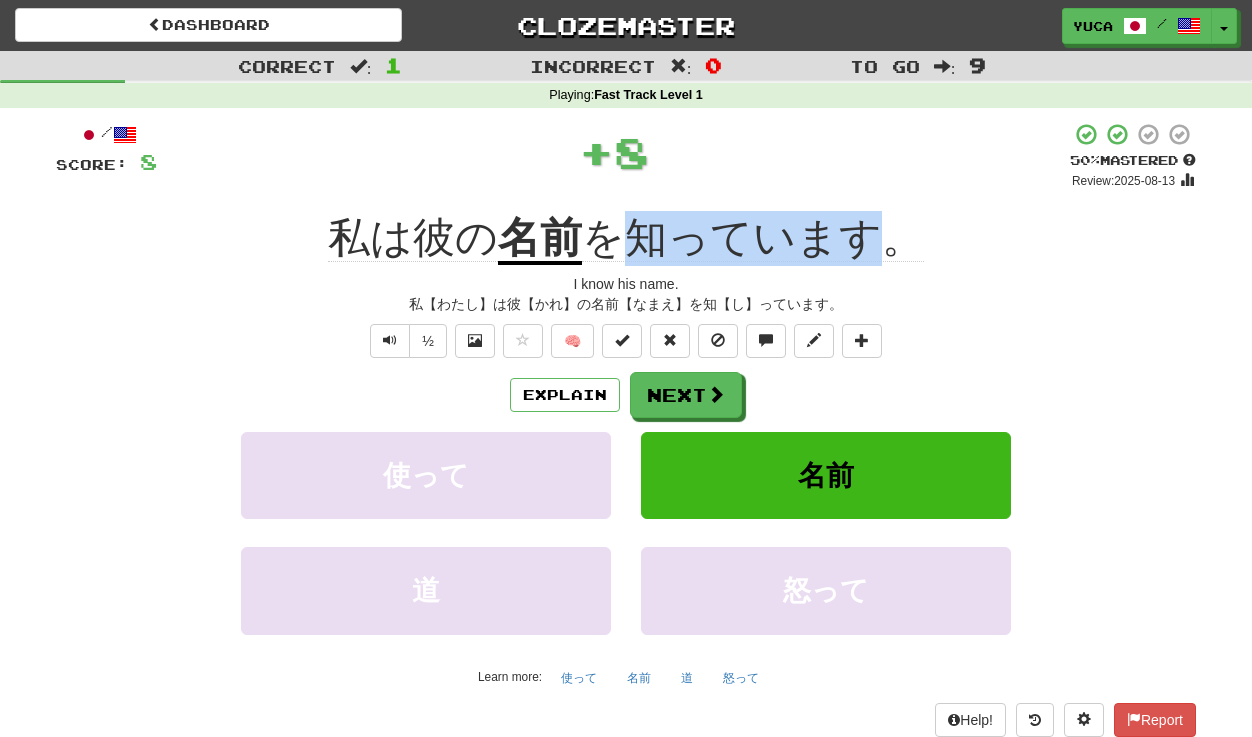 click on "+ 8" at bounding box center (613, 152) 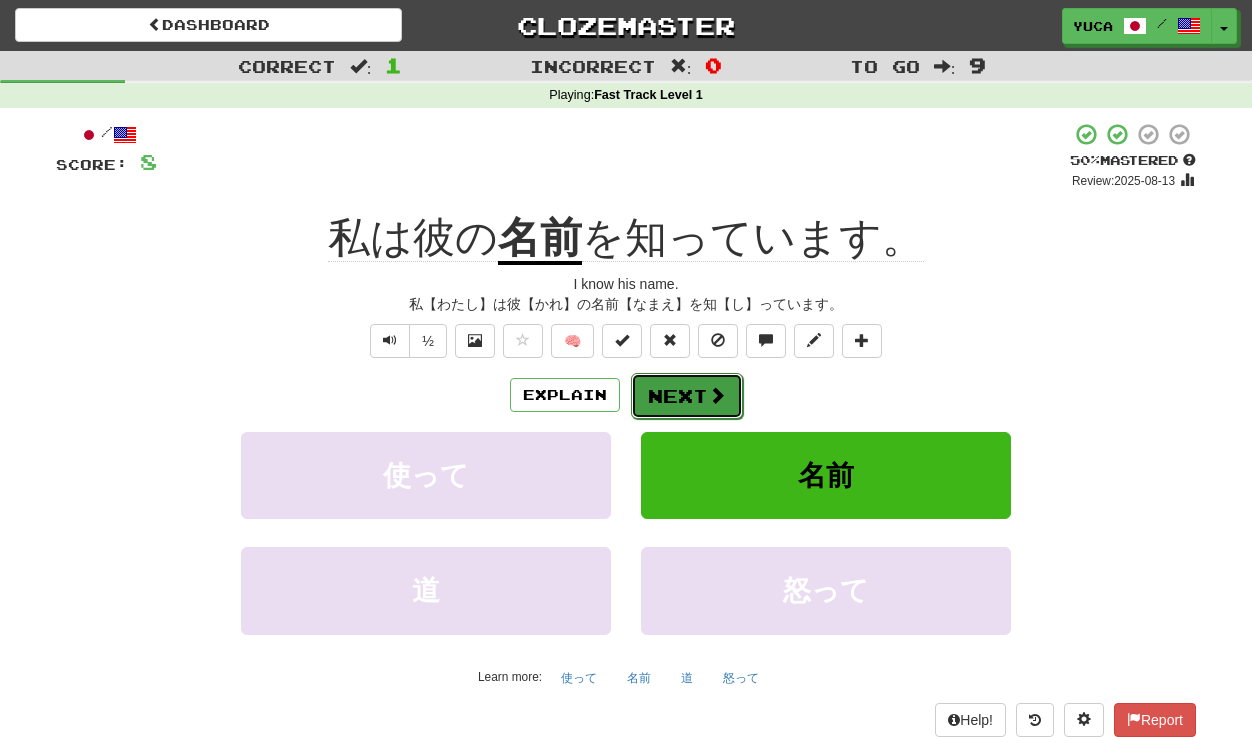 click on "Next" at bounding box center (687, 396) 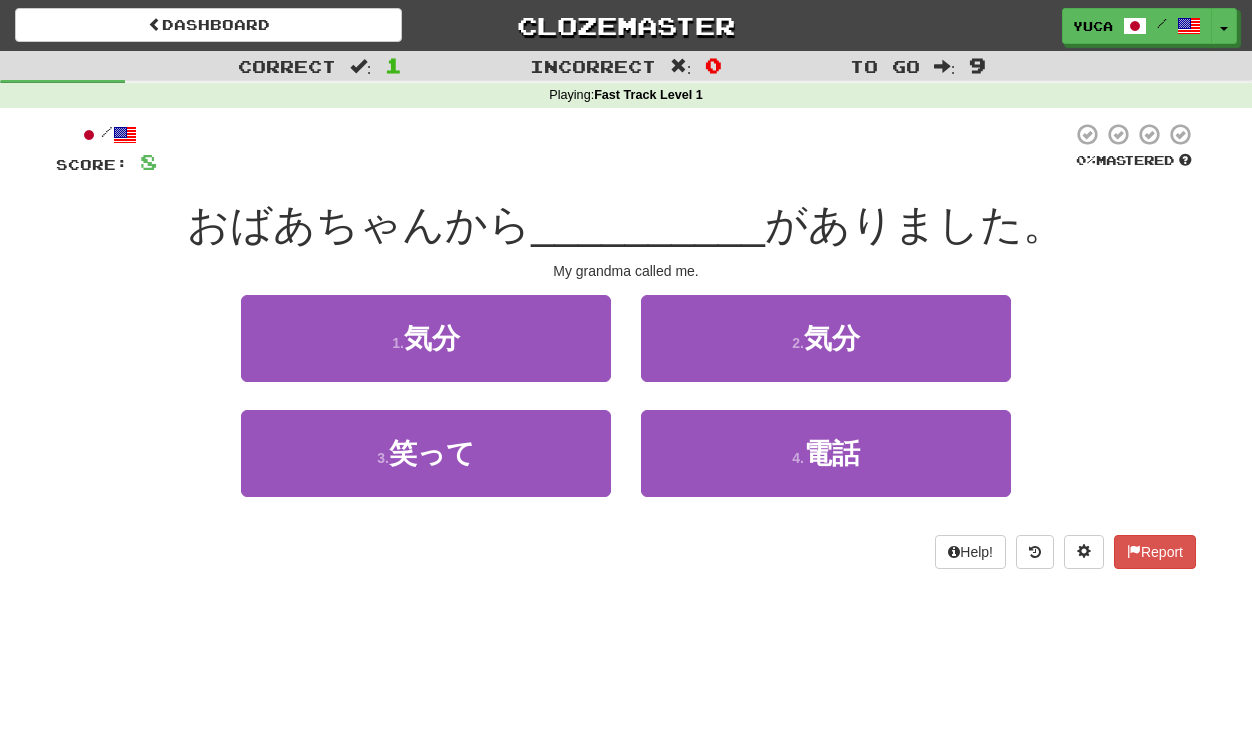 click on "Help!  Report" at bounding box center [626, 552] 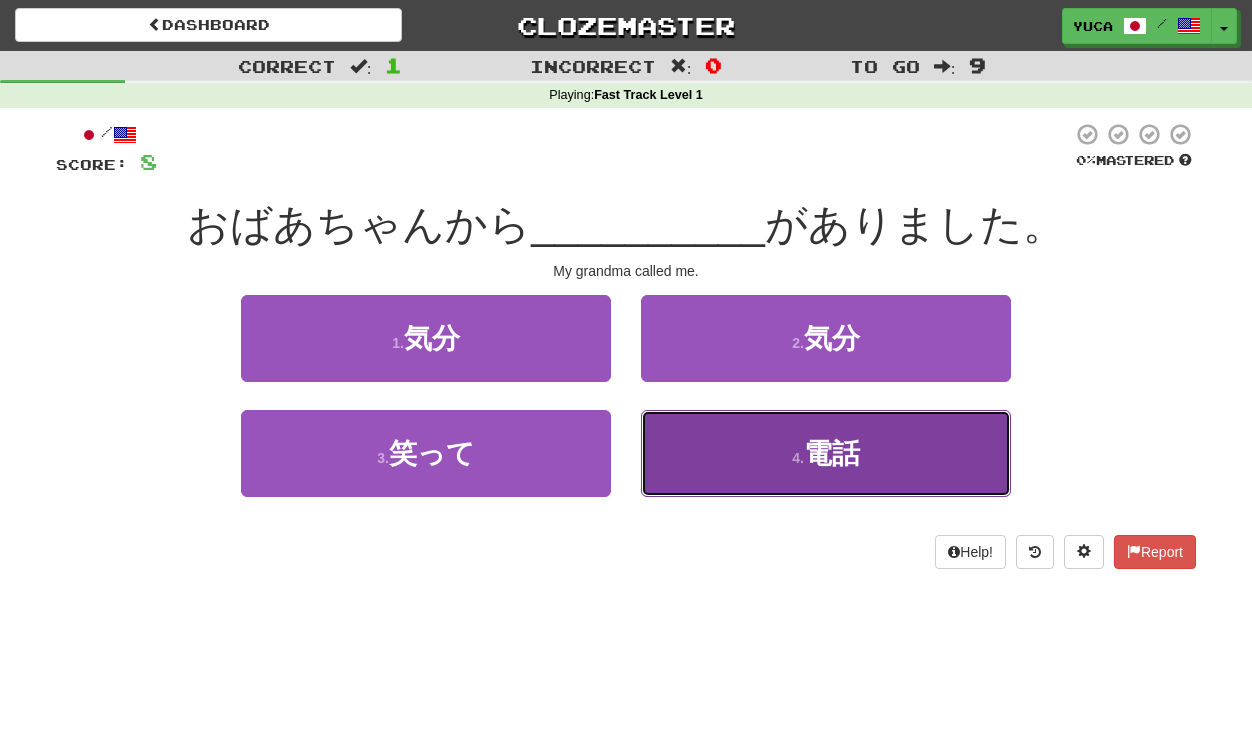 click on "電話" at bounding box center (832, 453) 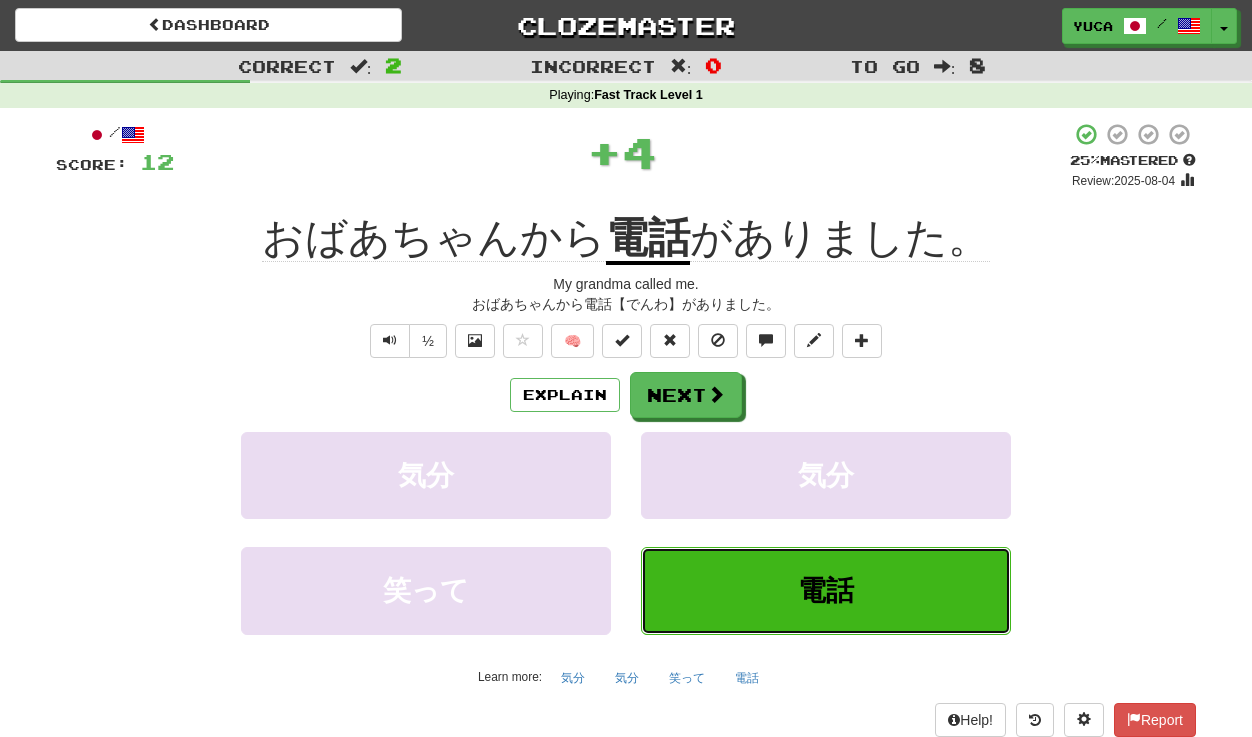 type 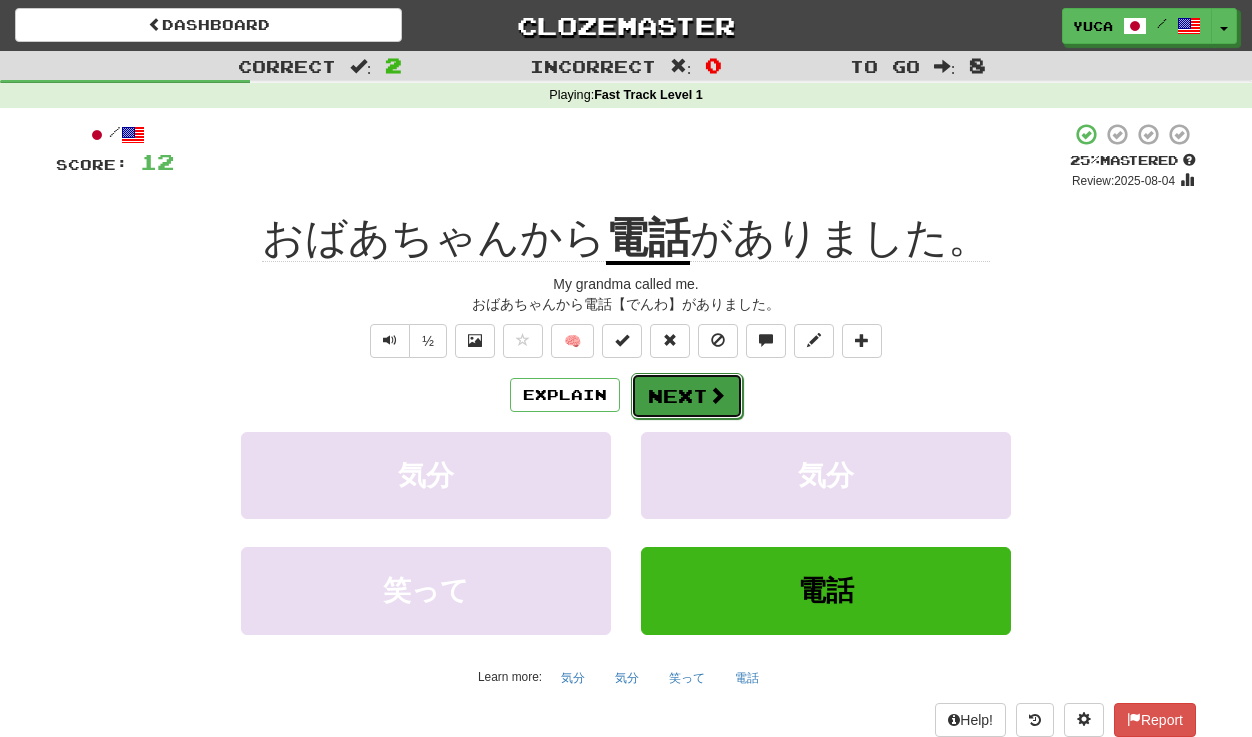click on "Next" at bounding box center [687, 396] 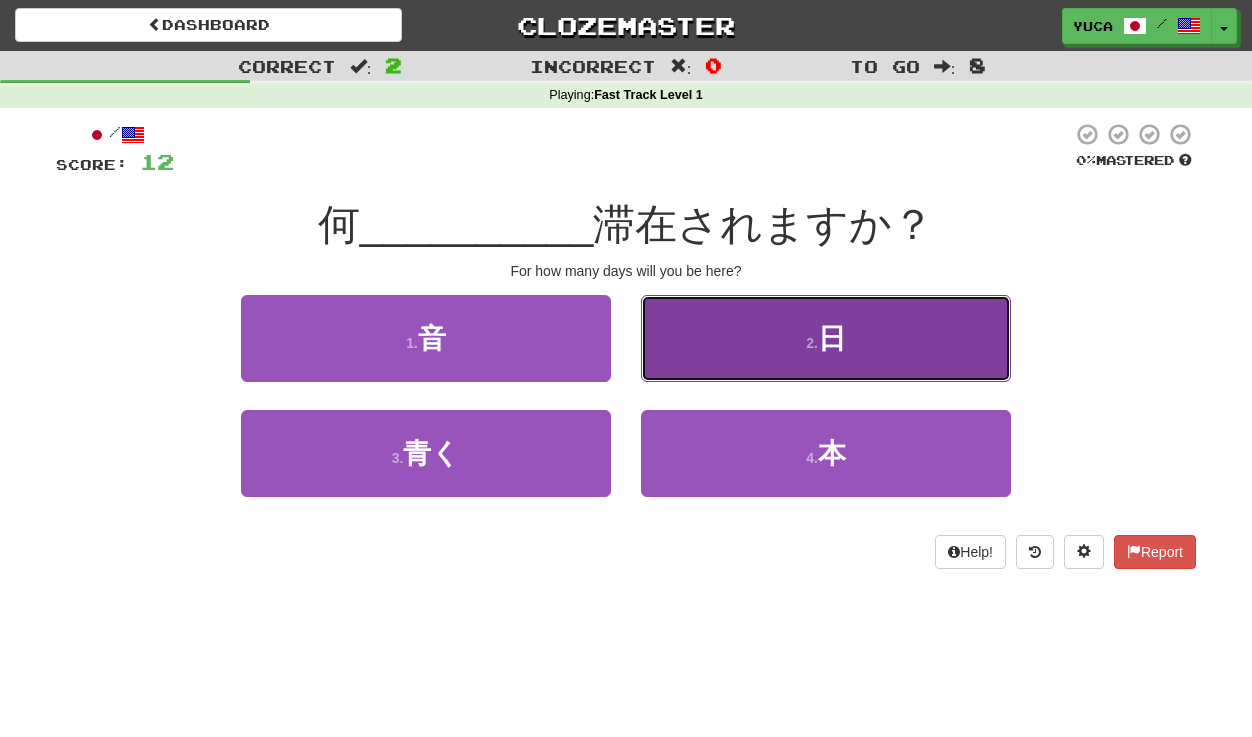 click on "日" at bounding box center [832, 338] 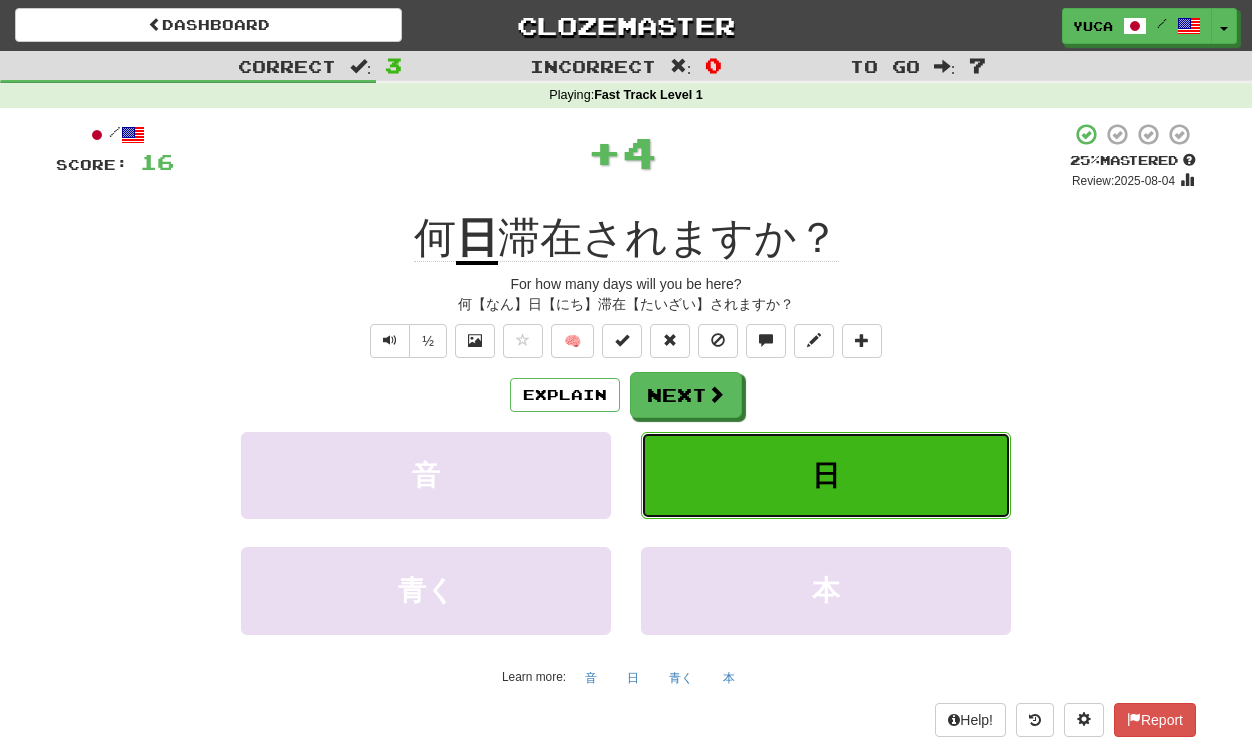 type 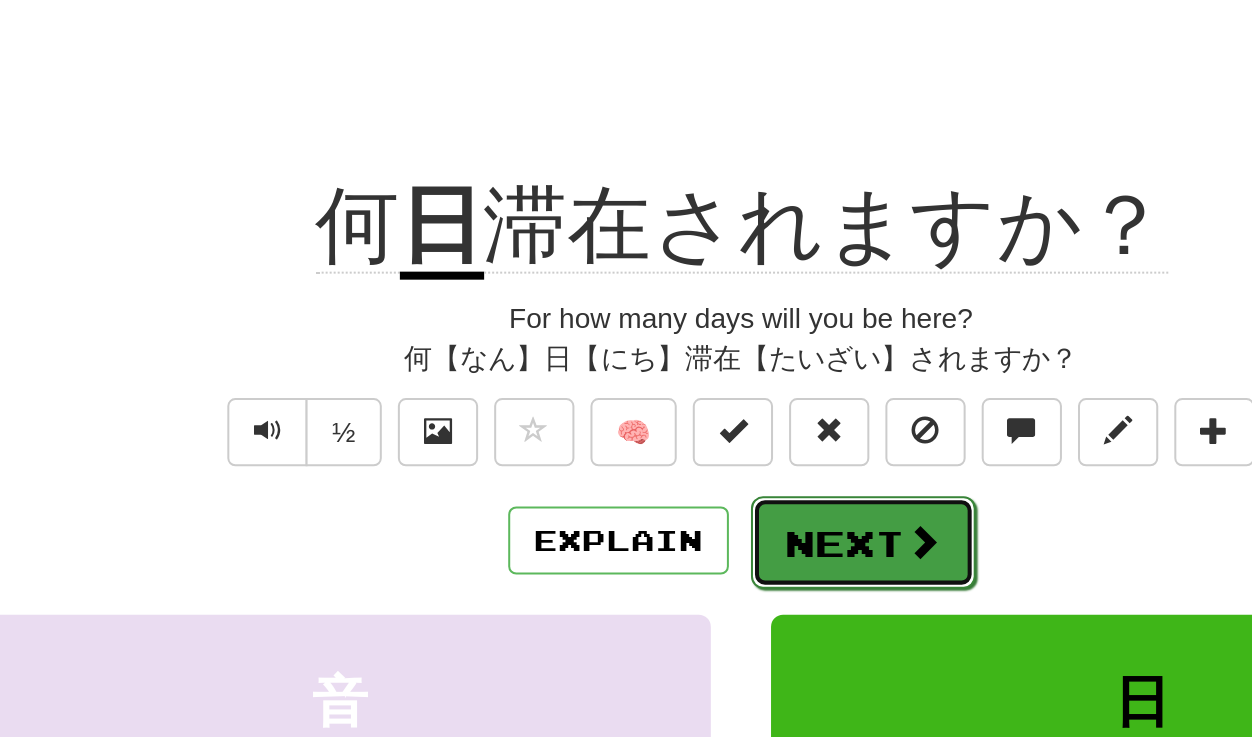 click on "Next" at bounding box center [687, 396] 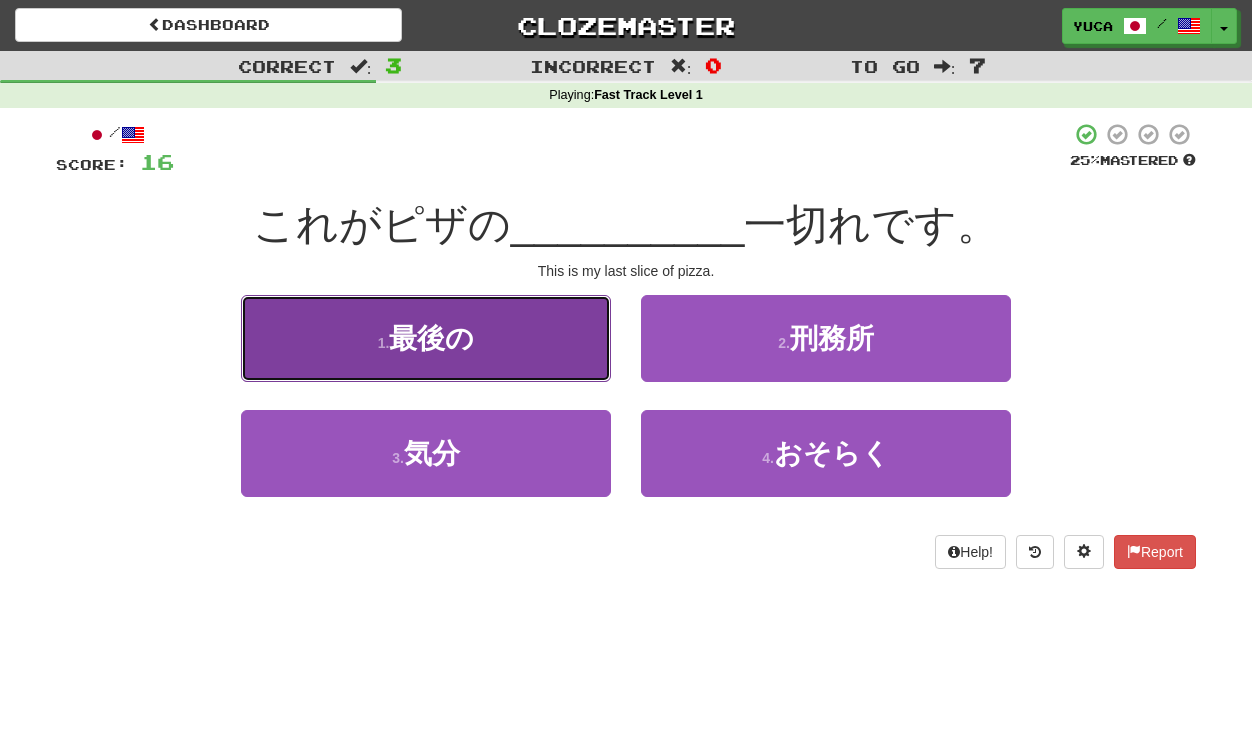 click on "最後の" at bounding box center [431, 338] 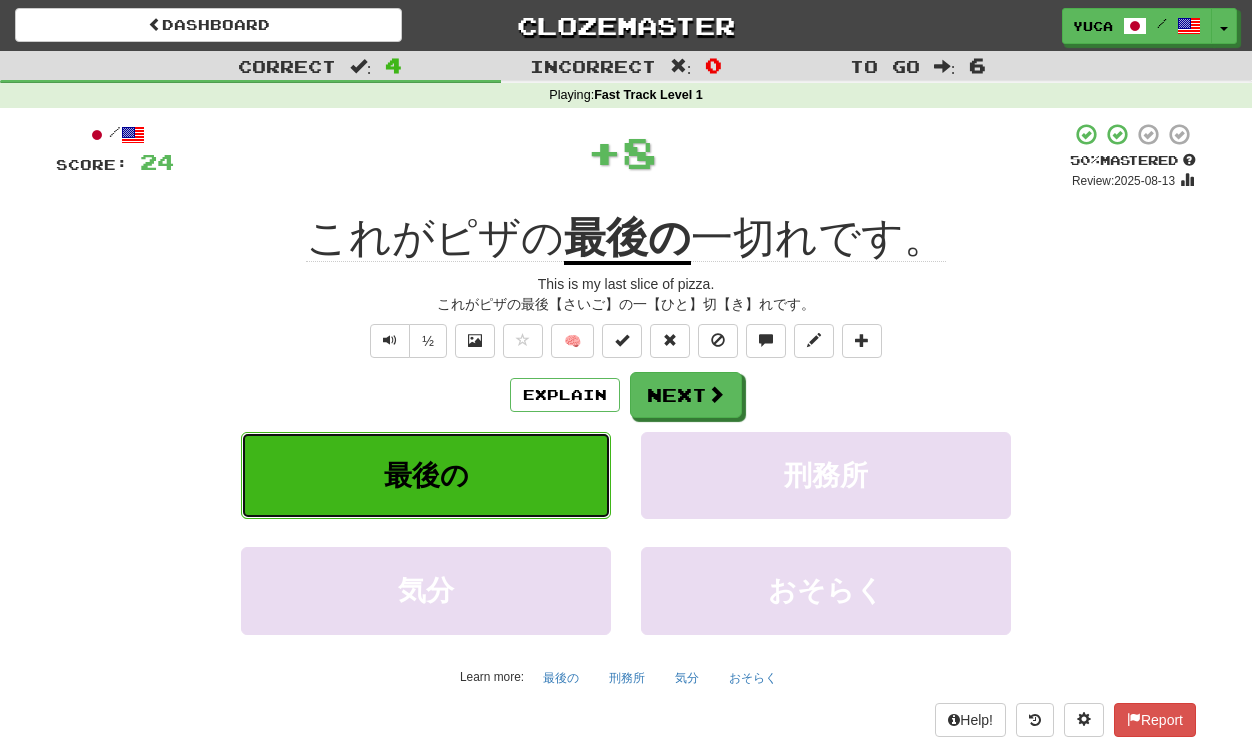 type 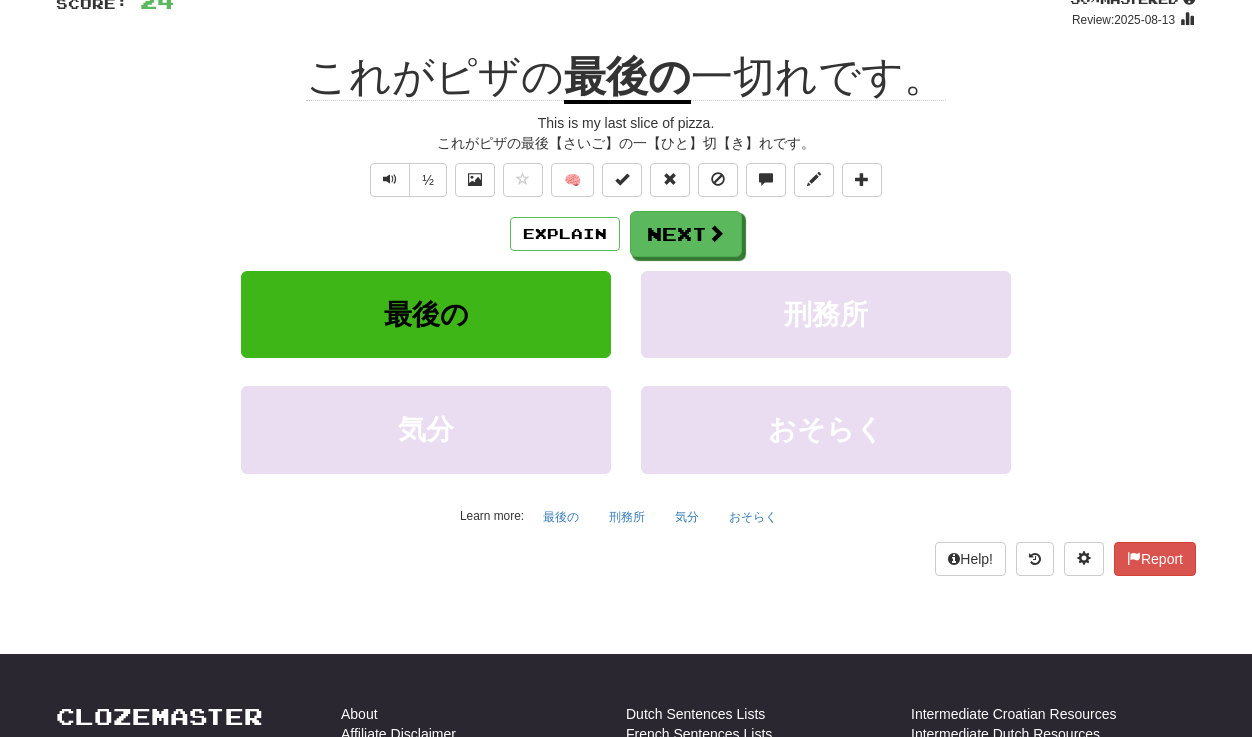 scroll, scrollTop: 167, scrollLeft: 0, axis: vertical 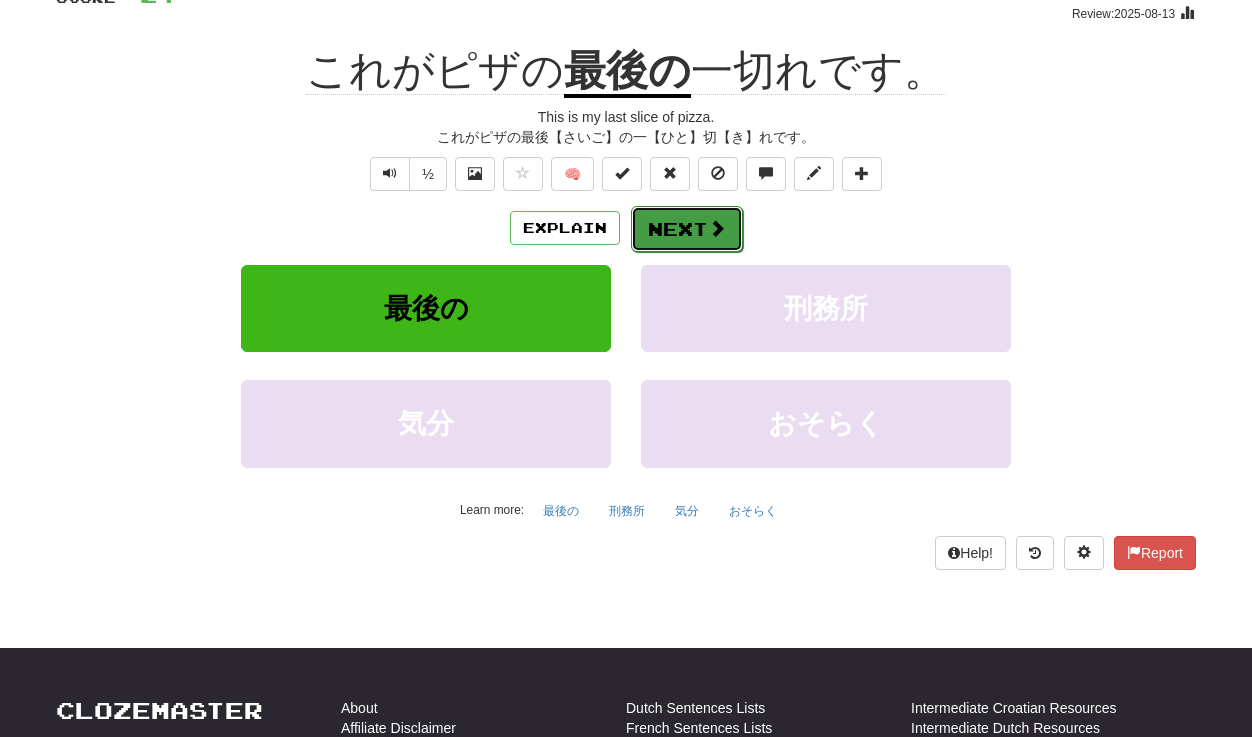 click at bounding box center [717, 228] 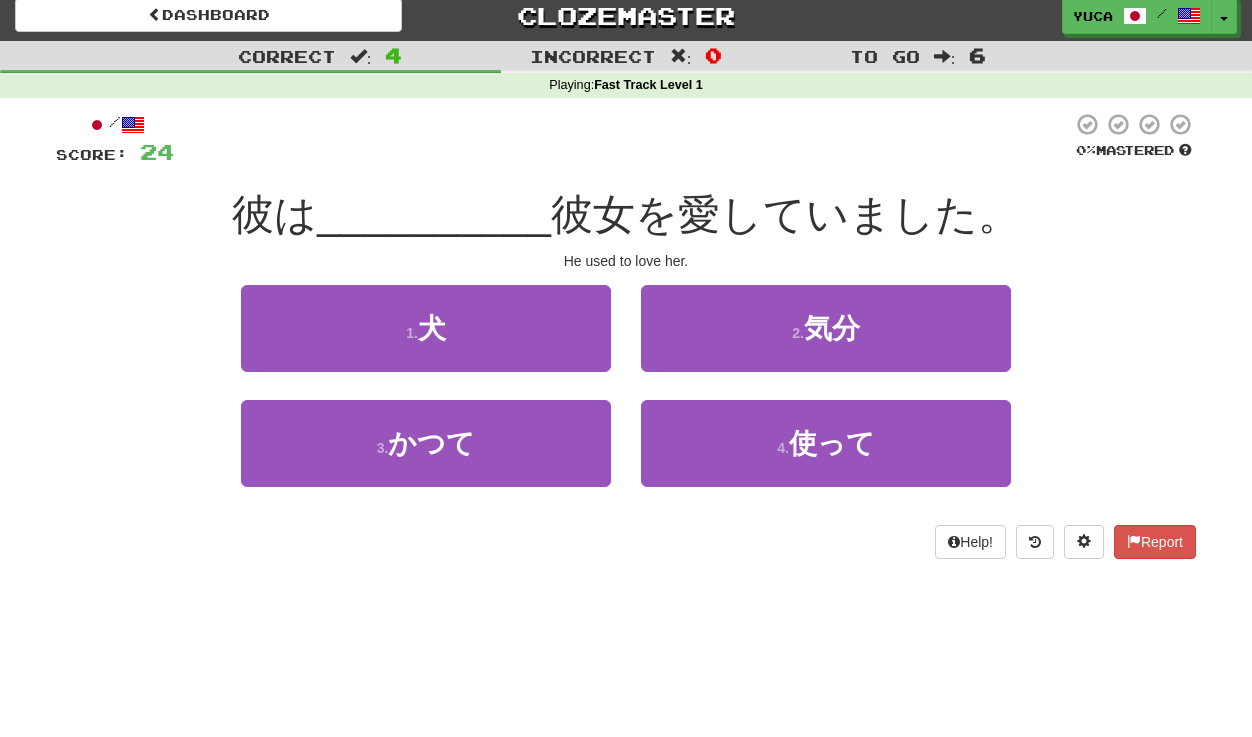 scroll, scrollTop: 0, scrollLeft: 0, axis: both 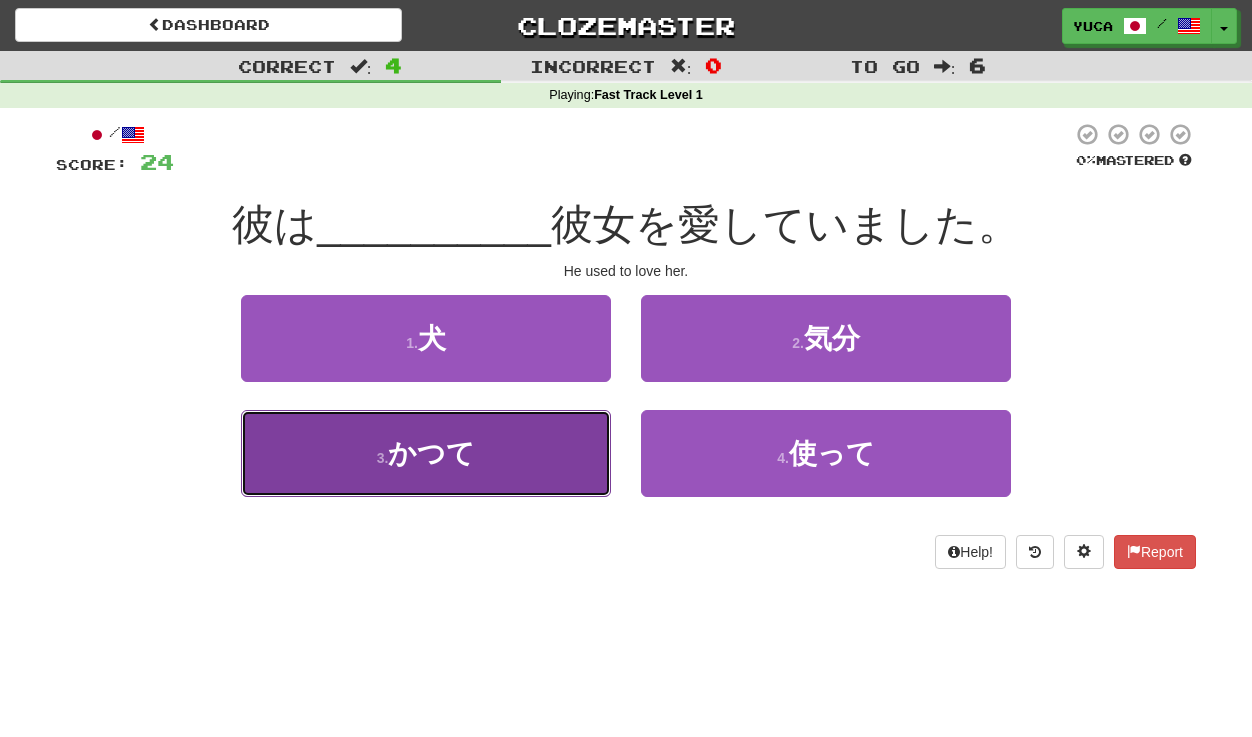 click on "かつて" at bounding box center (431, 453) 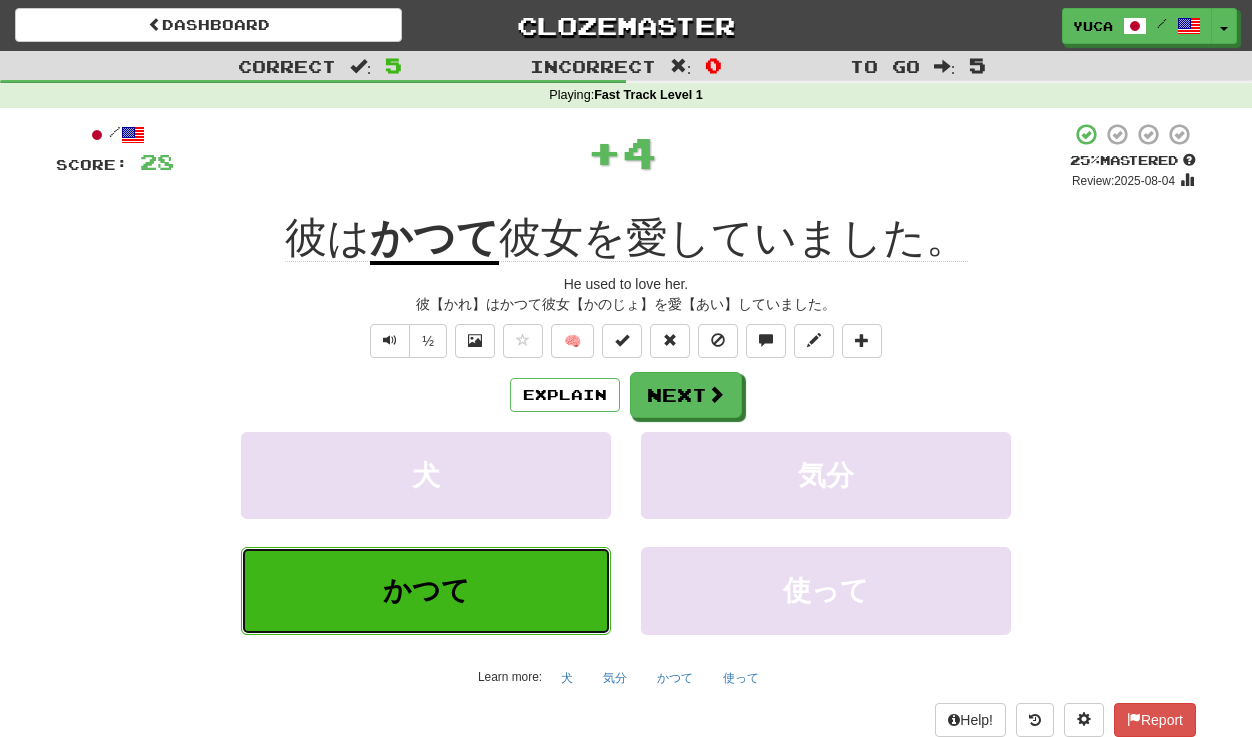type 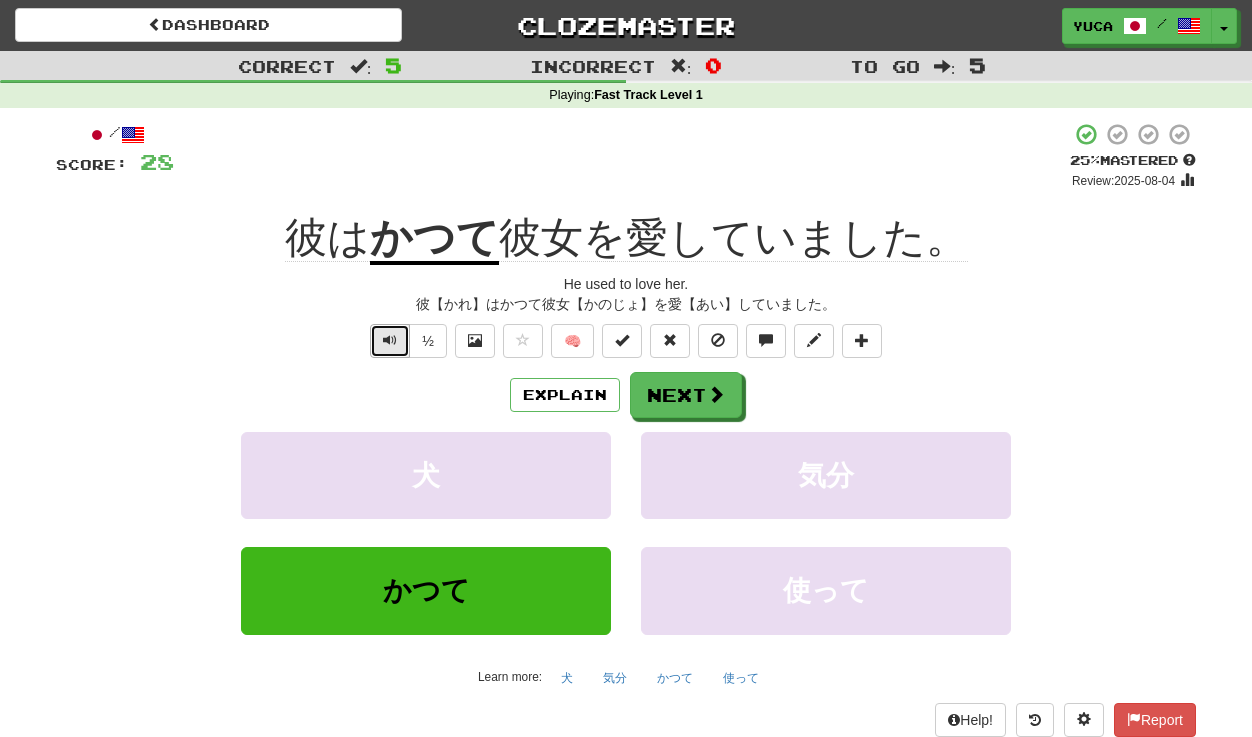 click at bounding box center [390, 340] 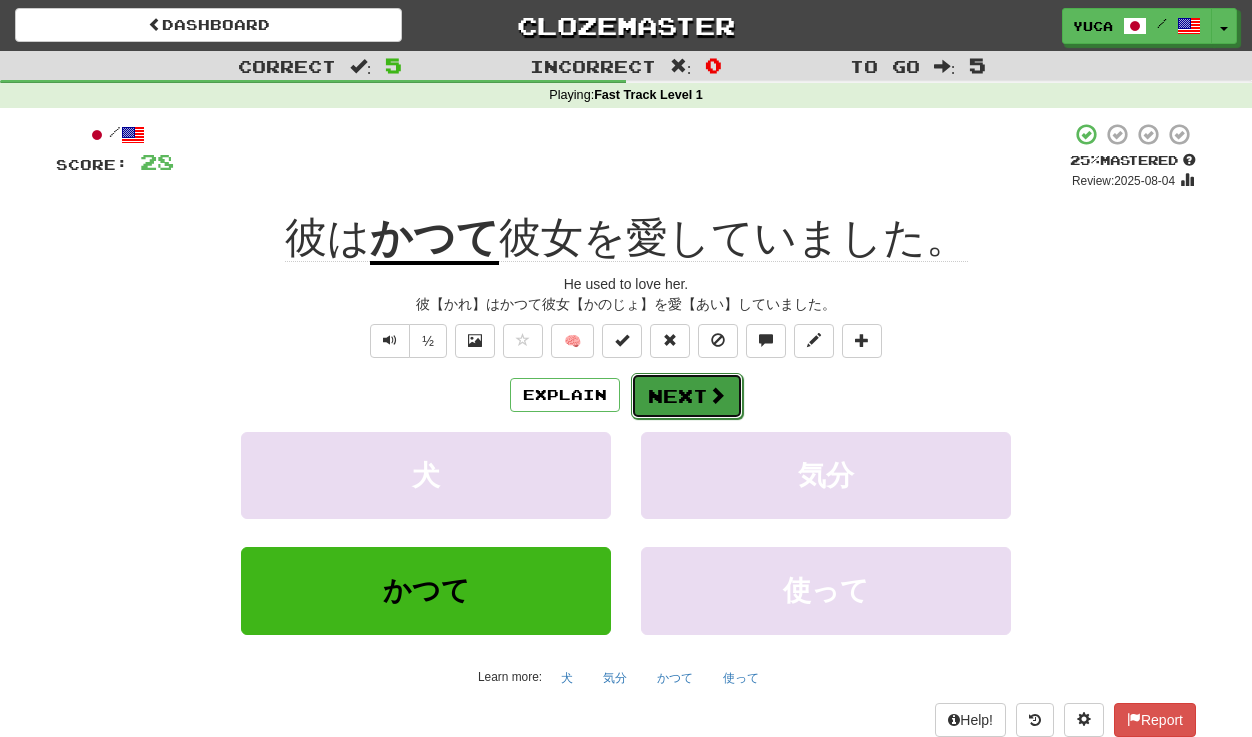 click on "Next" at bounding box center [687, 396] 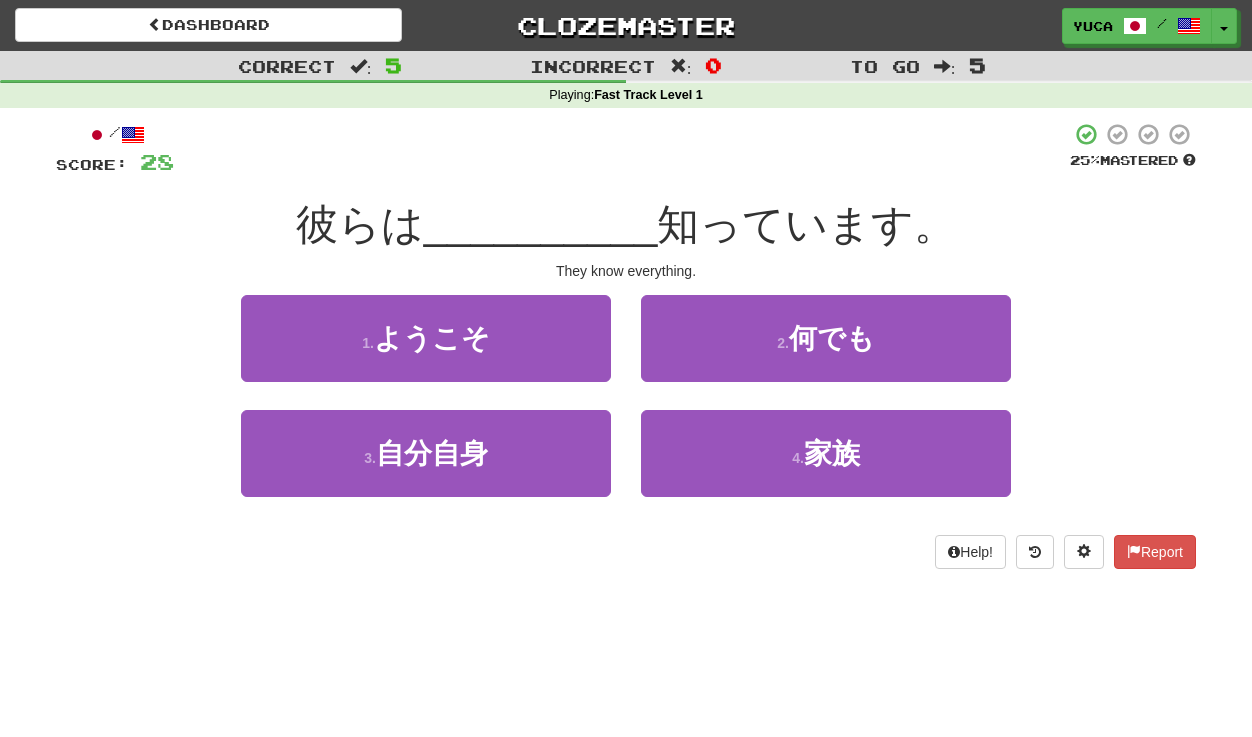 click on "Dashboard
Clozemaster
yuca
/
Toggle Dropdown
Dashboard
Leaderboard
Activity Feed
Notifications
Profile
Discussions
日本語
/
English
Streak:
0
Review:
40
Points Today: 0
Languages
Account
Logout
yuca
/
Toggle Dropdown
Dashboard
Leaderboard
Activity Feed
Notifications
Profile
Discussions
日本語
/
English
Streak:
0
Review:
40
Points Today: 0
Languages
Account
Logout
clozemaster
Correct   :   5 Incorrect   :   0 To go   :   5 Playing :  Fast Track Level 1  /  Score:   28 25 %  Mastered 彼らは __________ 知っています。 They know everything. 1 .  ようこそ 2 .  何でも 3 .  自分自身 4 .  家族  Help!  Report" at bounding box center (626, 368) 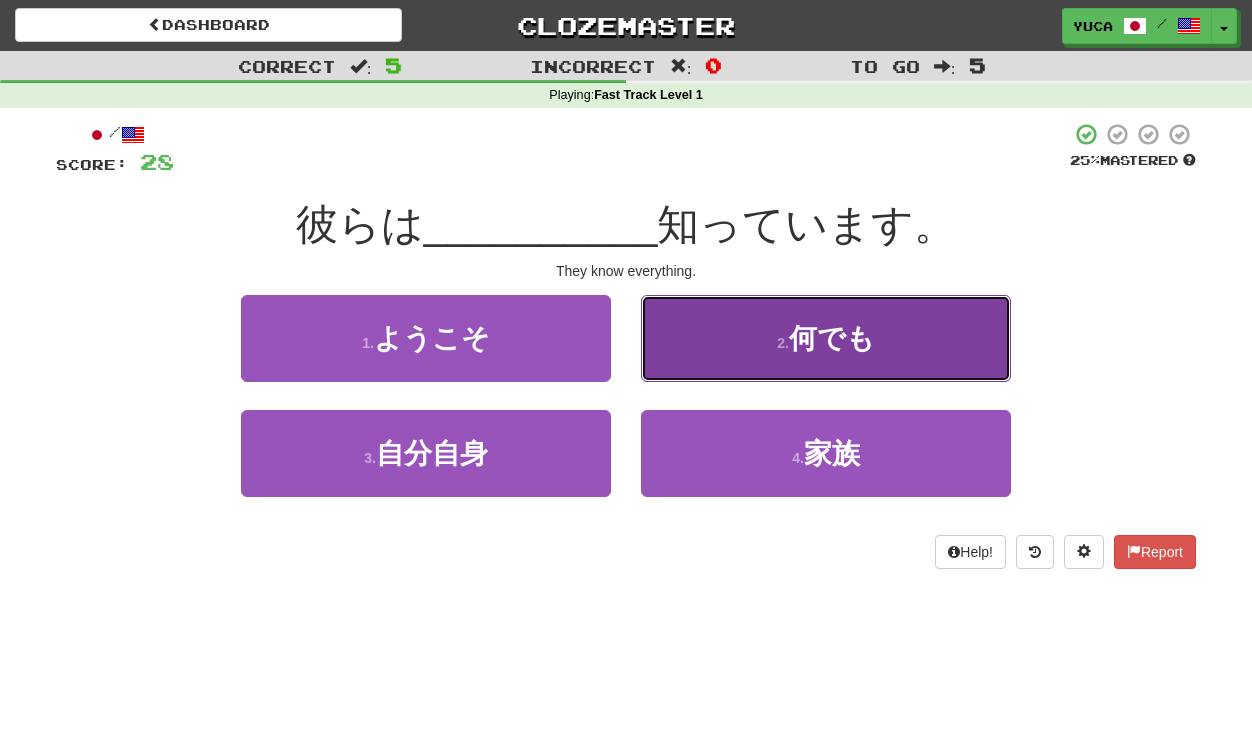 click on "2 .  何でも" at bounding box center (826, 338) 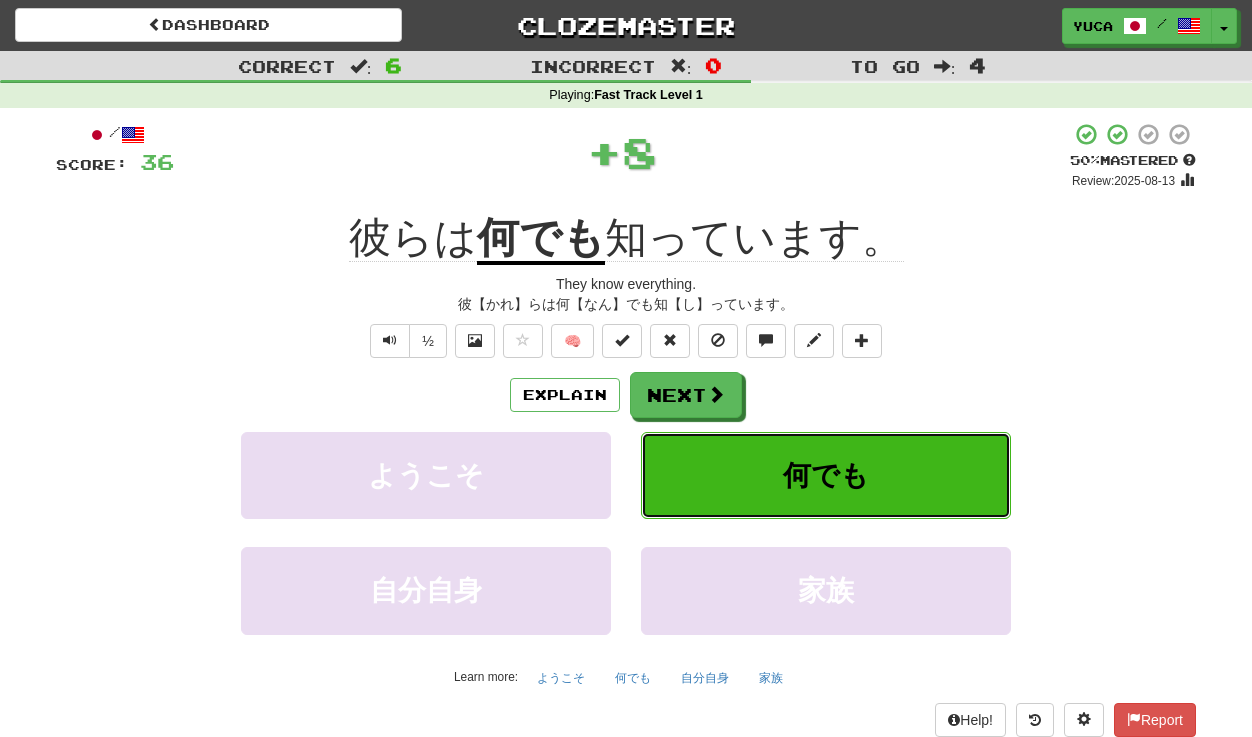 type 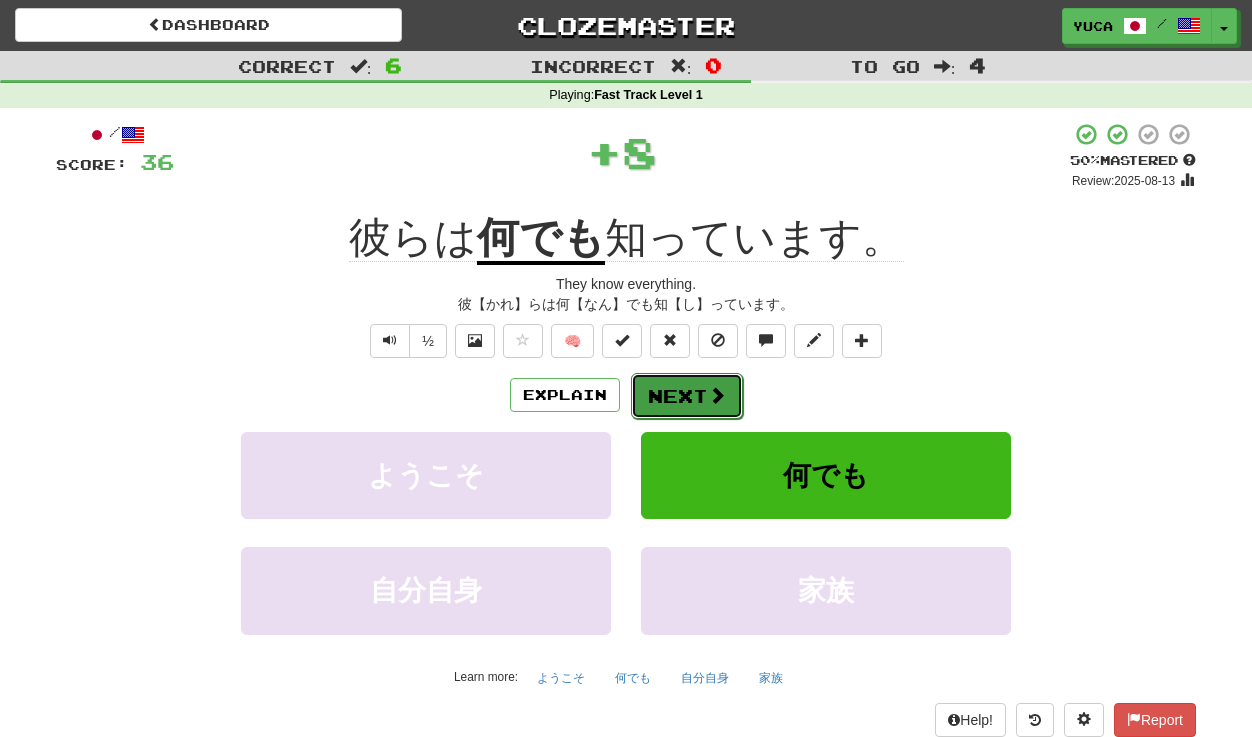 click on "Next" at bounding box center [687, 396] 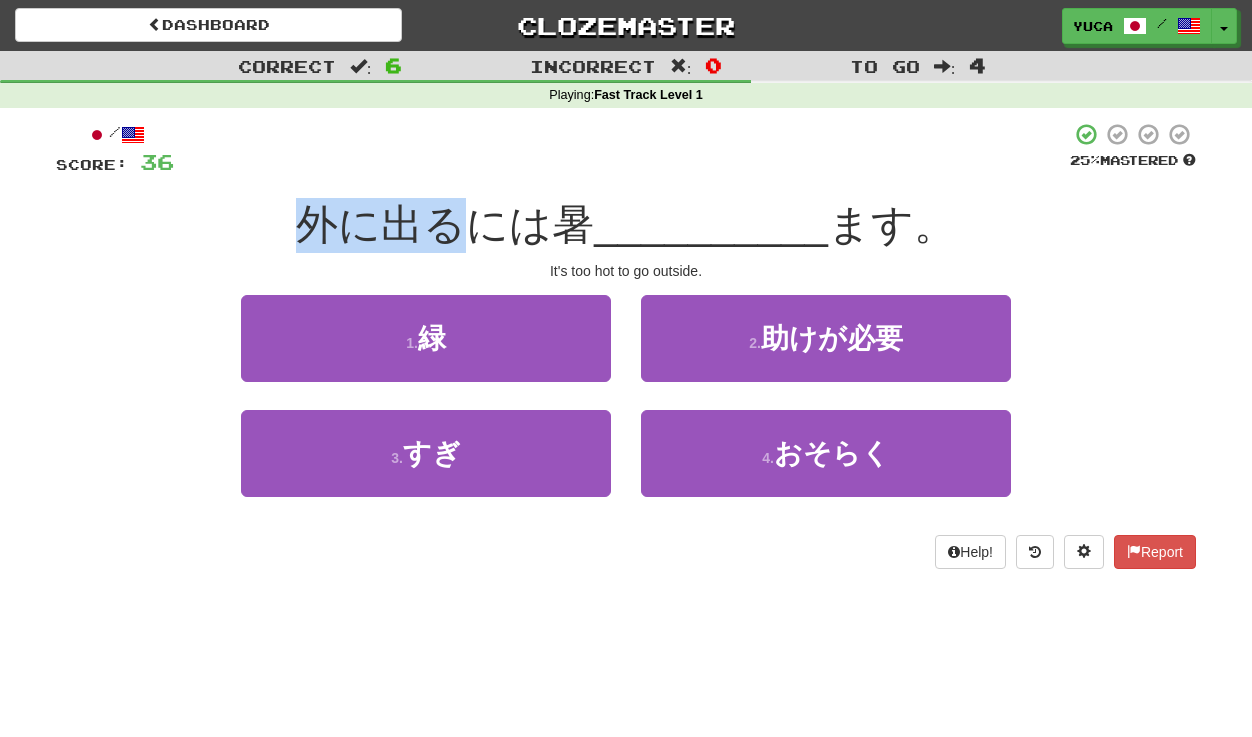 click on "/  Score:   36 25 %  Mastered 外に出るには暑 __________ ます。 It's too hot to go outside. 1 .  緑 2 .  助けが必要 3 .  すぎ 4 .  おそらく  Help!  Report" at bounding box center [626, 345] 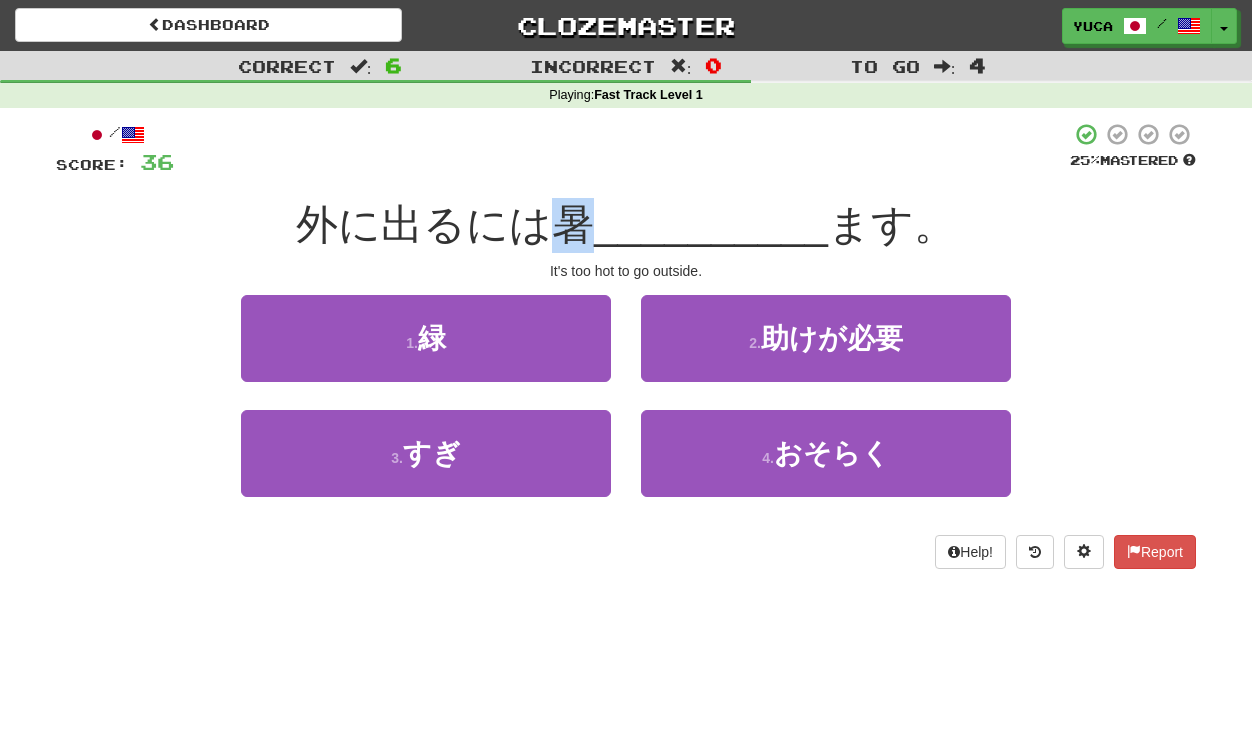 click on "__________" at bounding box center (711, 224) 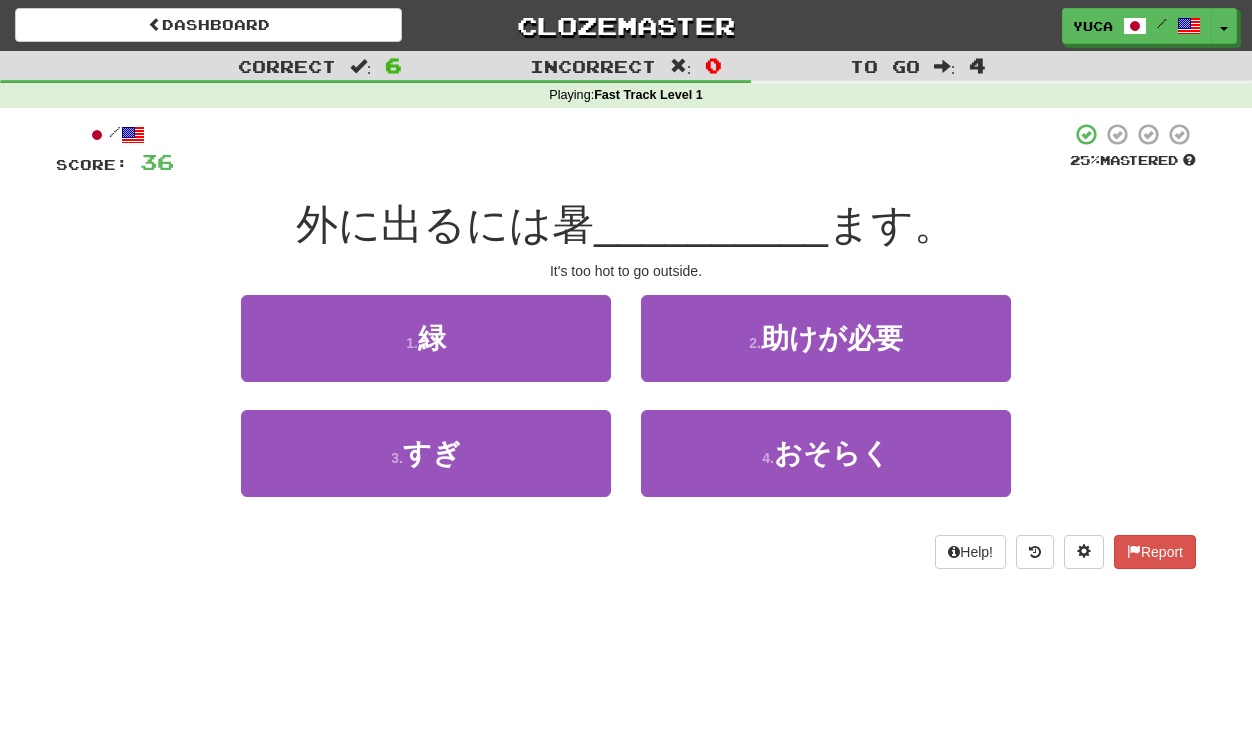 click on "Dashboard
Clozemaster
yuca
/
Toggle Dropdown
Dashboard
Leaderboard
Activity Feed
Notifications
Profile
Discussions
日本語
/
English
Streak:
0
Review:
40
Points Today: 0
Languages
Account
Logout
yuca
/
Toggle Dropdown
Dashboard
Leaderboard
Activity Feed
Notifications
Profile
Discussions
日本語
/
English
Streak:
0
Review:
40
Points Today: 0
Languages
Account
Logout
clozemaster
Correct   :   6 Incorrect   :   0 To go   :   4 Playing :  Fast Track Level 1  /  Score:   36 25 %  Mastered 外に出るには暑 __________ ます。 It's too hot to go outside. 1 .  緑 2 .  助けが必要 3 .  すぎ 4 .  おそらく  Help!" at bounding box center [626, 368] 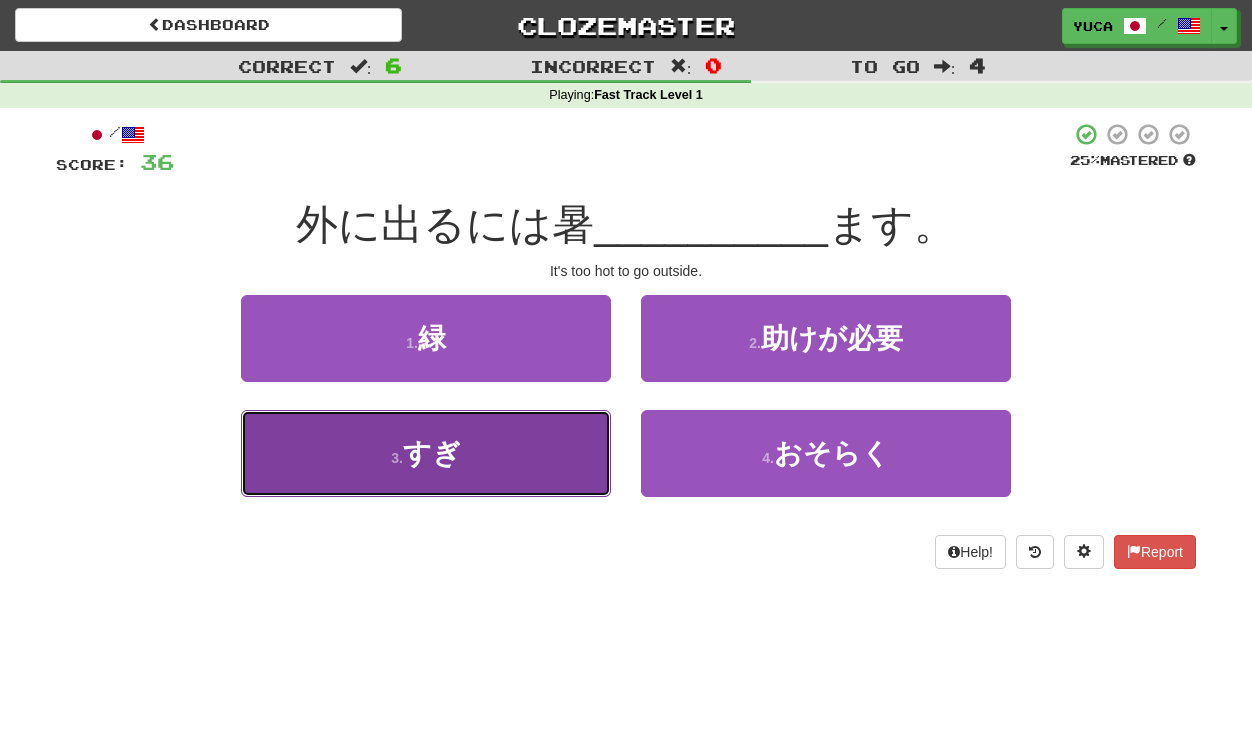click on "すぎ" at bounding box center [432, 453] 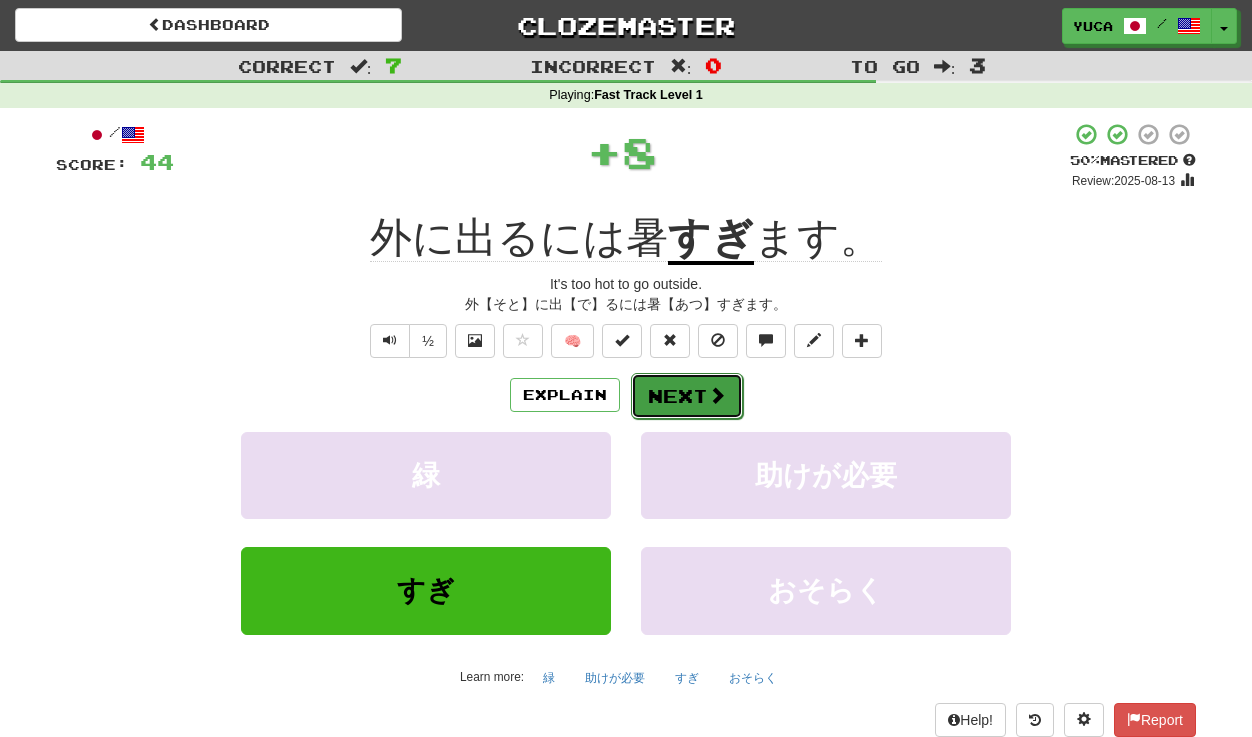 click at bounding box center [717, 395] 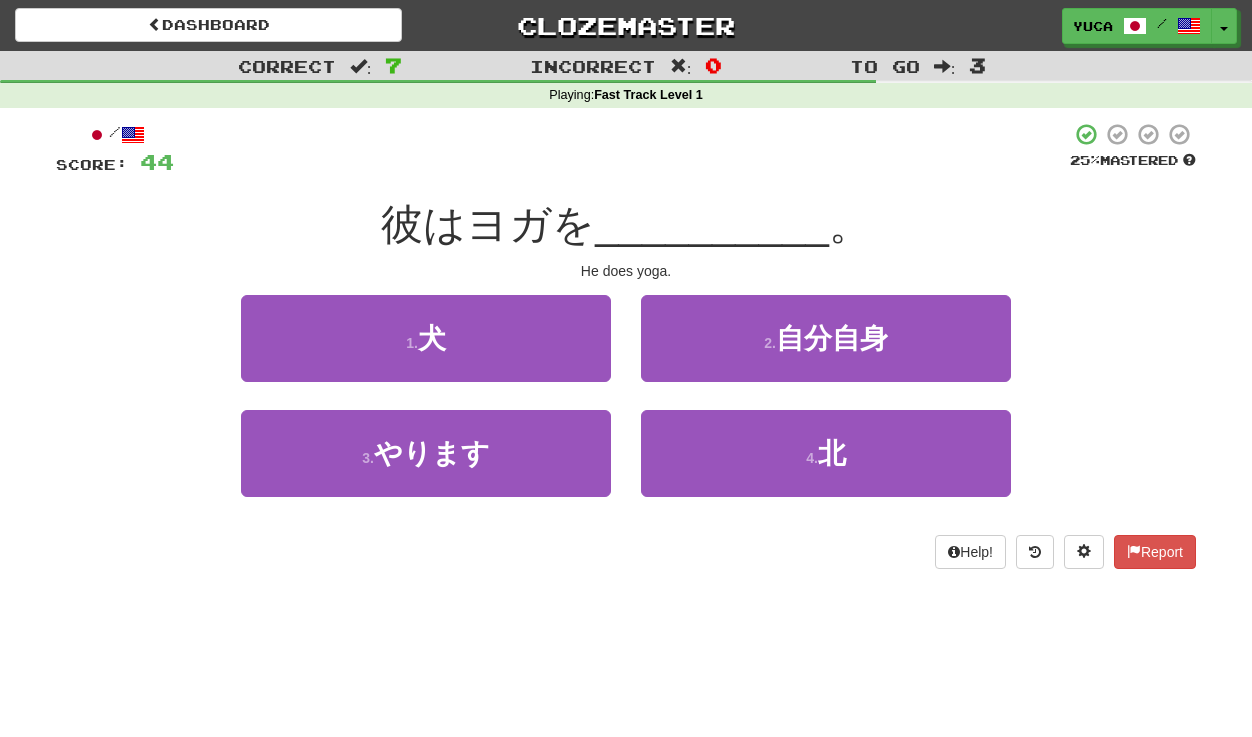 click at bounding box center [622, 149] 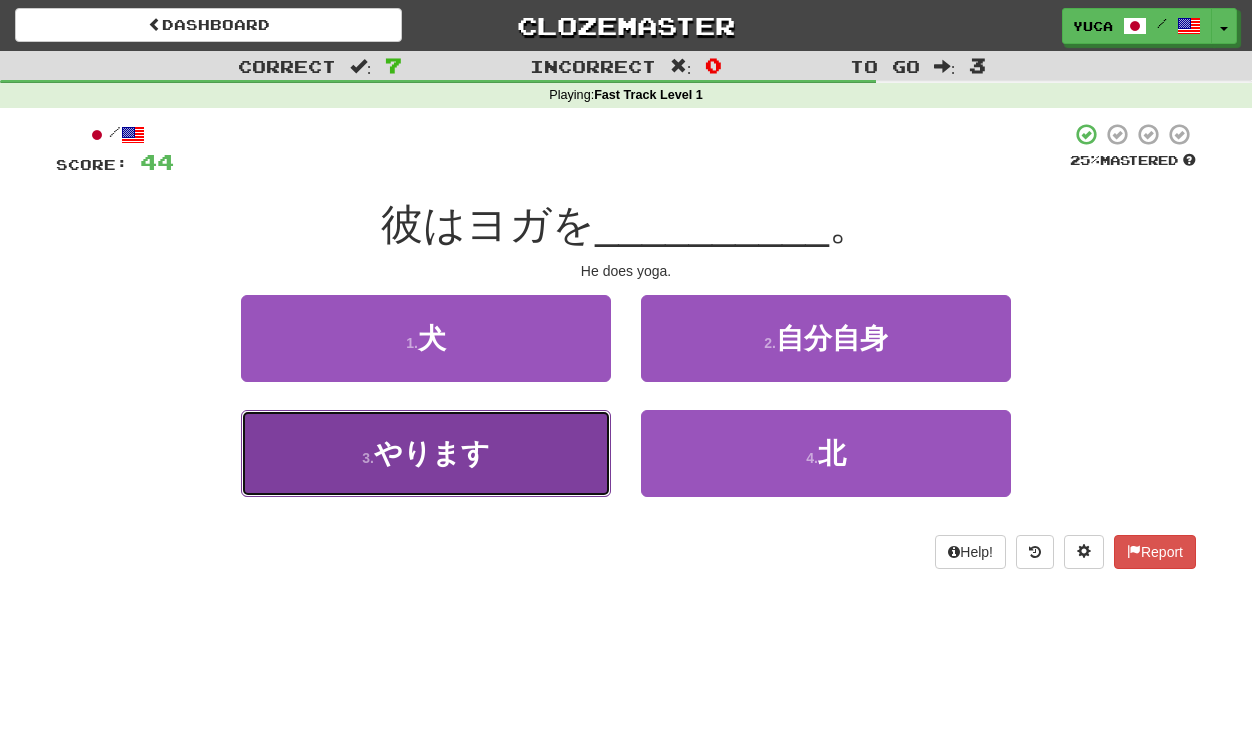 click on "やります" at bounding box center [432, 453] 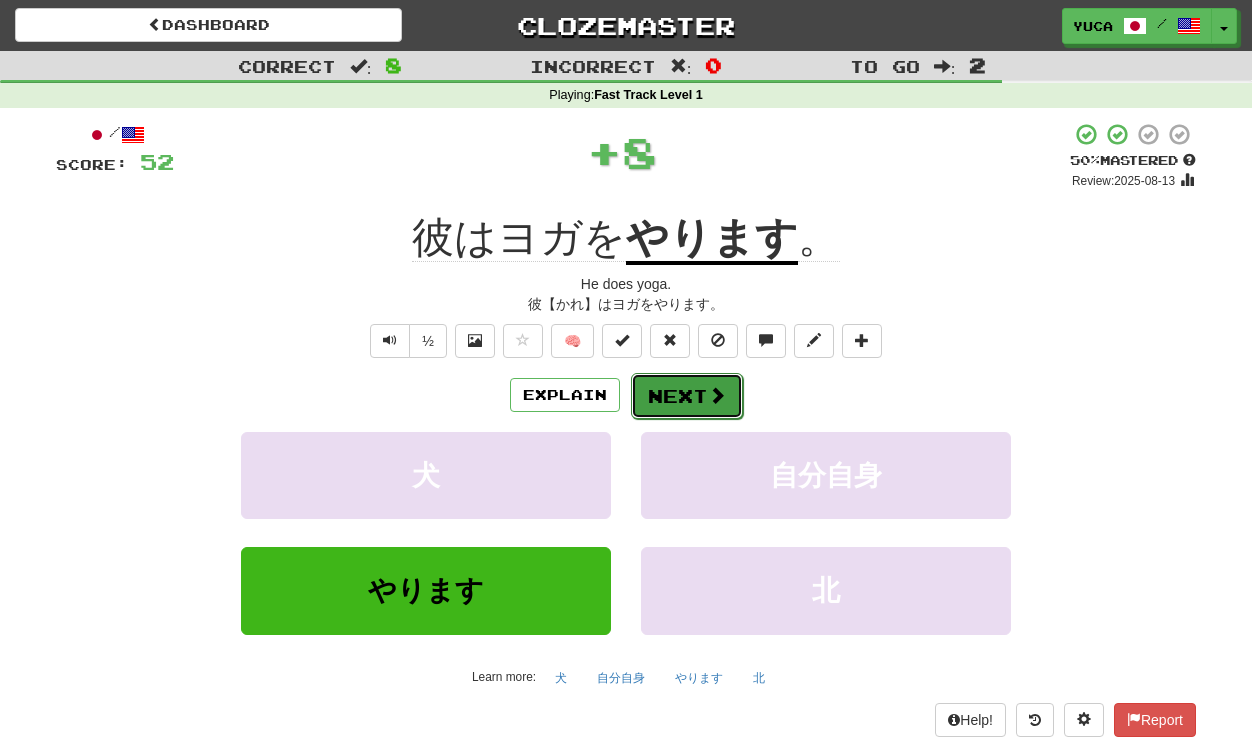 click on "Next" at bounding box center [687, 396] 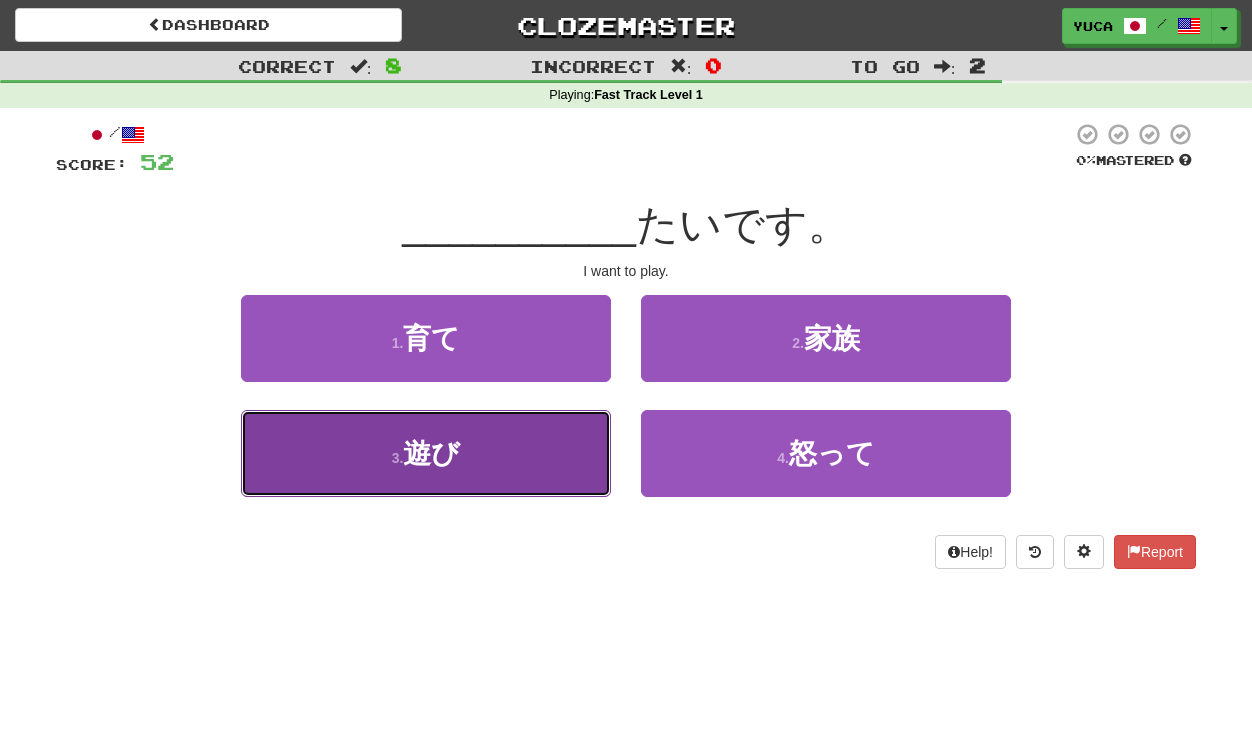 click on "3 .  遊び" at bounding box center (426, 453) 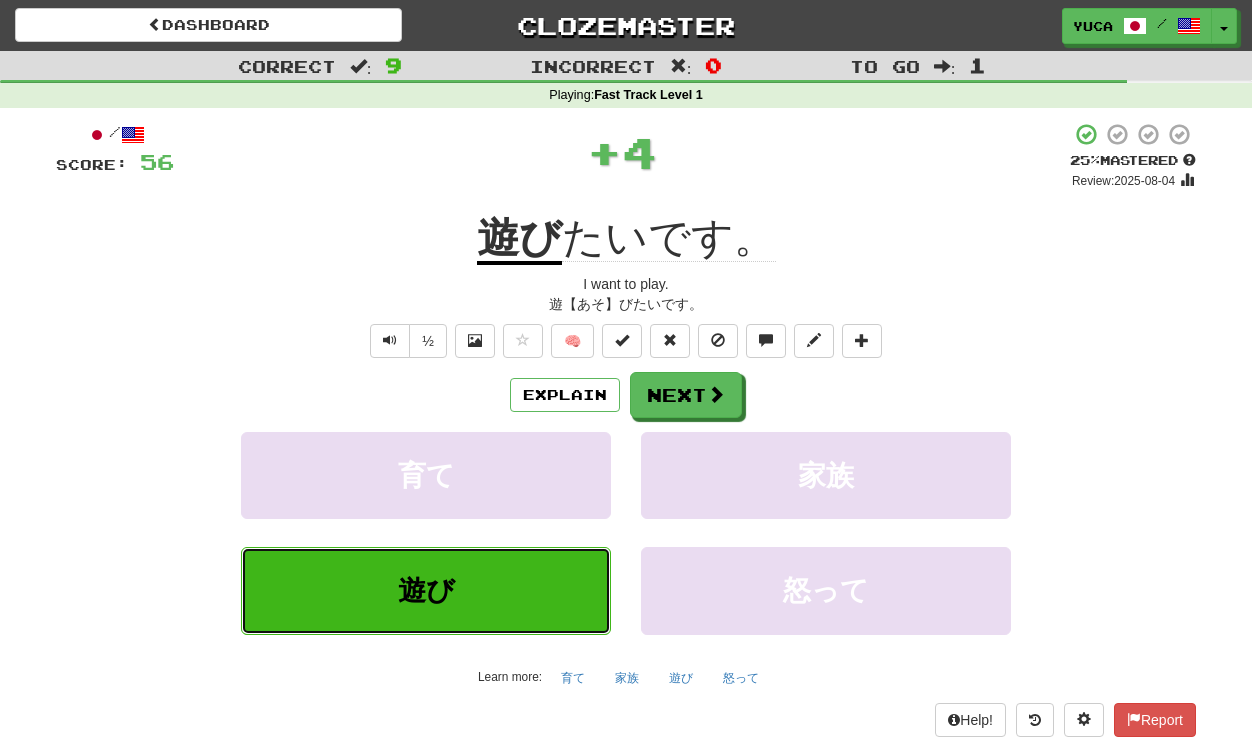type 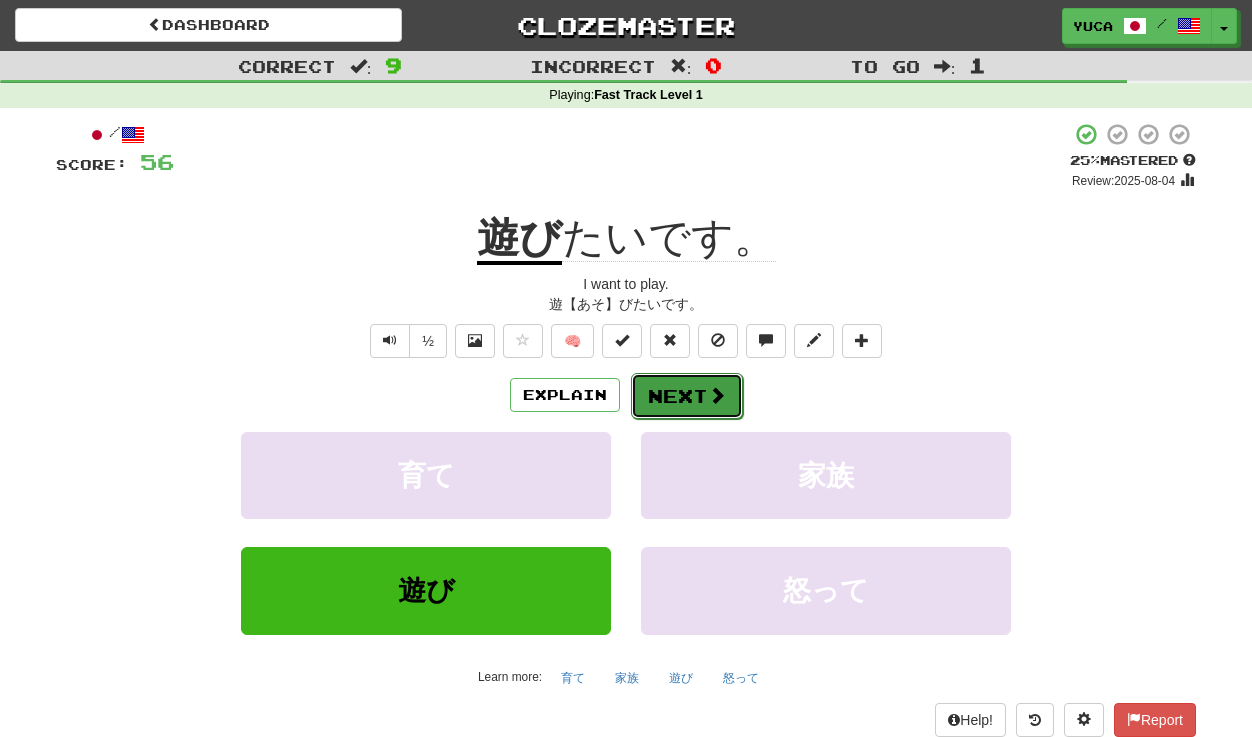 click at bounding box center (717, 395) 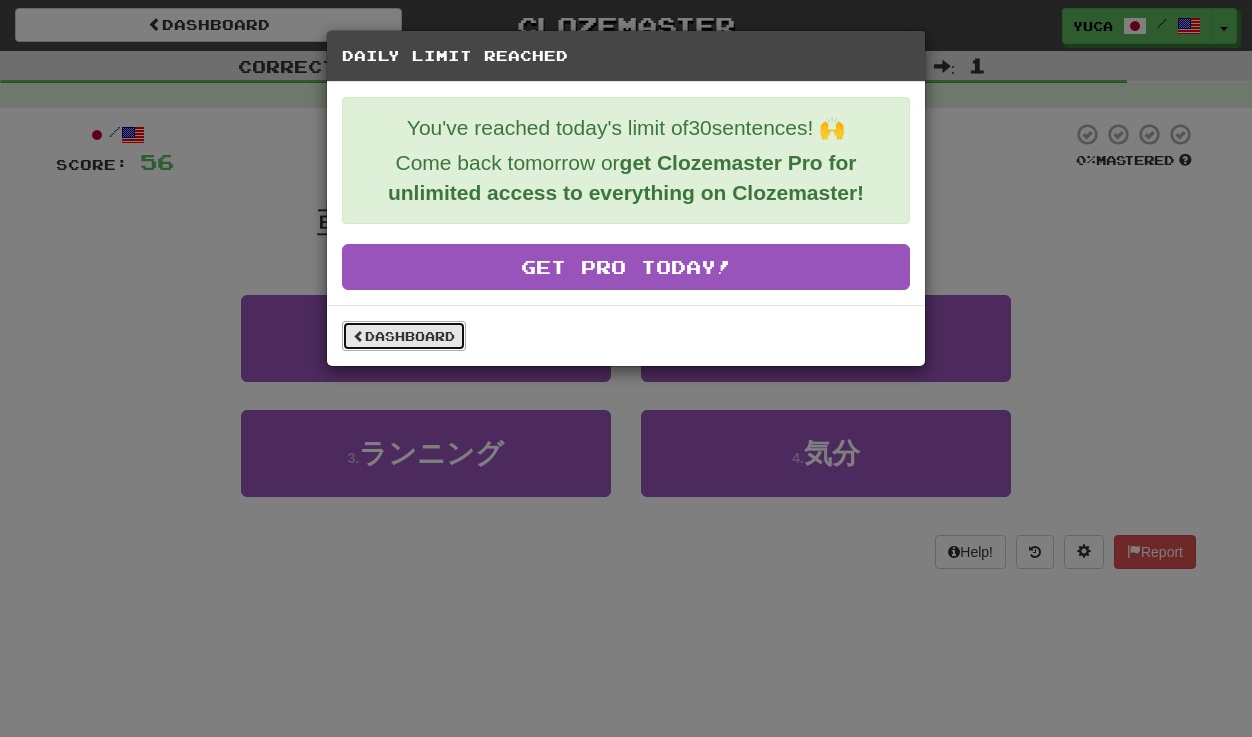 click on "Dashboard" at bounding box center [404, 336] 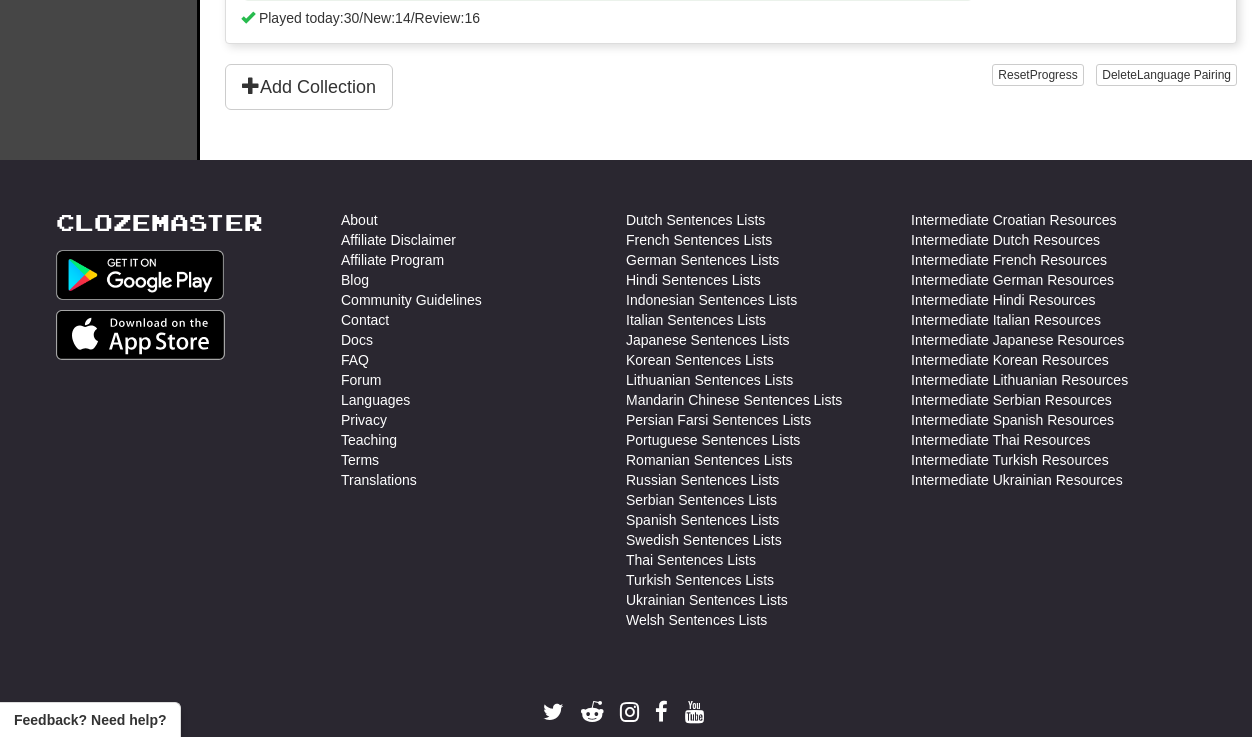 scroll, scrollTop: 932, scrollLeft: 0, axis: vertical 